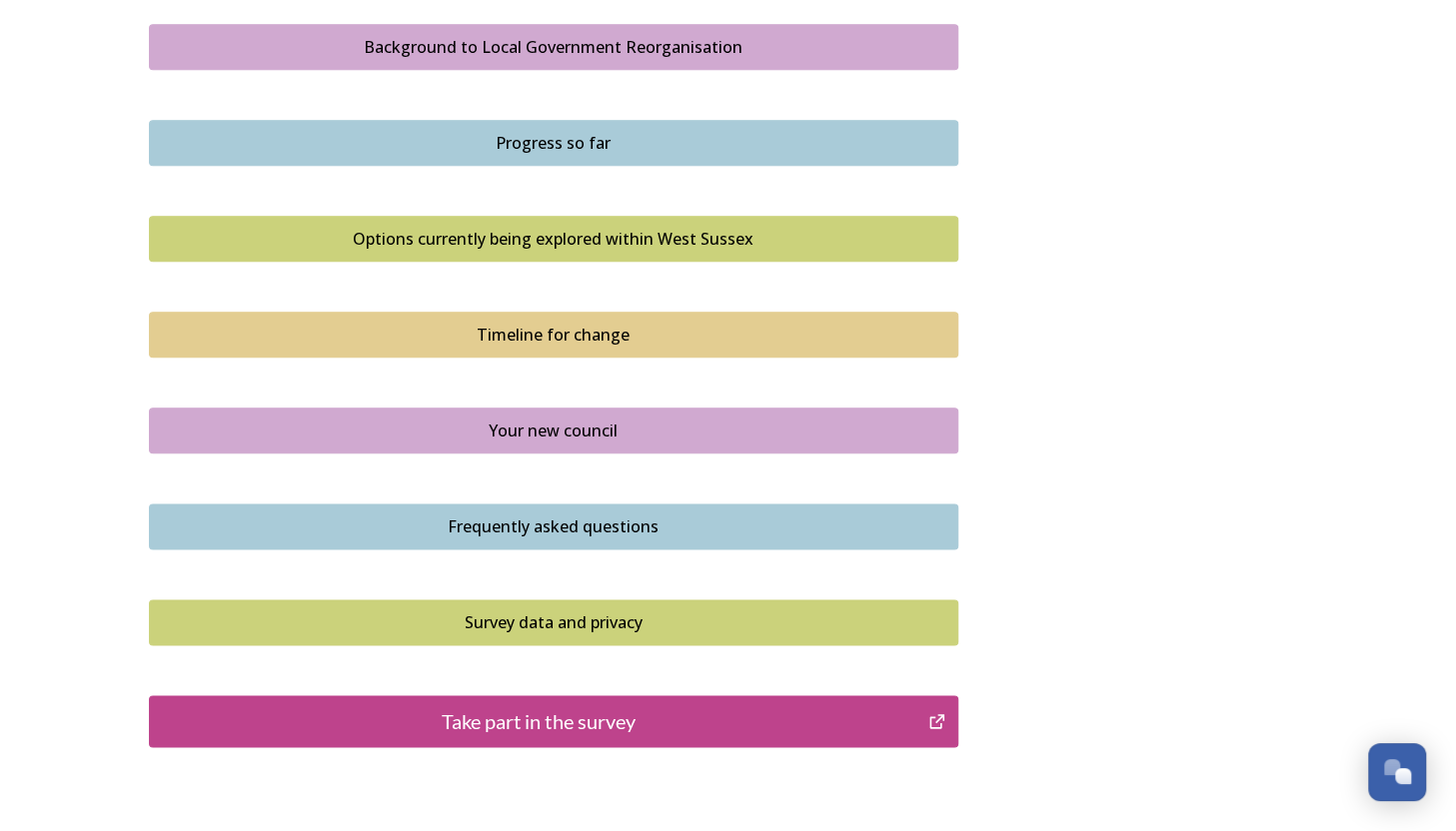 scroll, scrollTop: 1206, scrollLeft: 0, axis: vertical 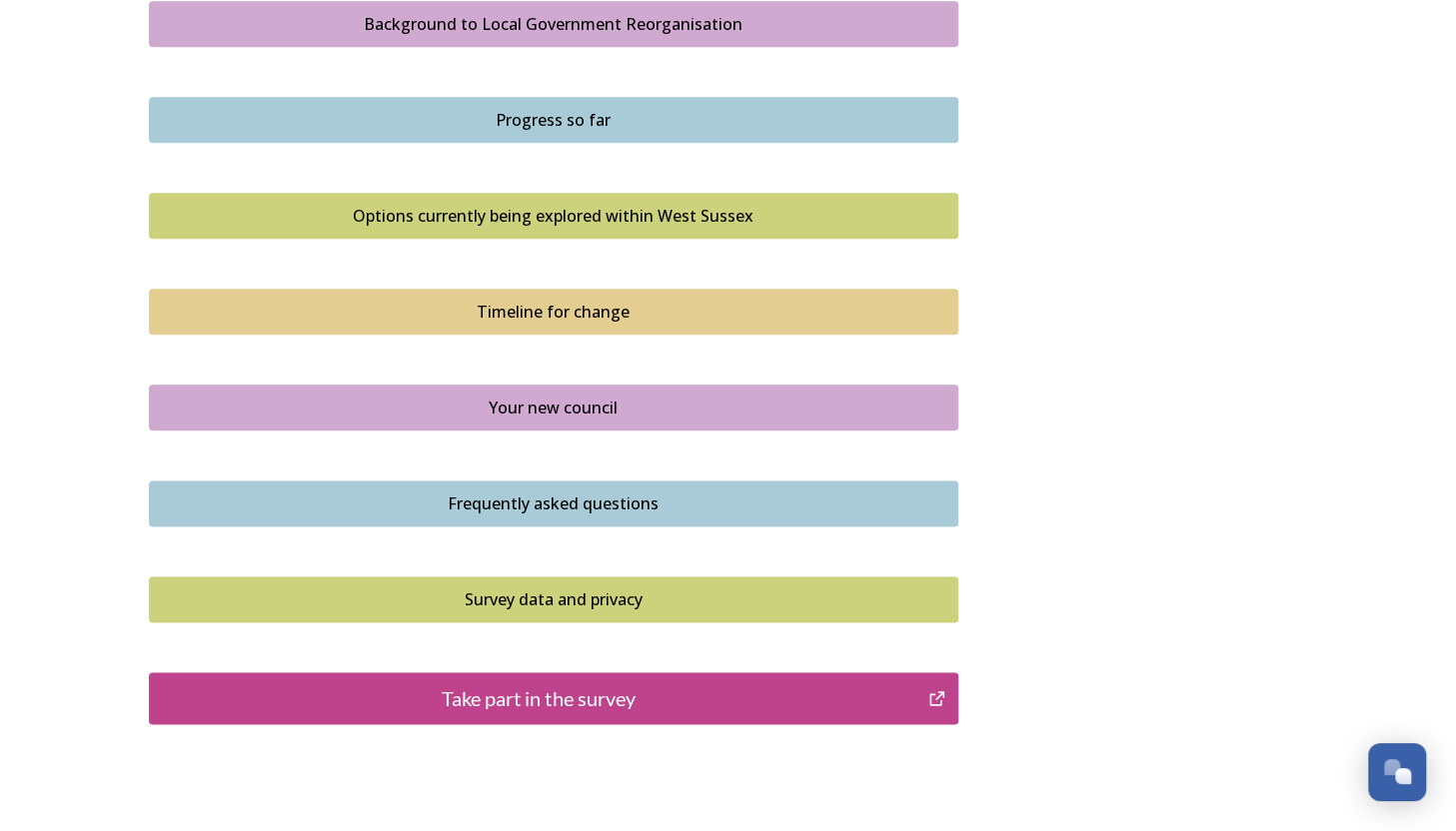 click on "Take part in the survey" at bounding box center (539, 698) 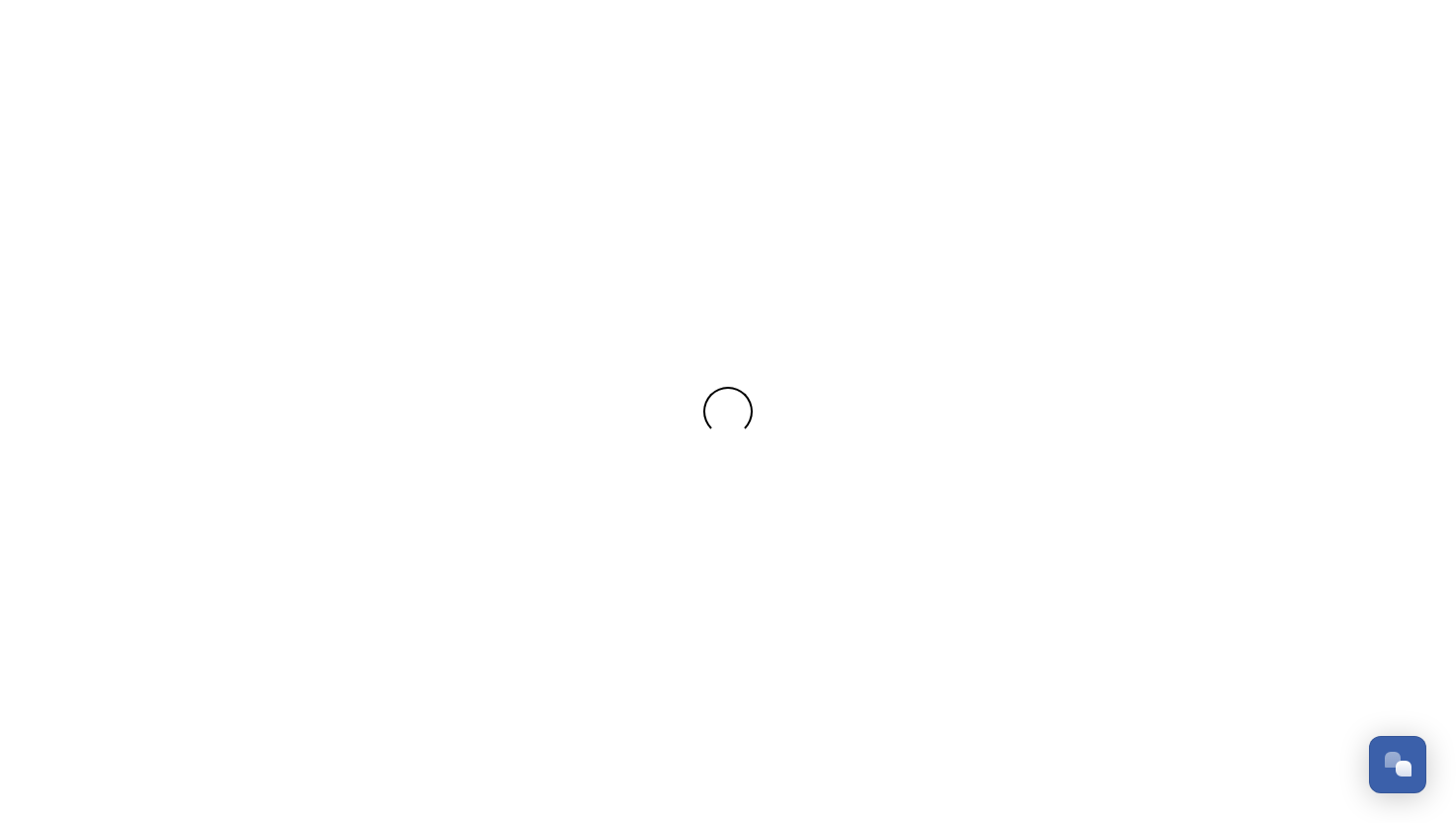 scroll, scrollTop: 0, scrollLeft: 0, axis: both 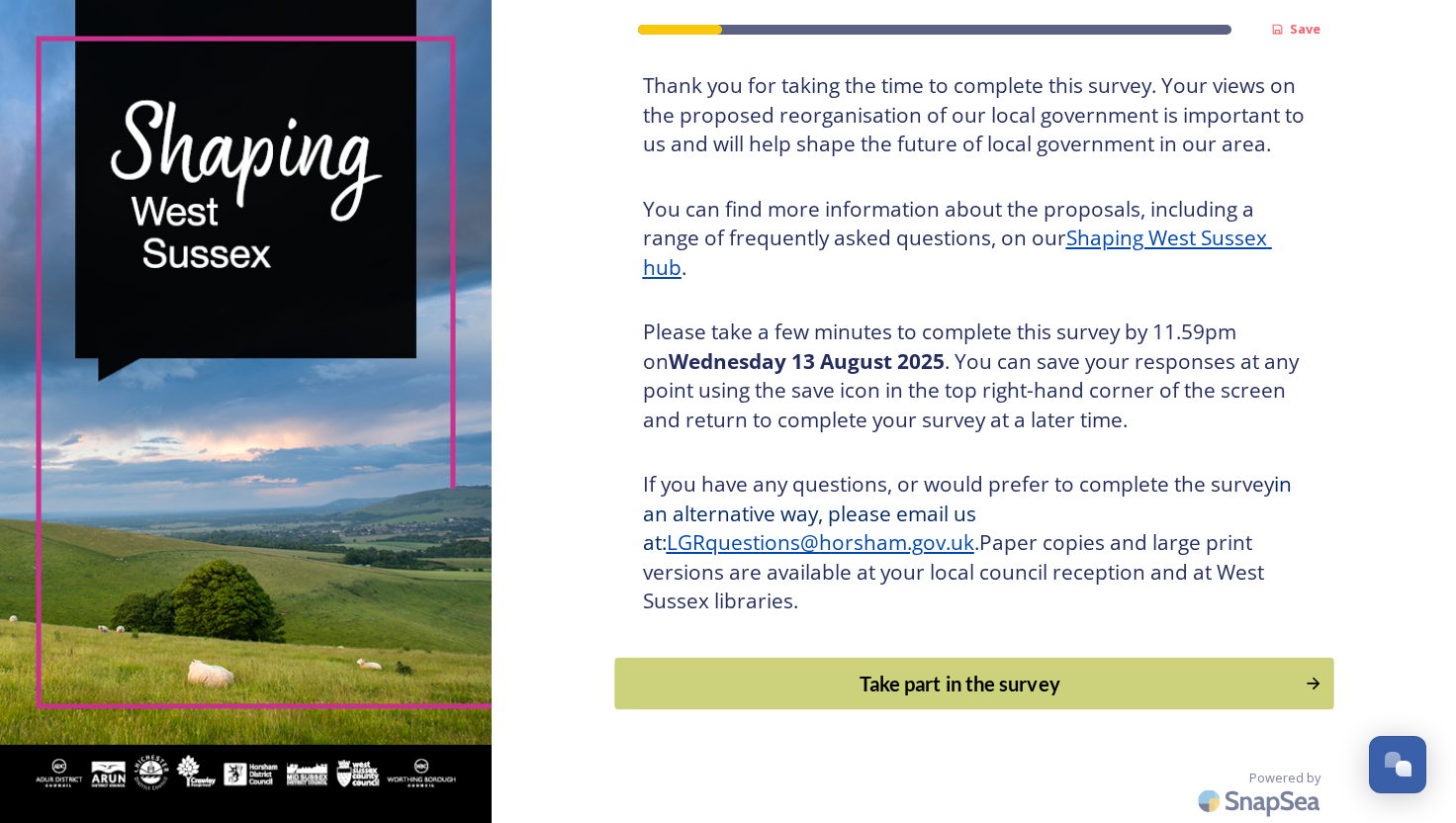 click on "Take part in the survey" at bounding box center [959, 684] 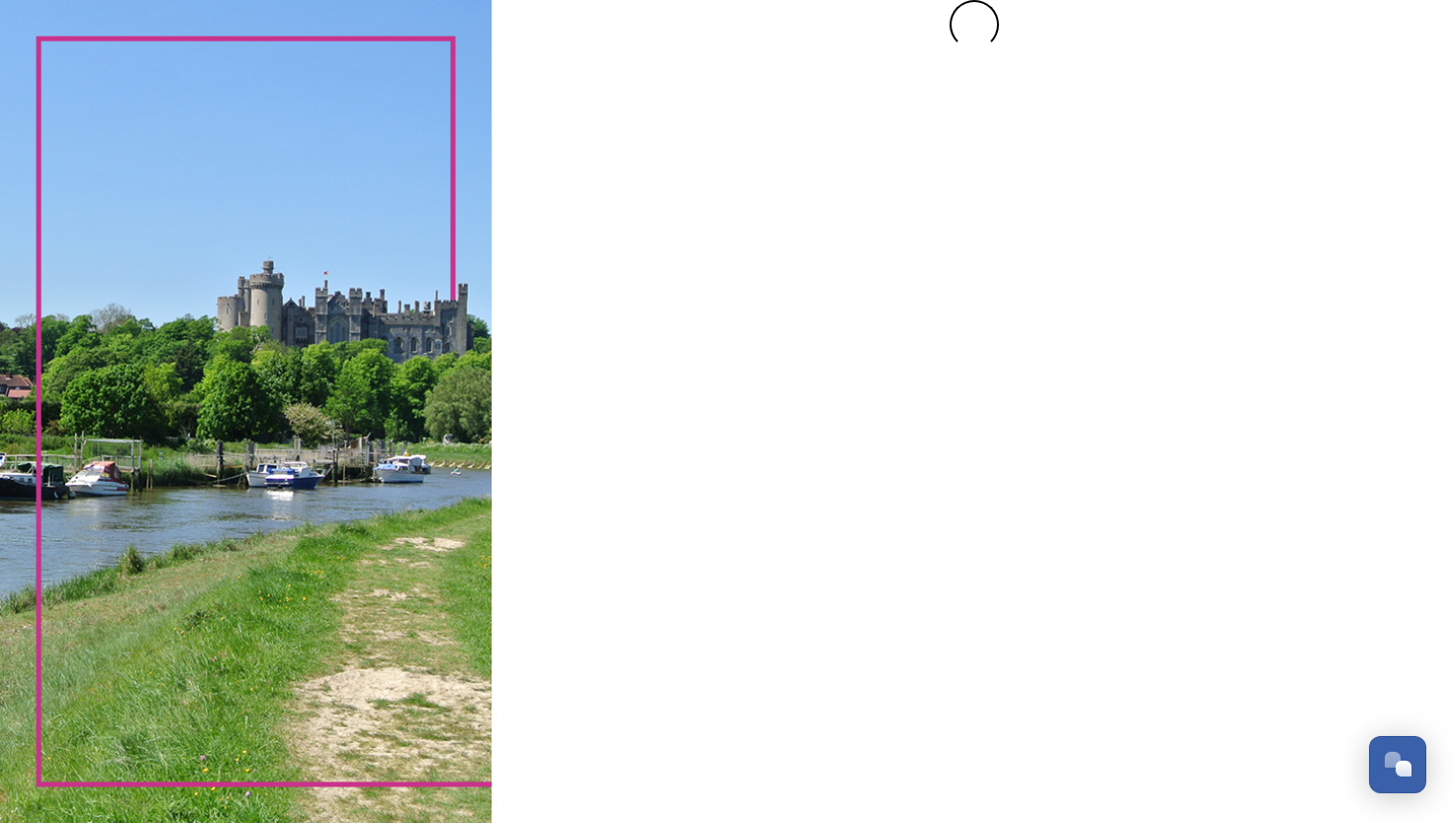 scroll, scrollTop: 0, scrollLeft: 0, axis: both 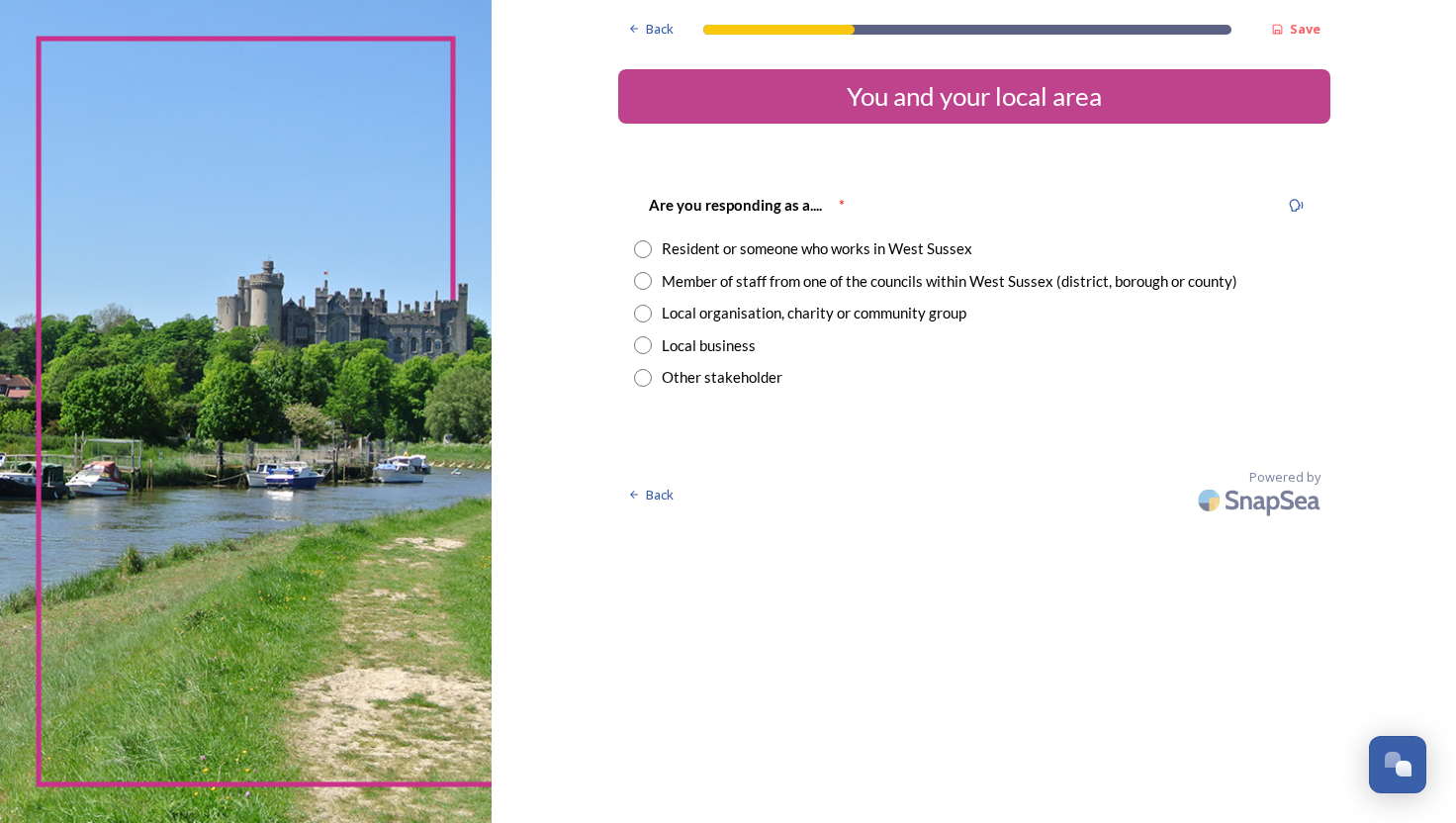 click at bounding box center [643, 249] 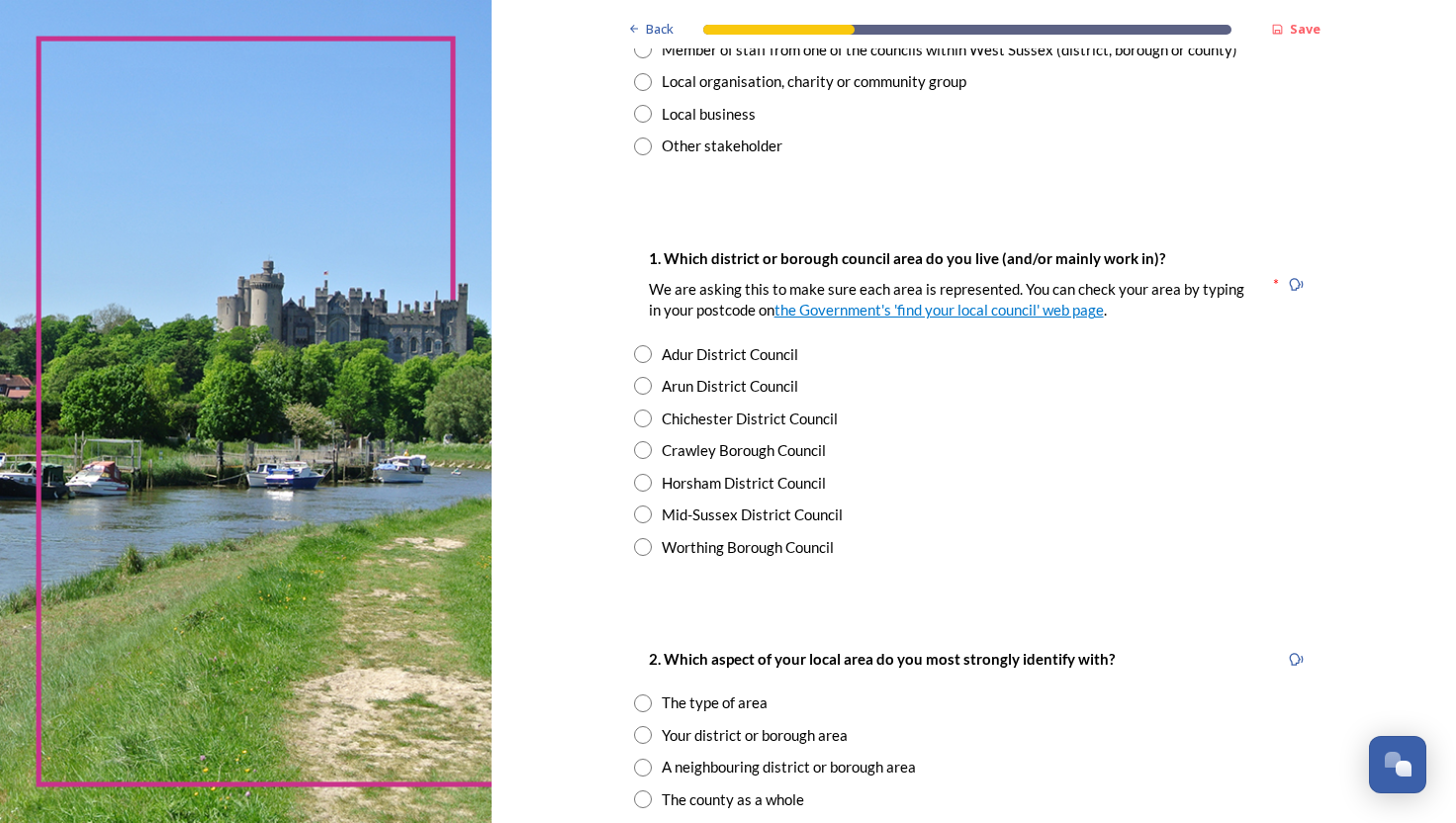 scroll, scrollTop: 283, scrollLeft: 0, axis: vertical 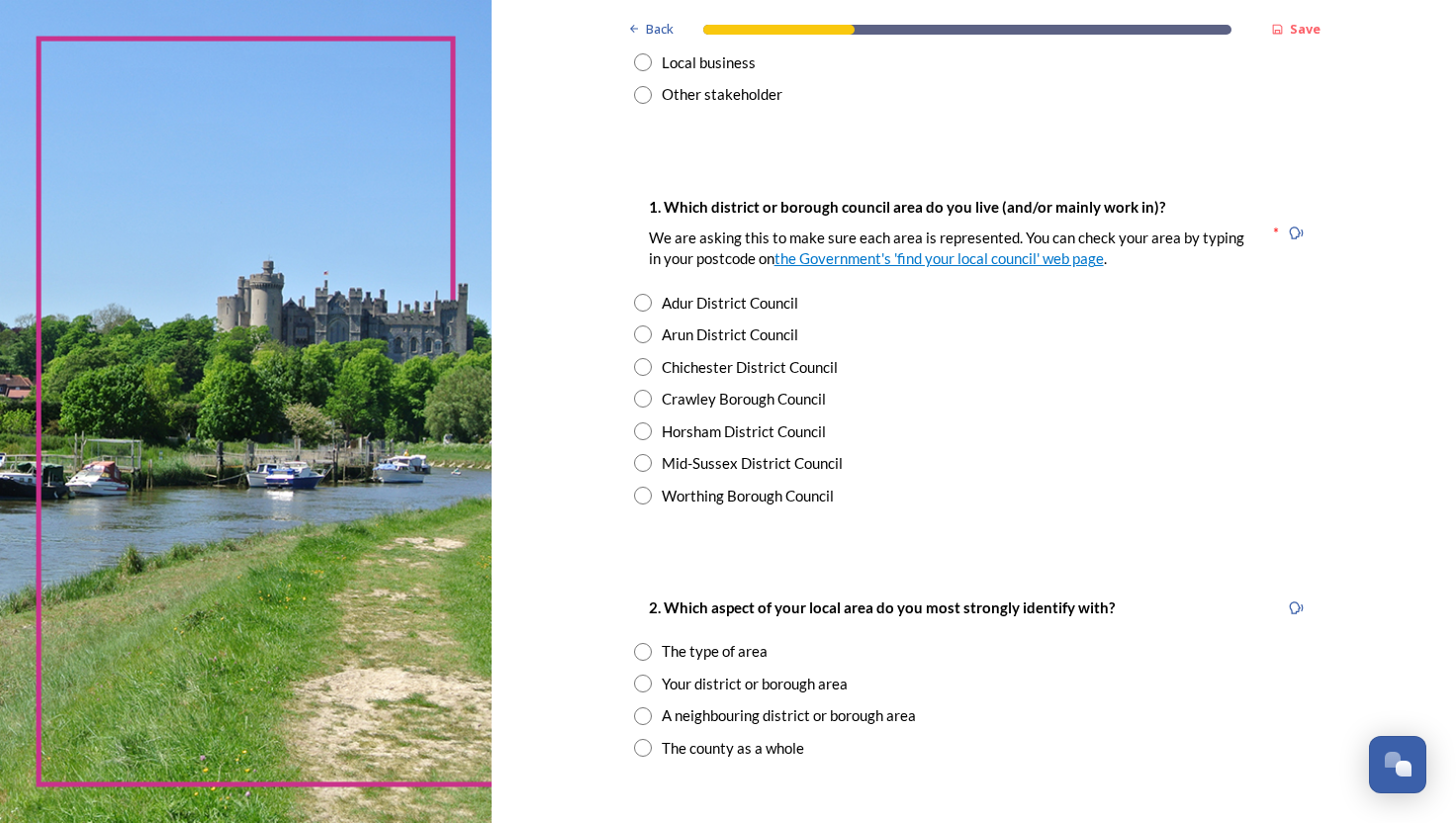 click at bounding box center (643, 463) 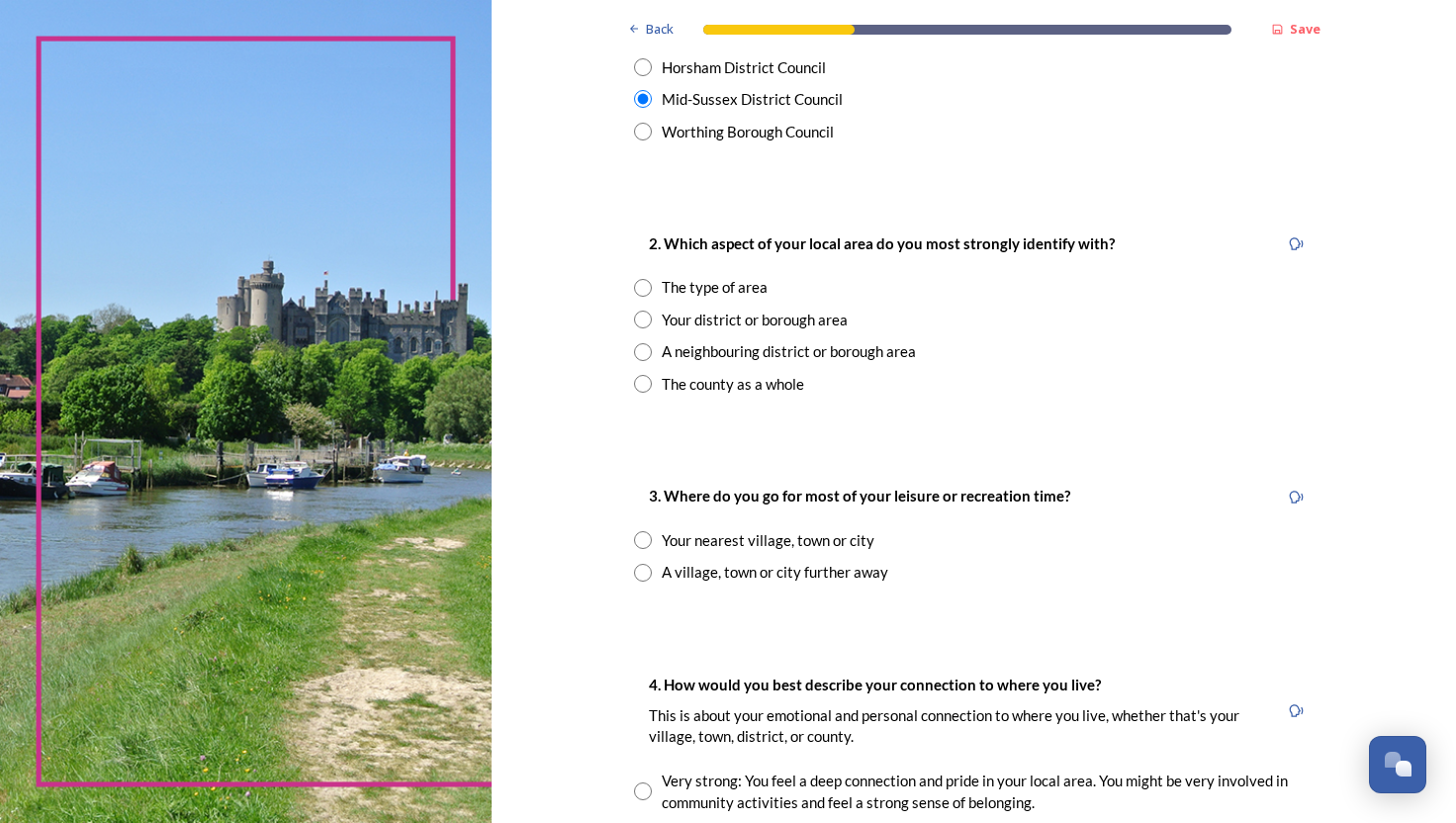 scroll, scrollTop: 648, scrollLeft: 0, axis: vertical 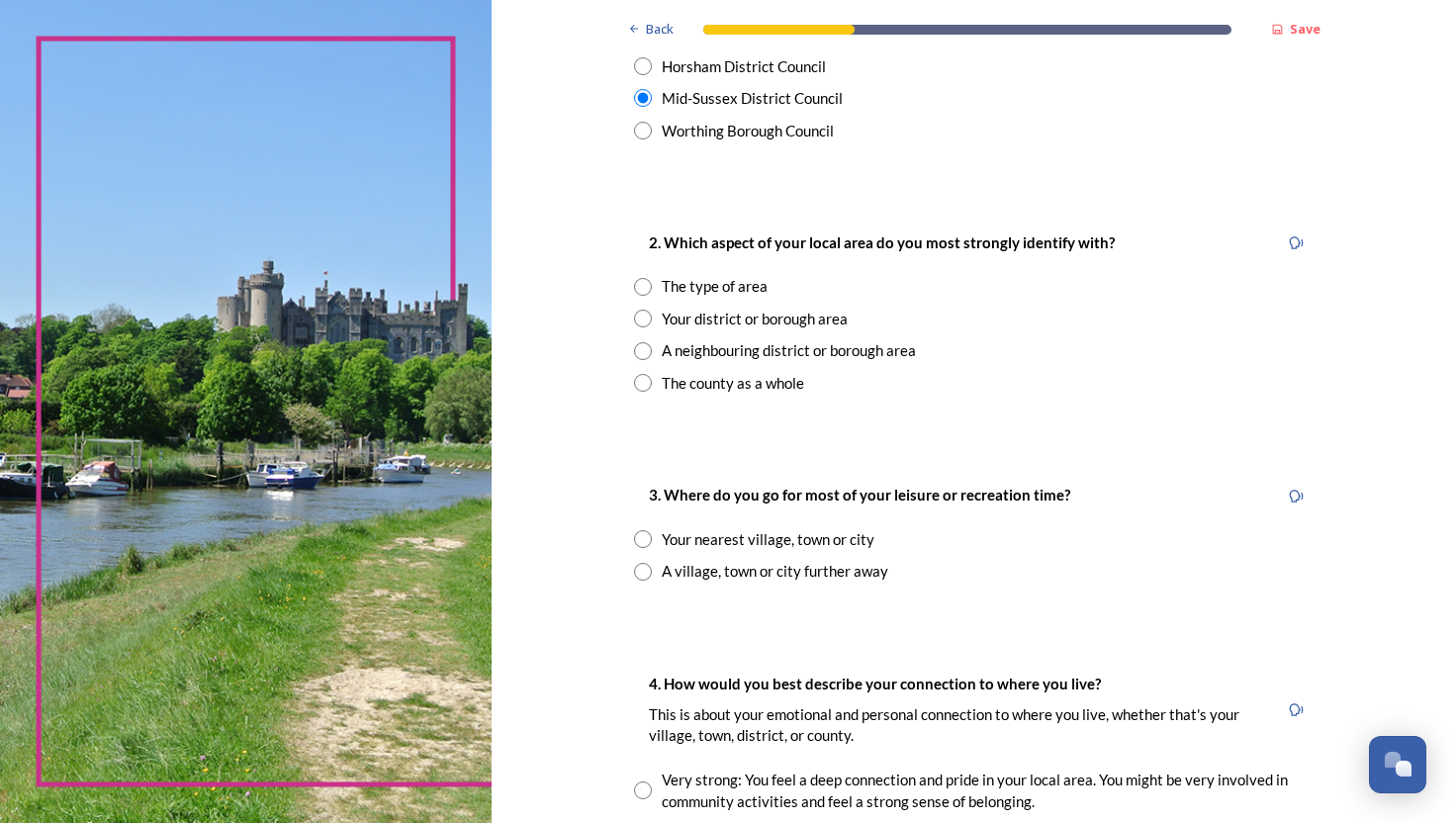 click at bounding box center [643, 287] 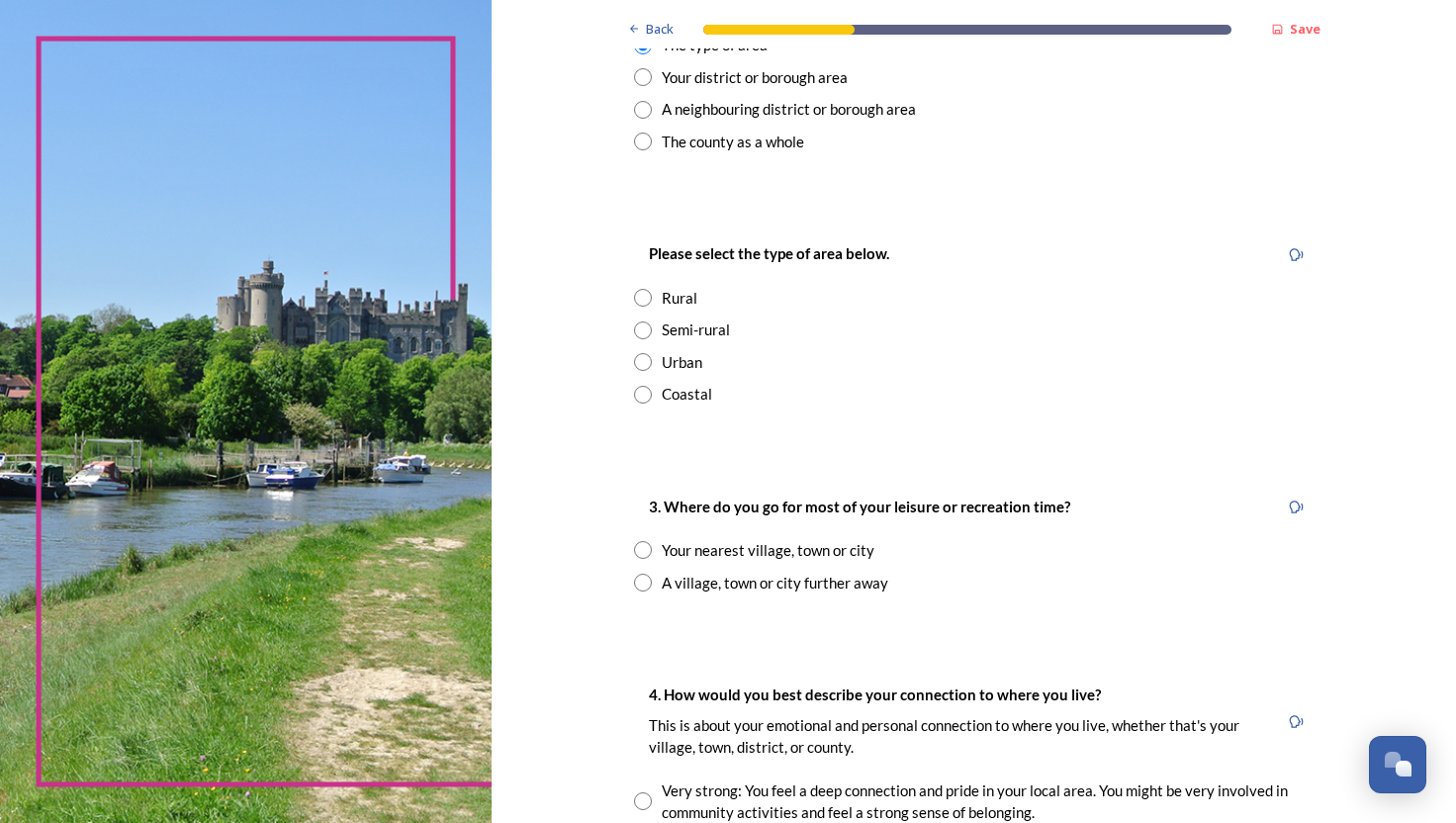 scroll, scrollTop: 890, scrollLeft: 0, axis: vertical 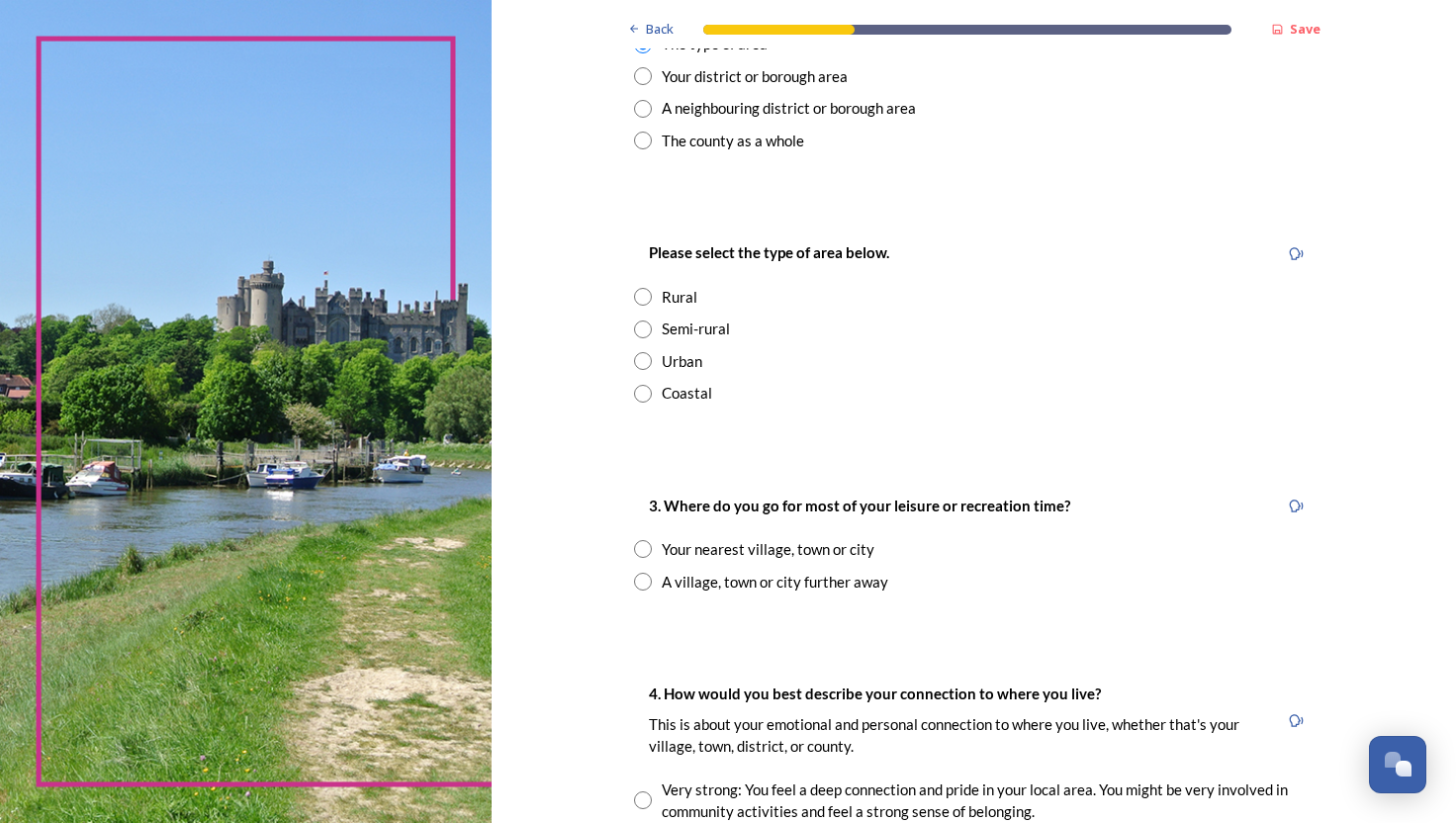 click at bounding box center [643, 329] 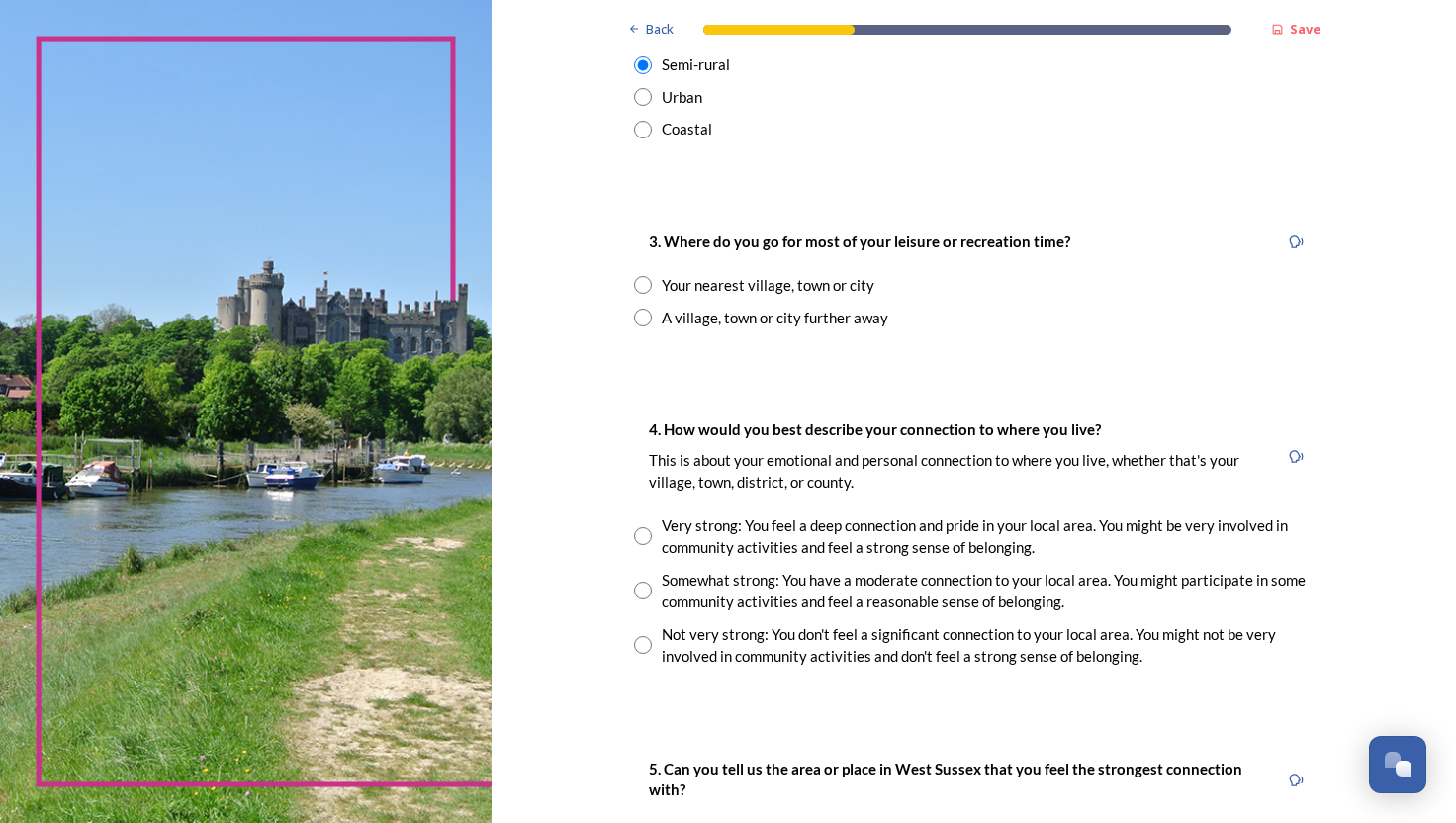 scroll, scrollTop: 1155, scrollLeft: 0, axis: vertical 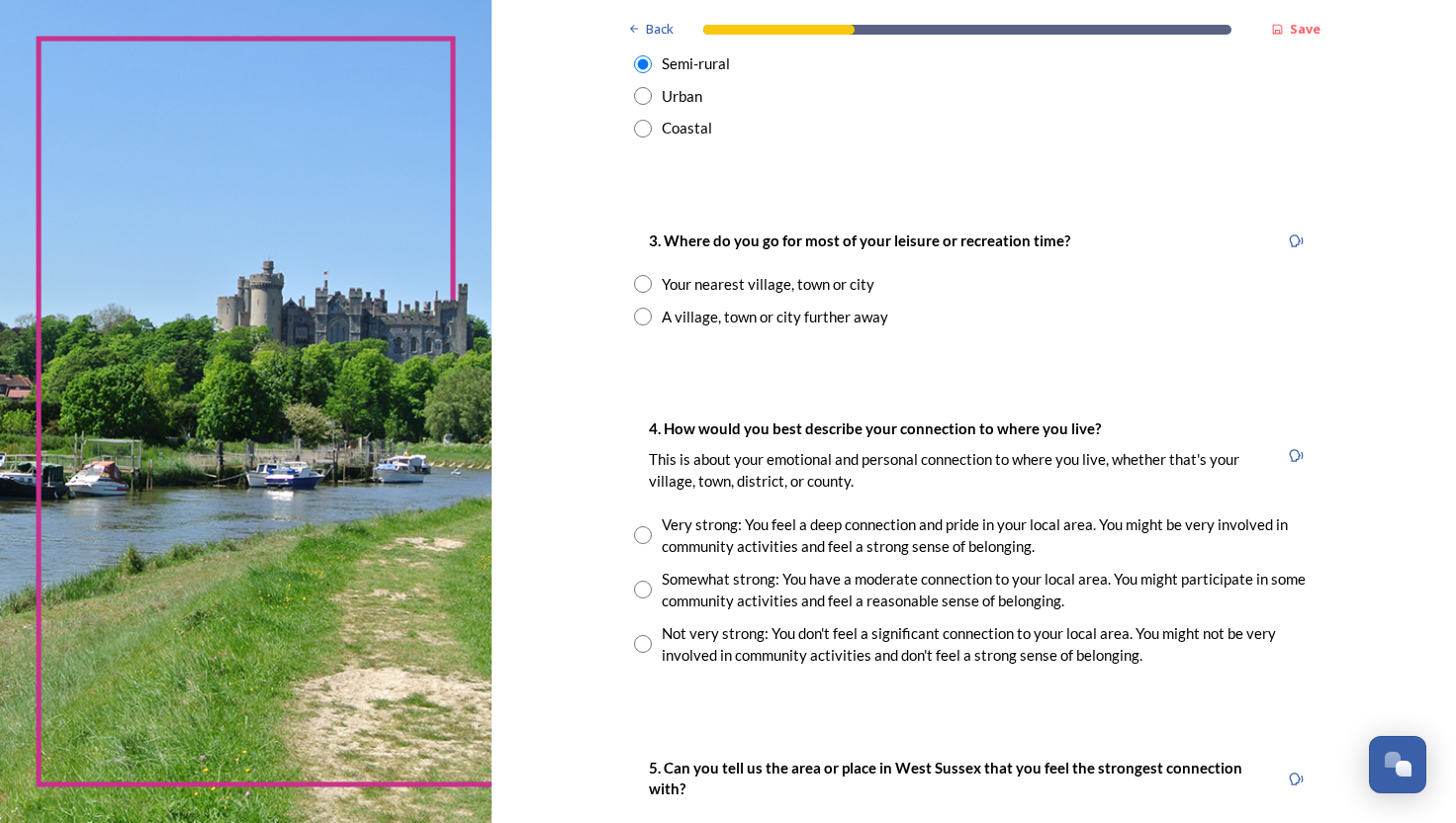 click at bounding box center (643, 284) 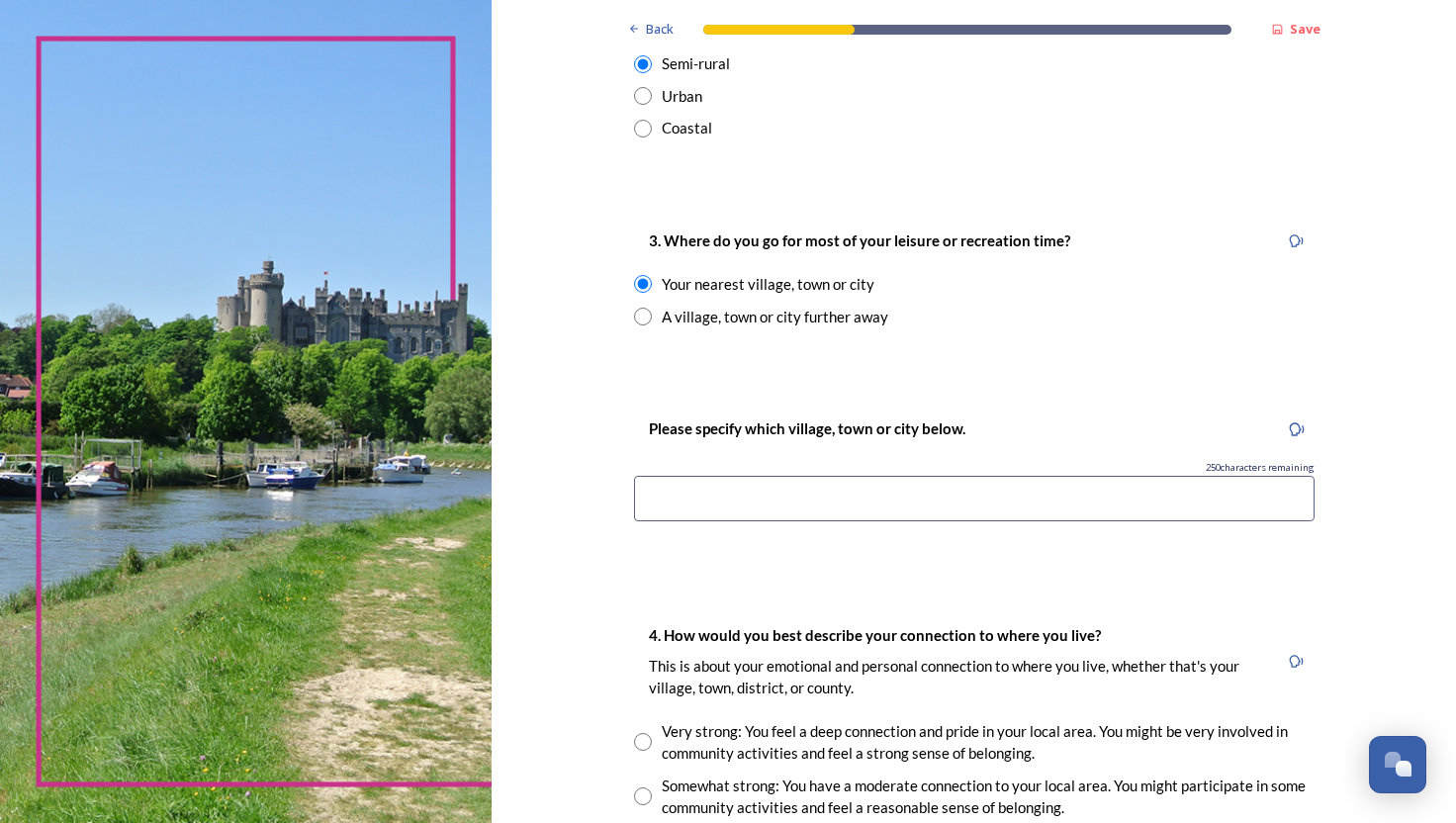 click at bounding box center [974, 499] 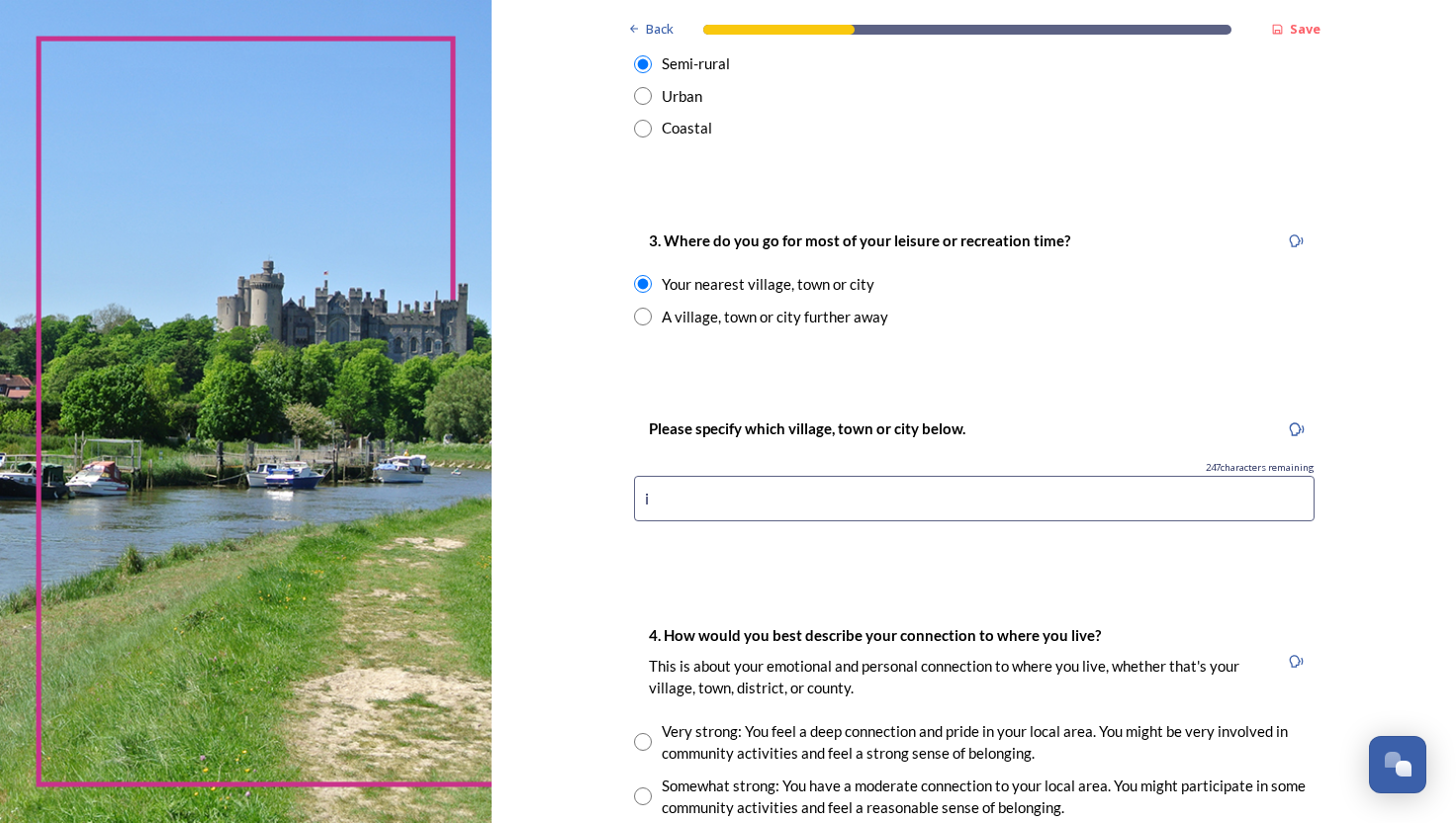 type on "i" 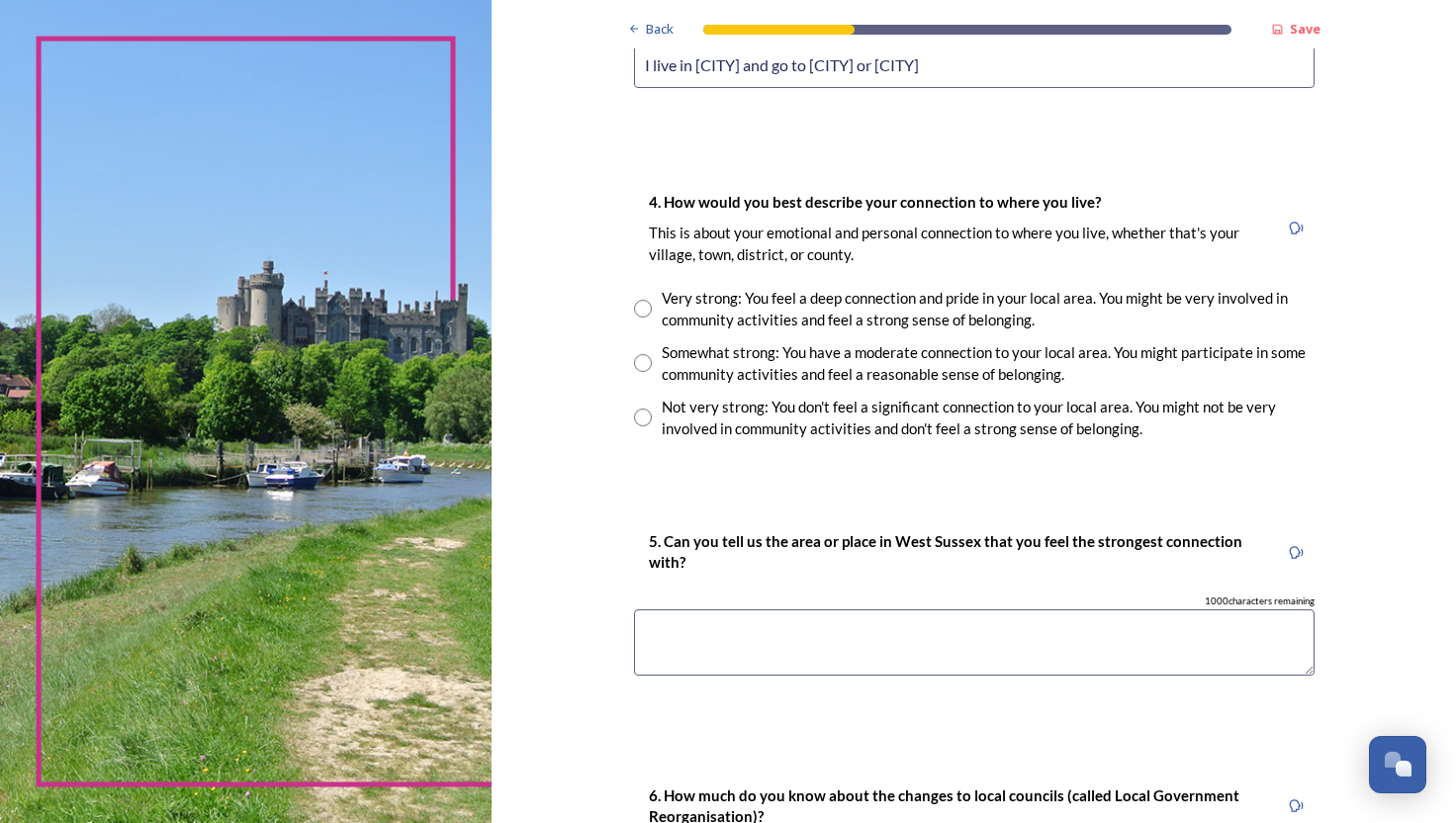 scroll, scrollTop: 1590, scrollLeft: 0, axis: vertical 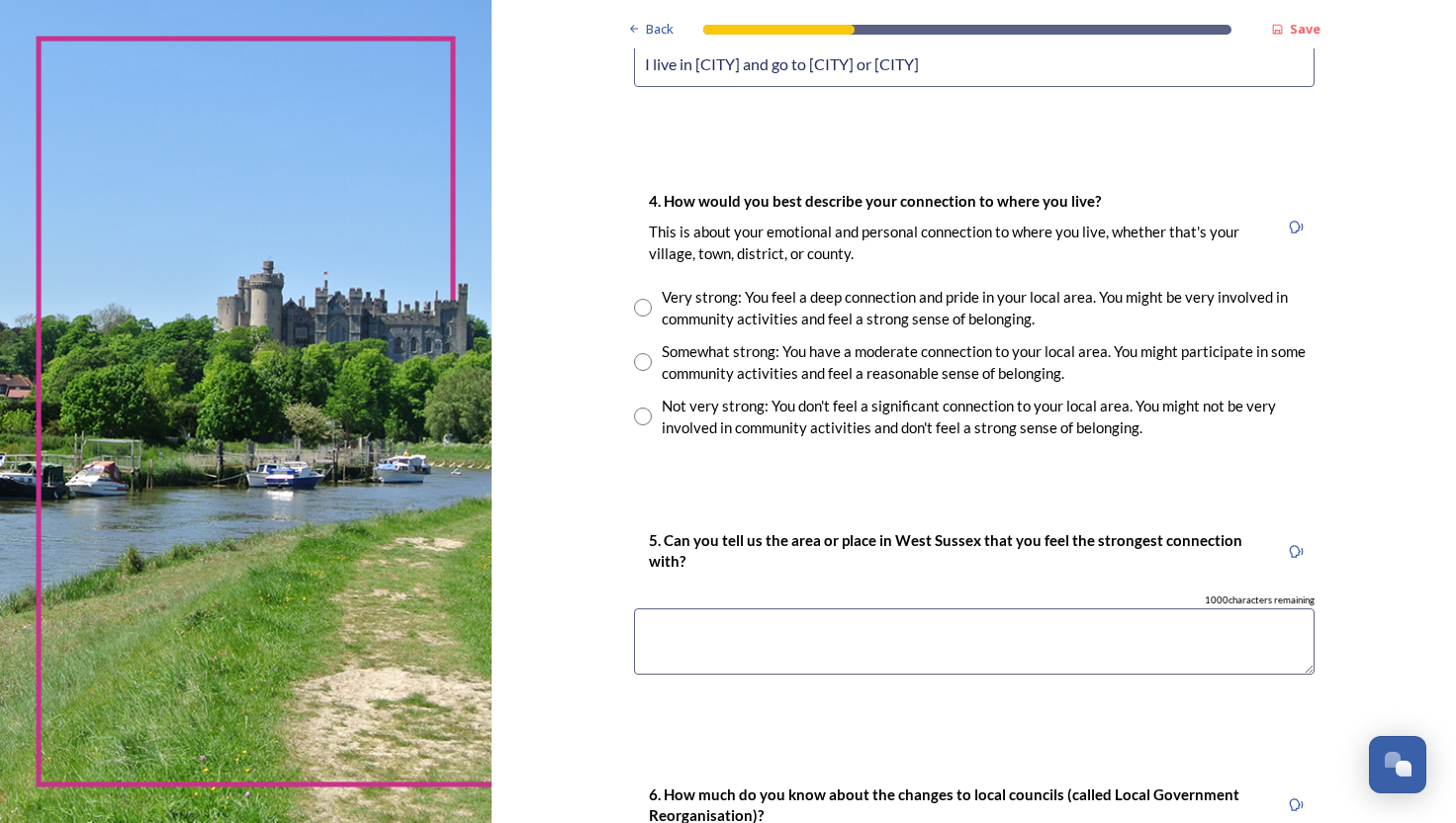type on "I live in [CITY] and go to [CITY] or [CITY]" 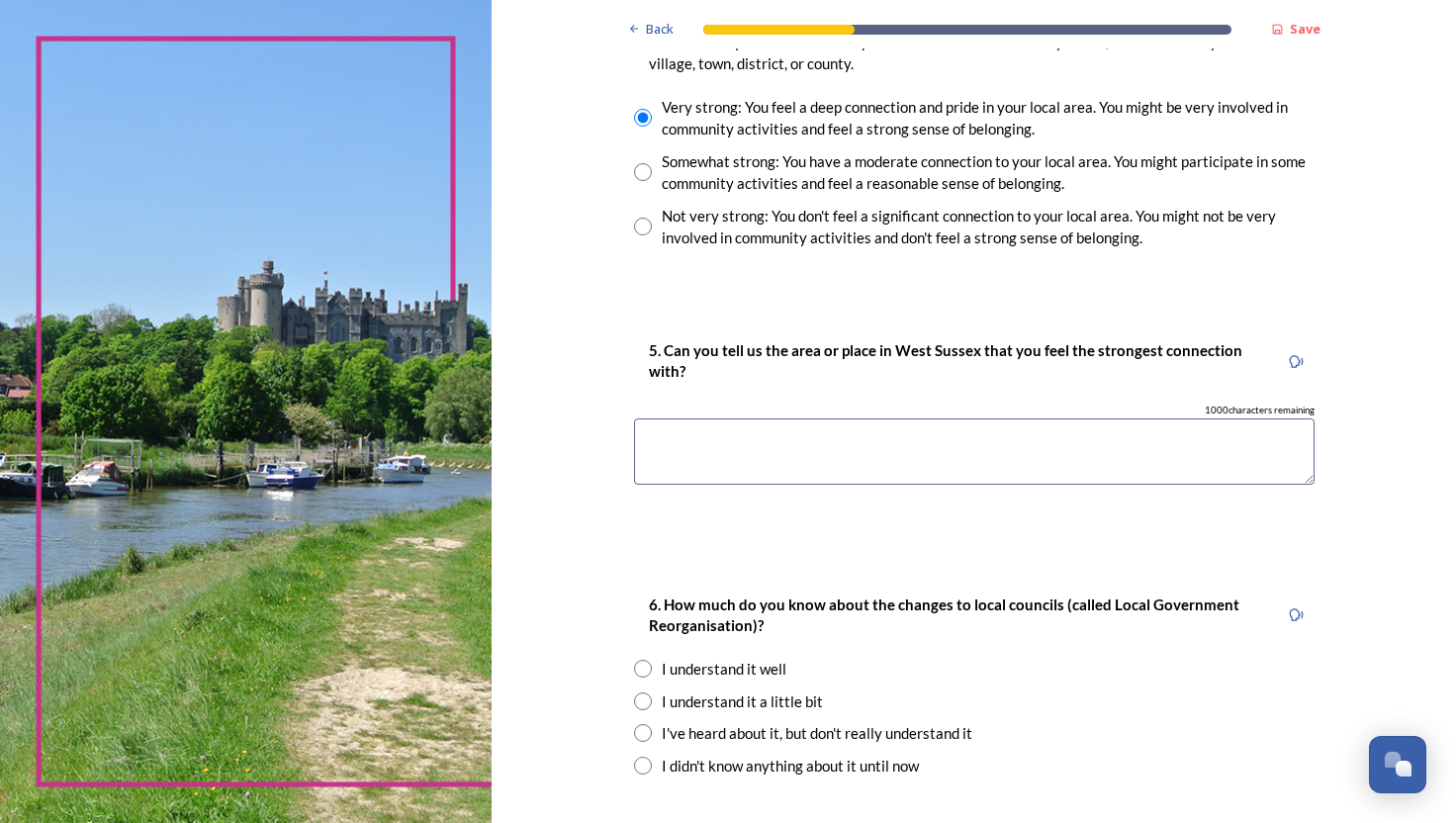 scroll, scrollTop: 1781, scrollLeft: 0, axis: vertical 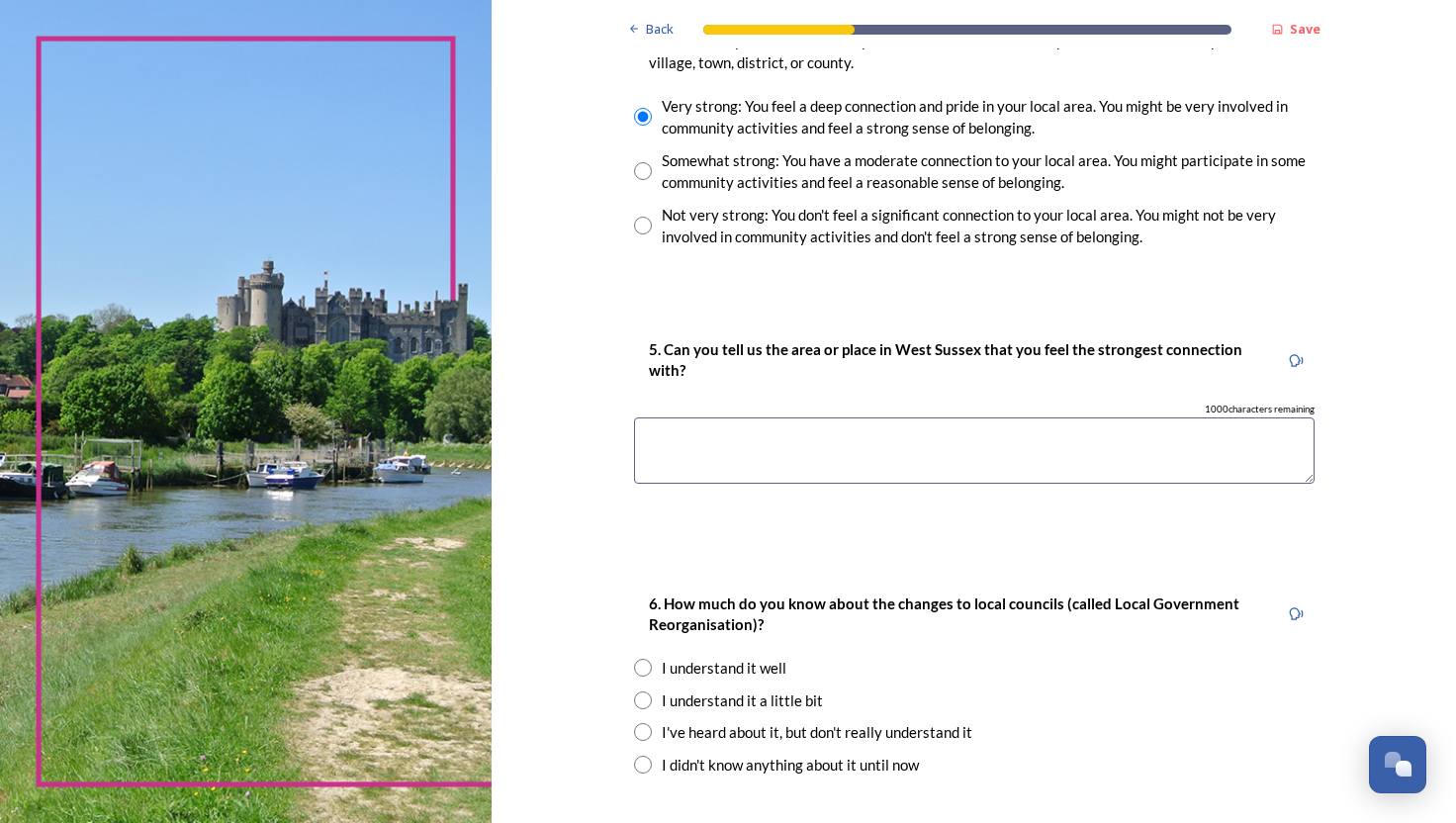 click at bounding box center [974, 450] 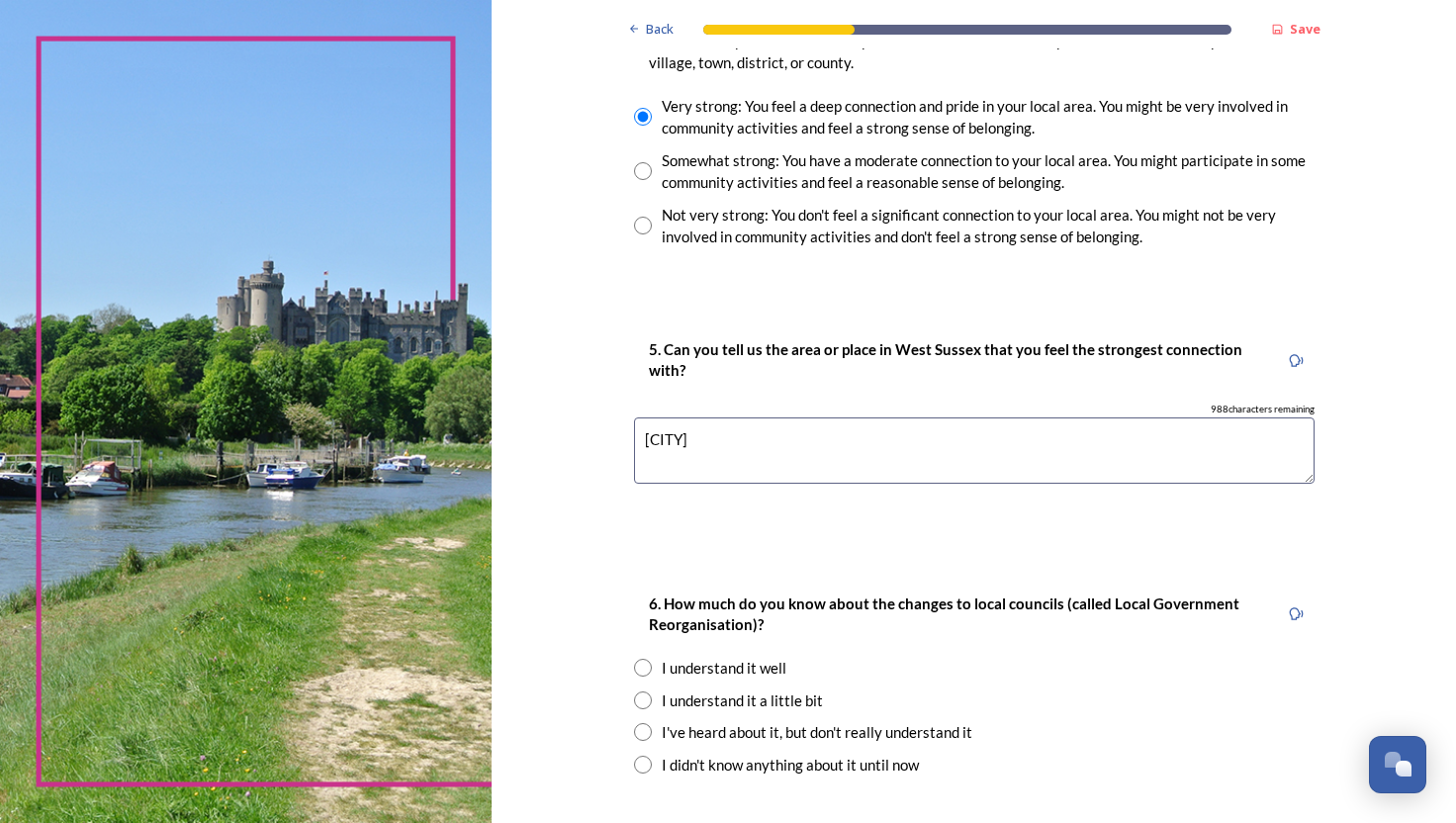 scroll, scrollTop: 1964, scrollLeft: 0, axis: vertical 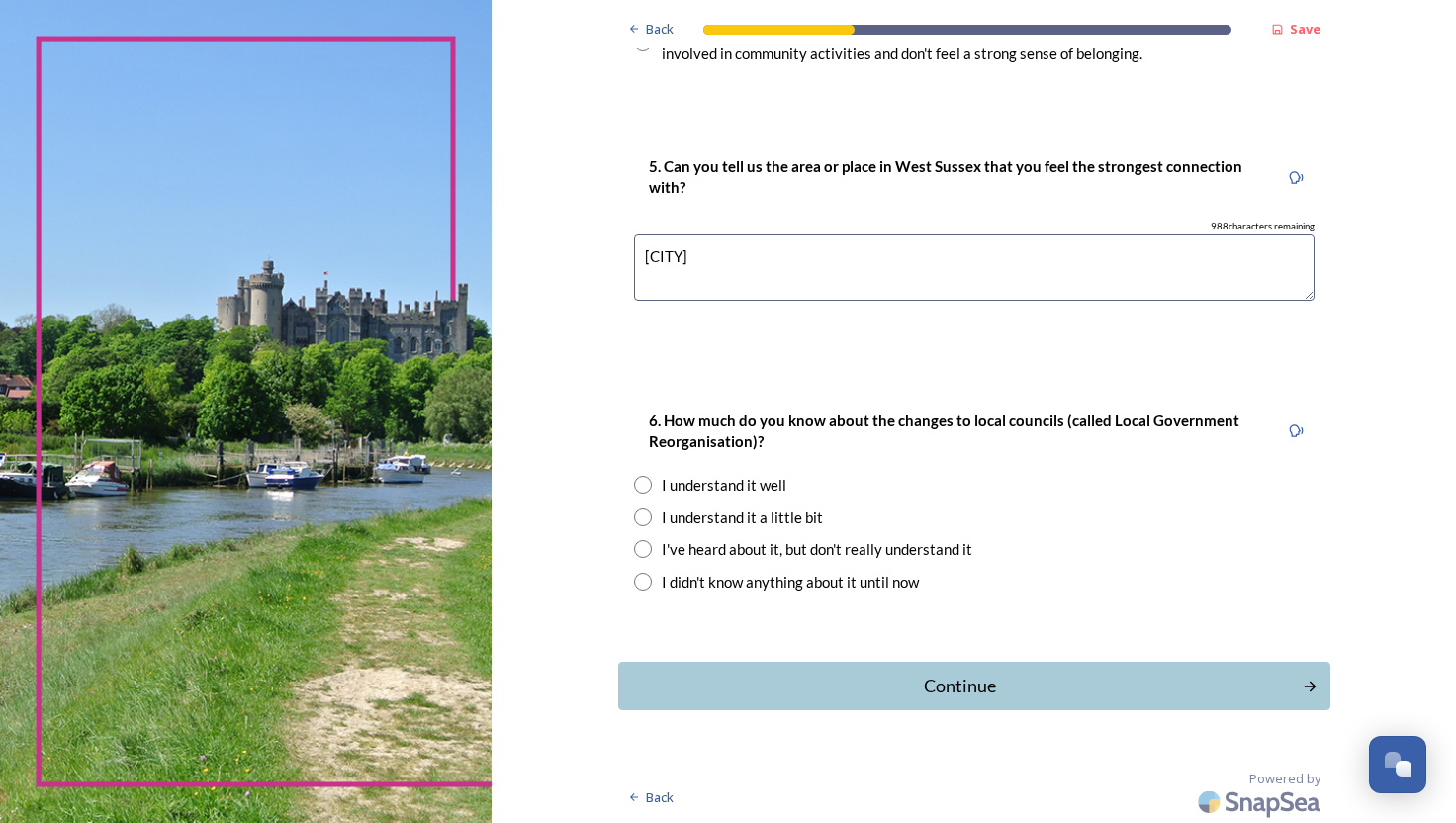 type on "[CITY]" 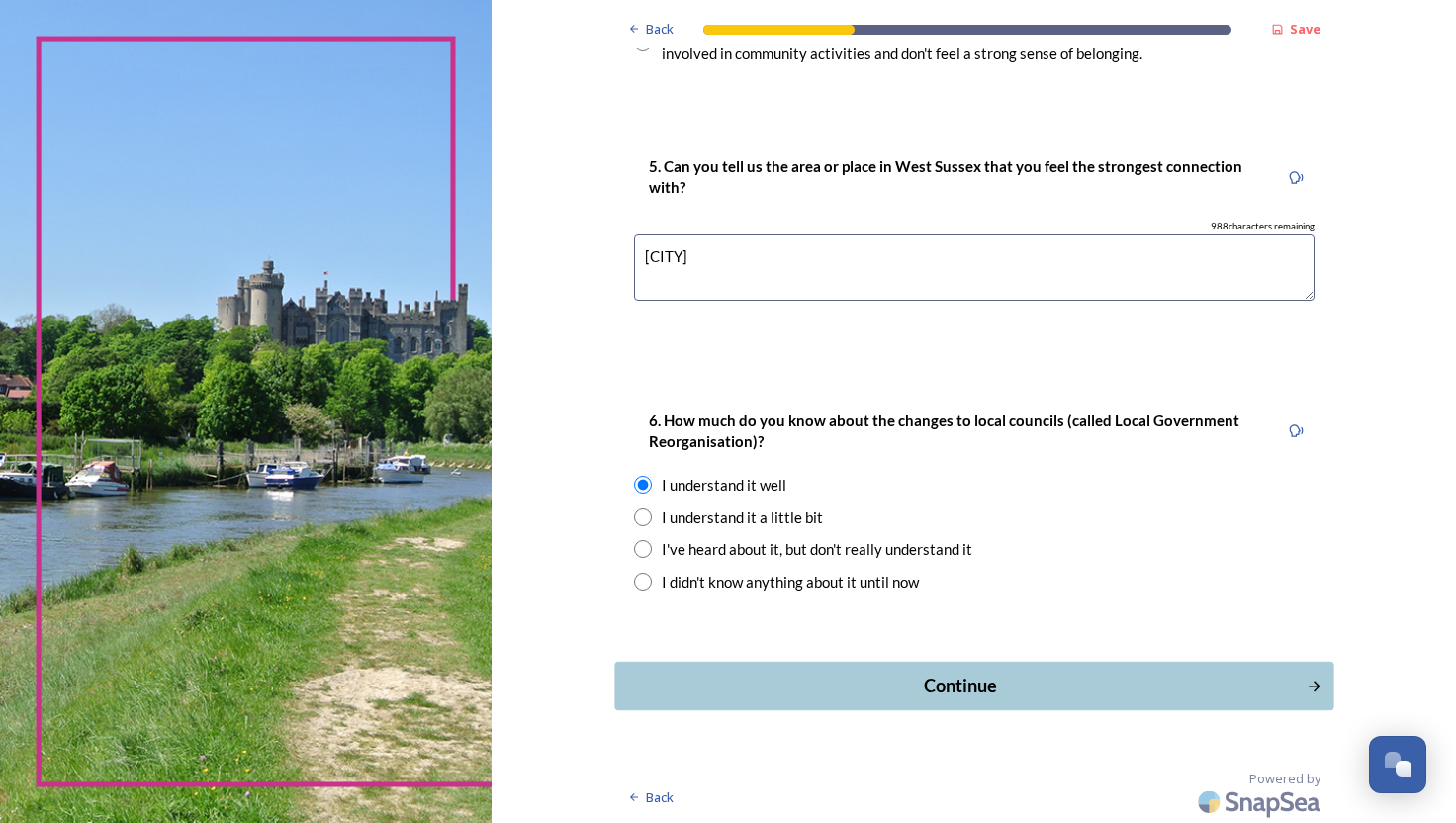 click on "Continue" at bounding box center [959, 686] 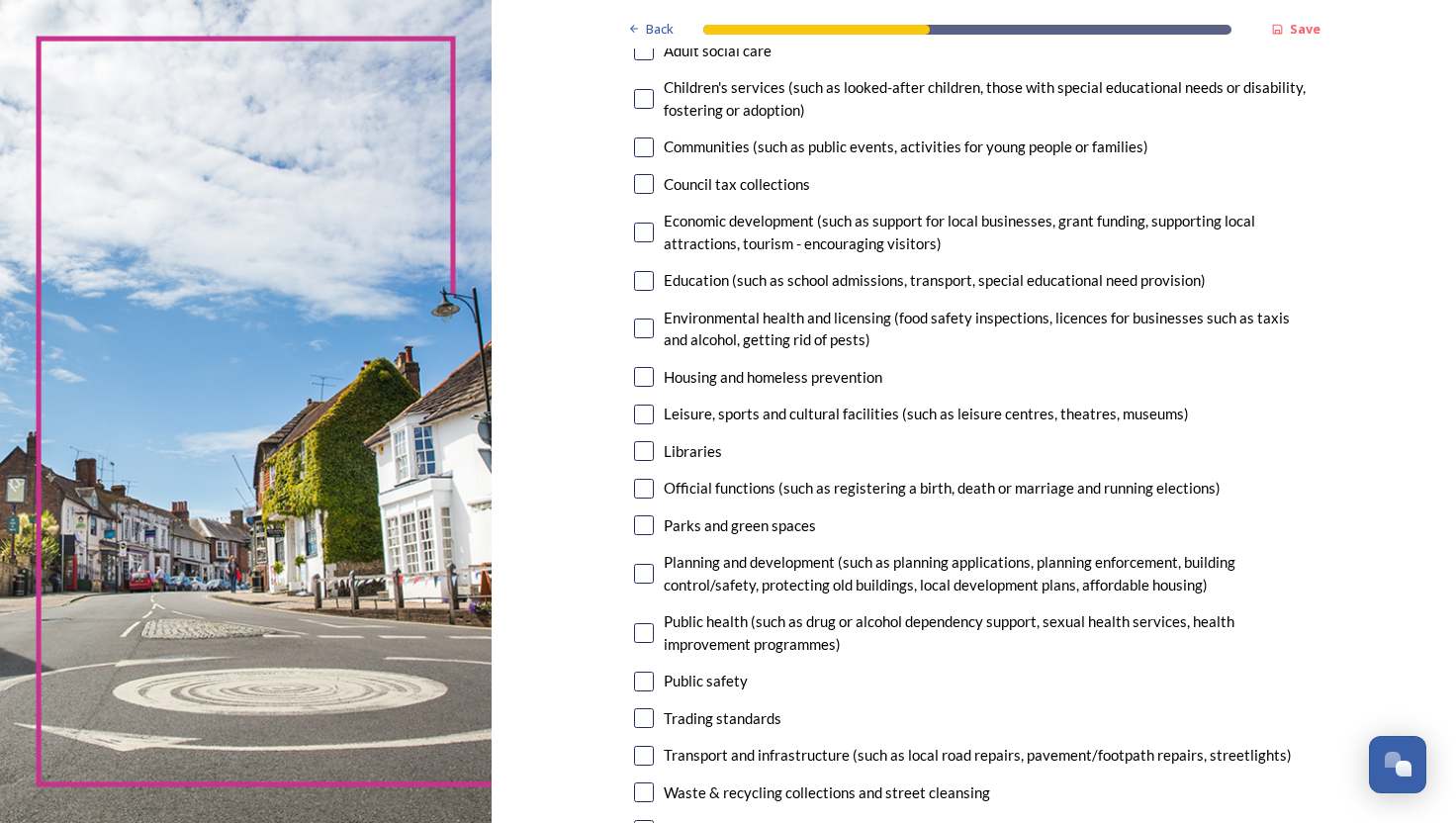 scroll, scrollTop: 247, scrollLeft: 0, axis: vertical 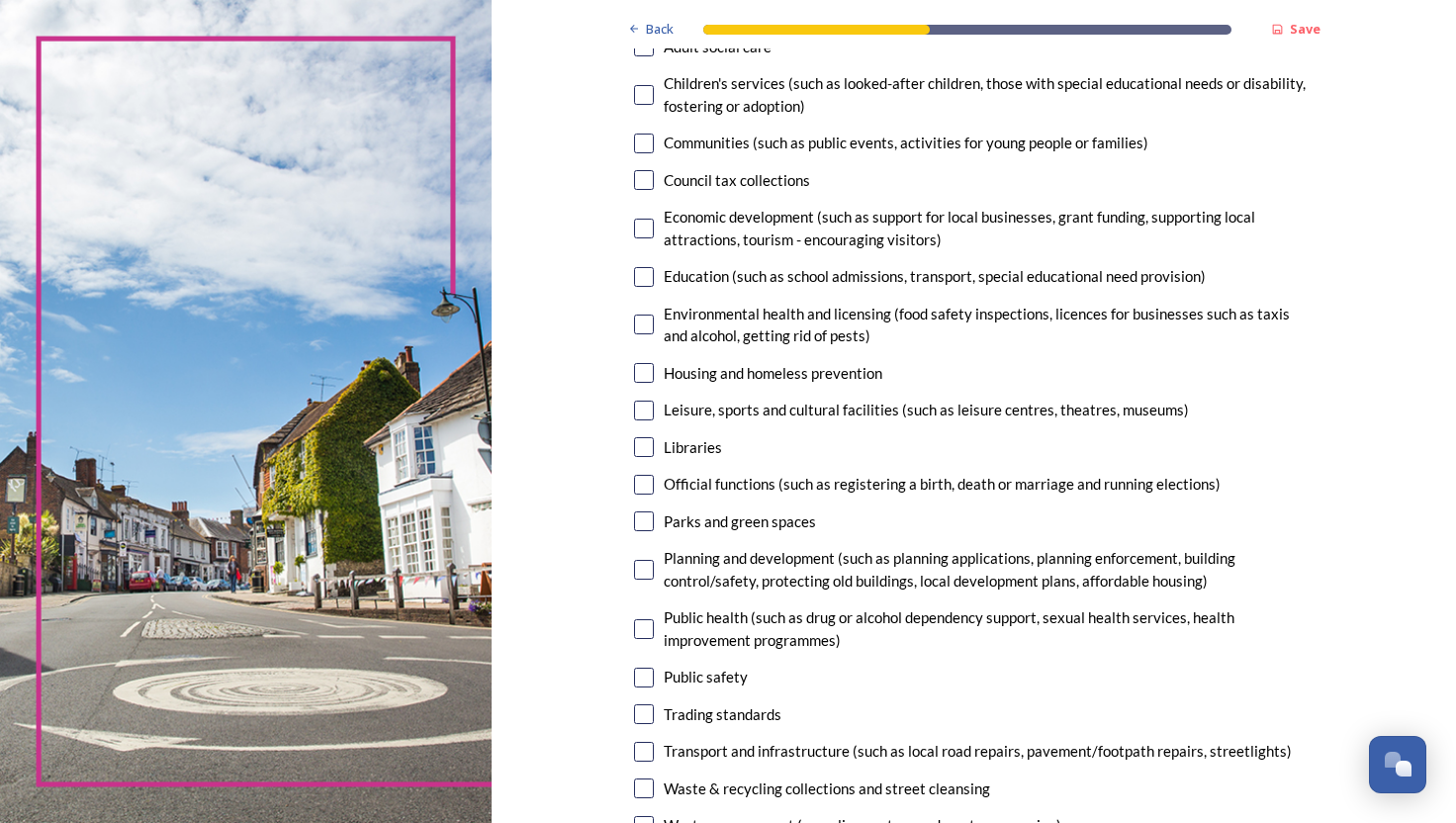 click at bounding box center [644, 229] 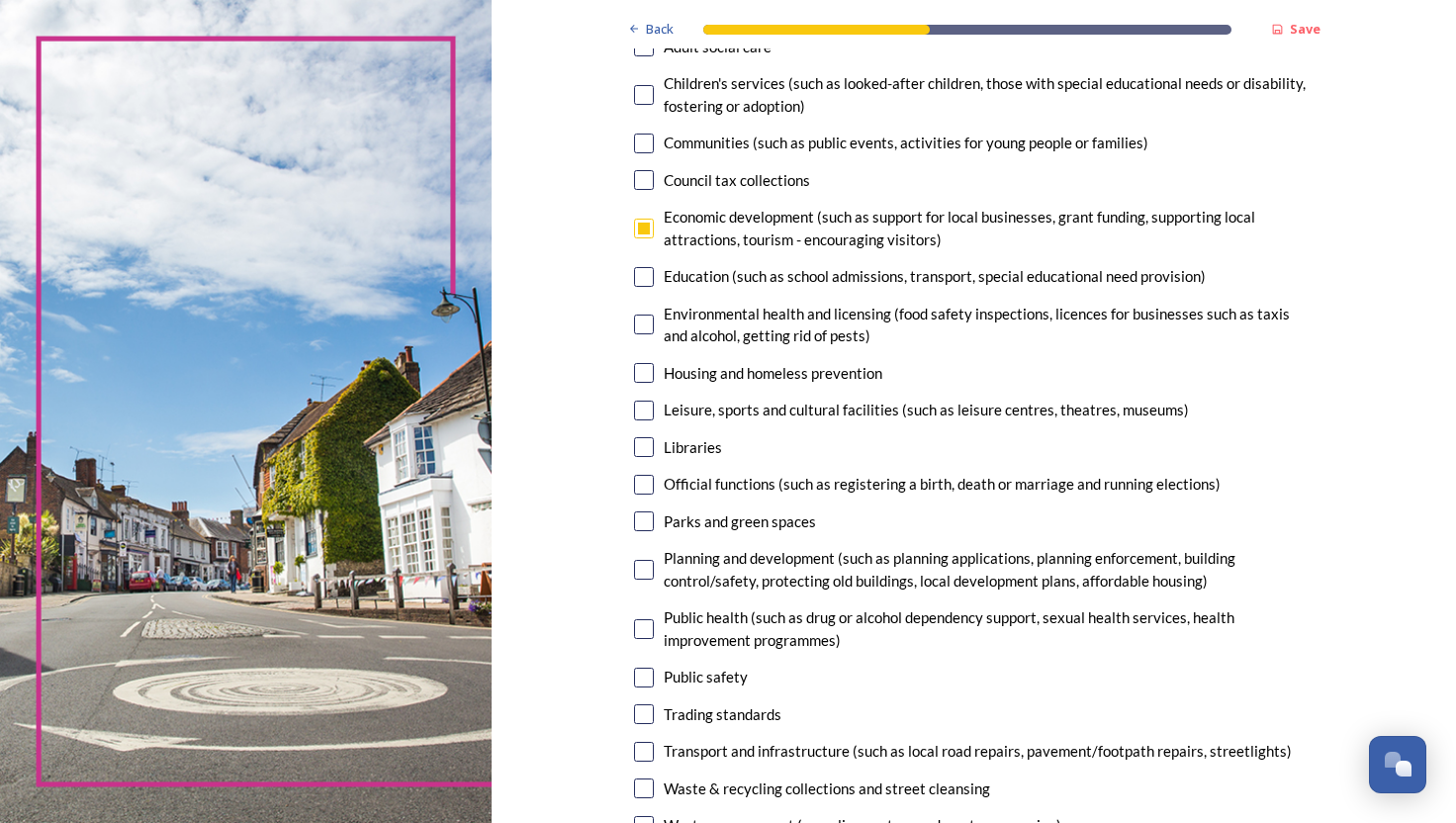 click at bounding box center [644, 411] 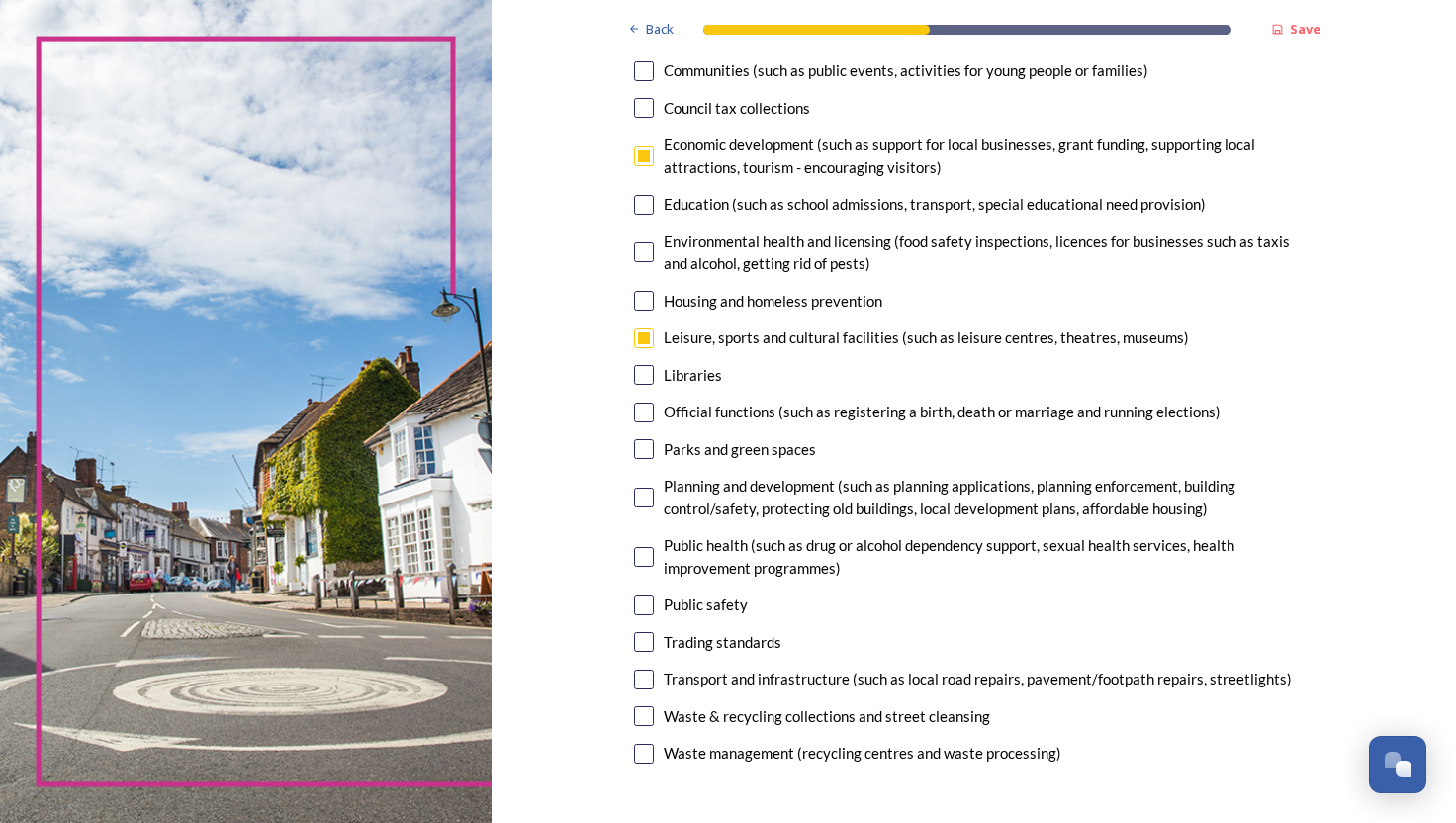 scroll, scrollTop: 322, scrollLeft: 0, axis: vertical 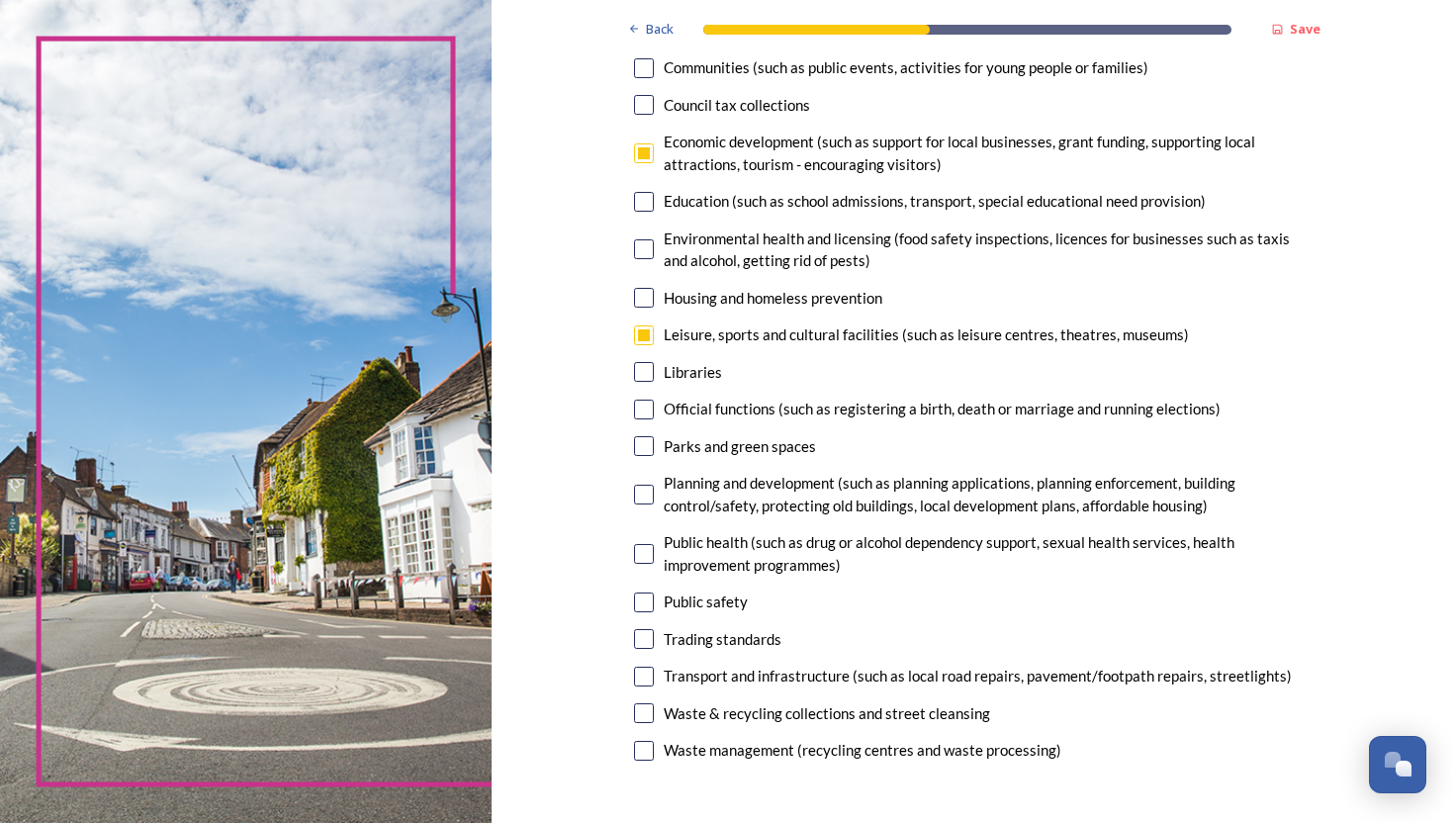 click at bounding box center (644, 495) 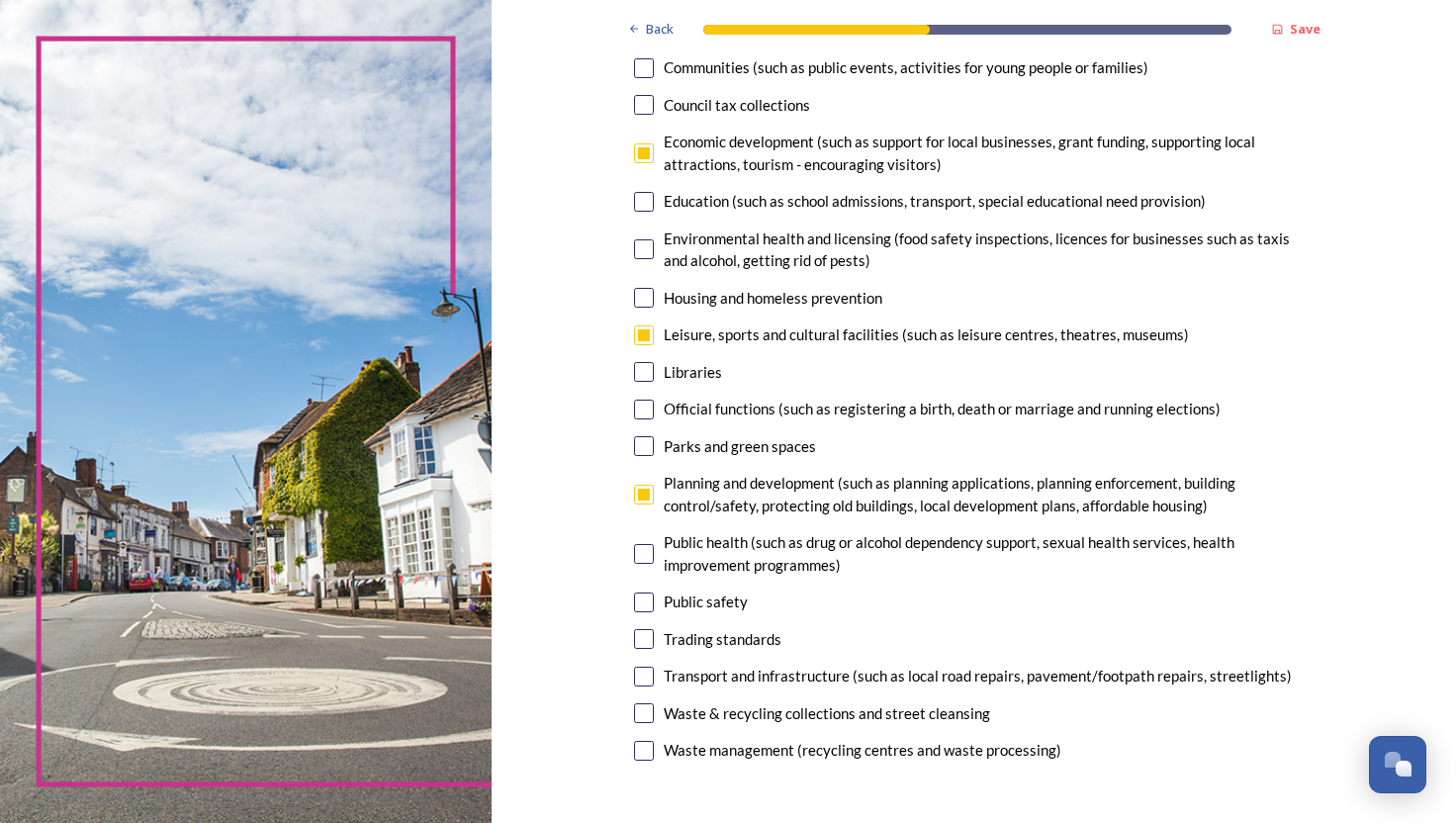 click at bounding box center (644, 677) 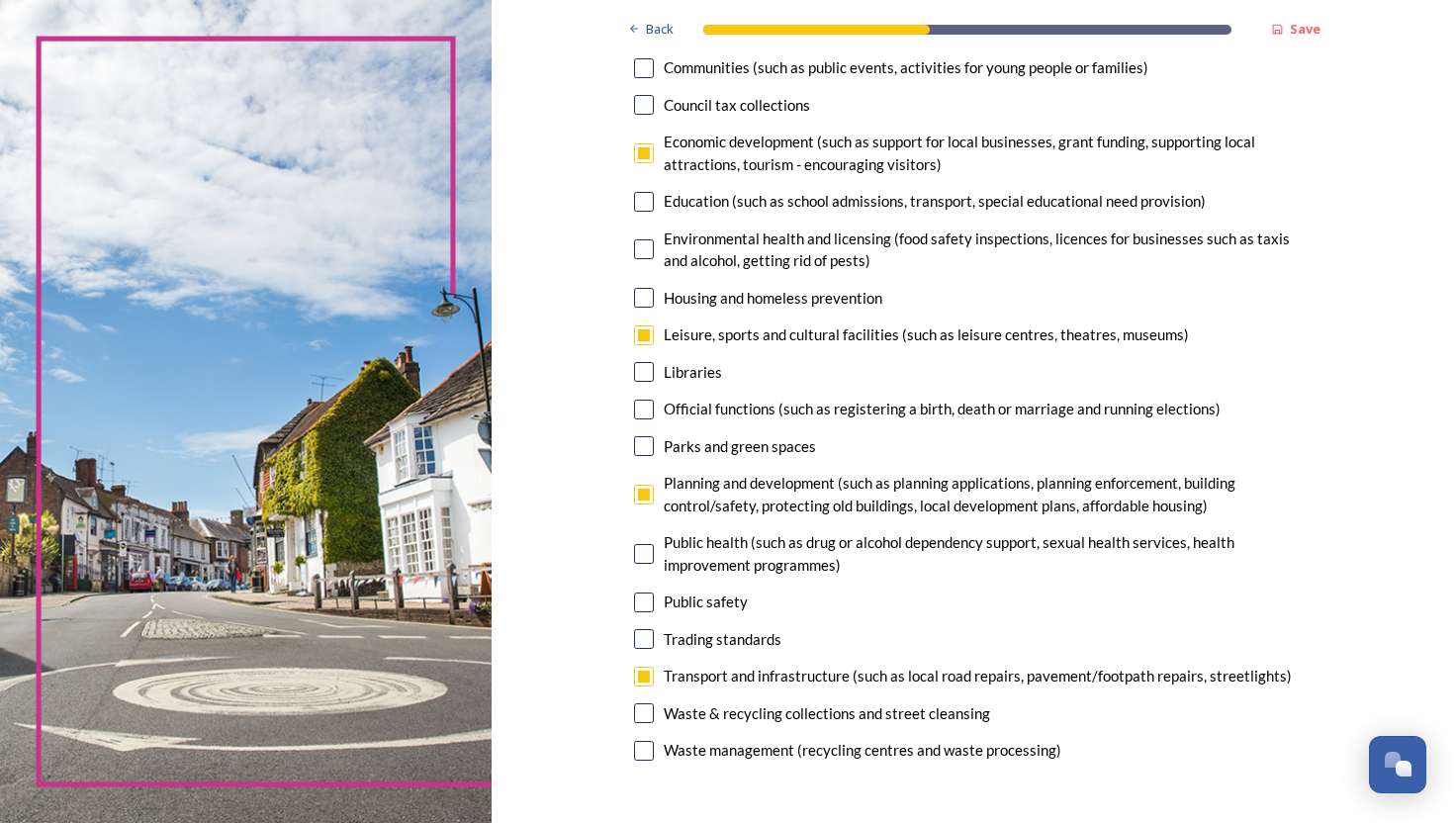 click at bounding box center [644, 713] 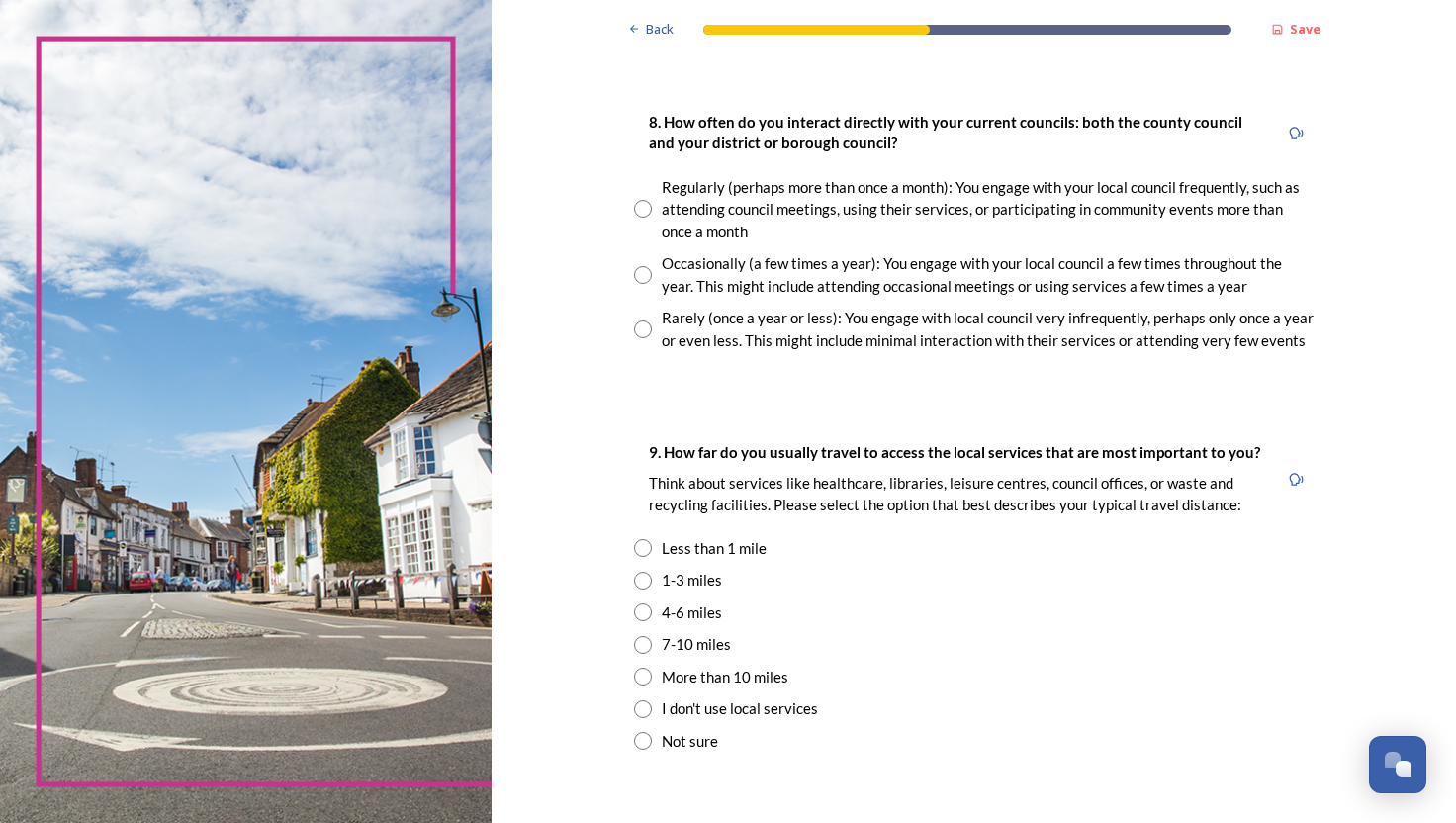 scroll, scrollTop: 1070, scrollLeft: 0, axis: vertical 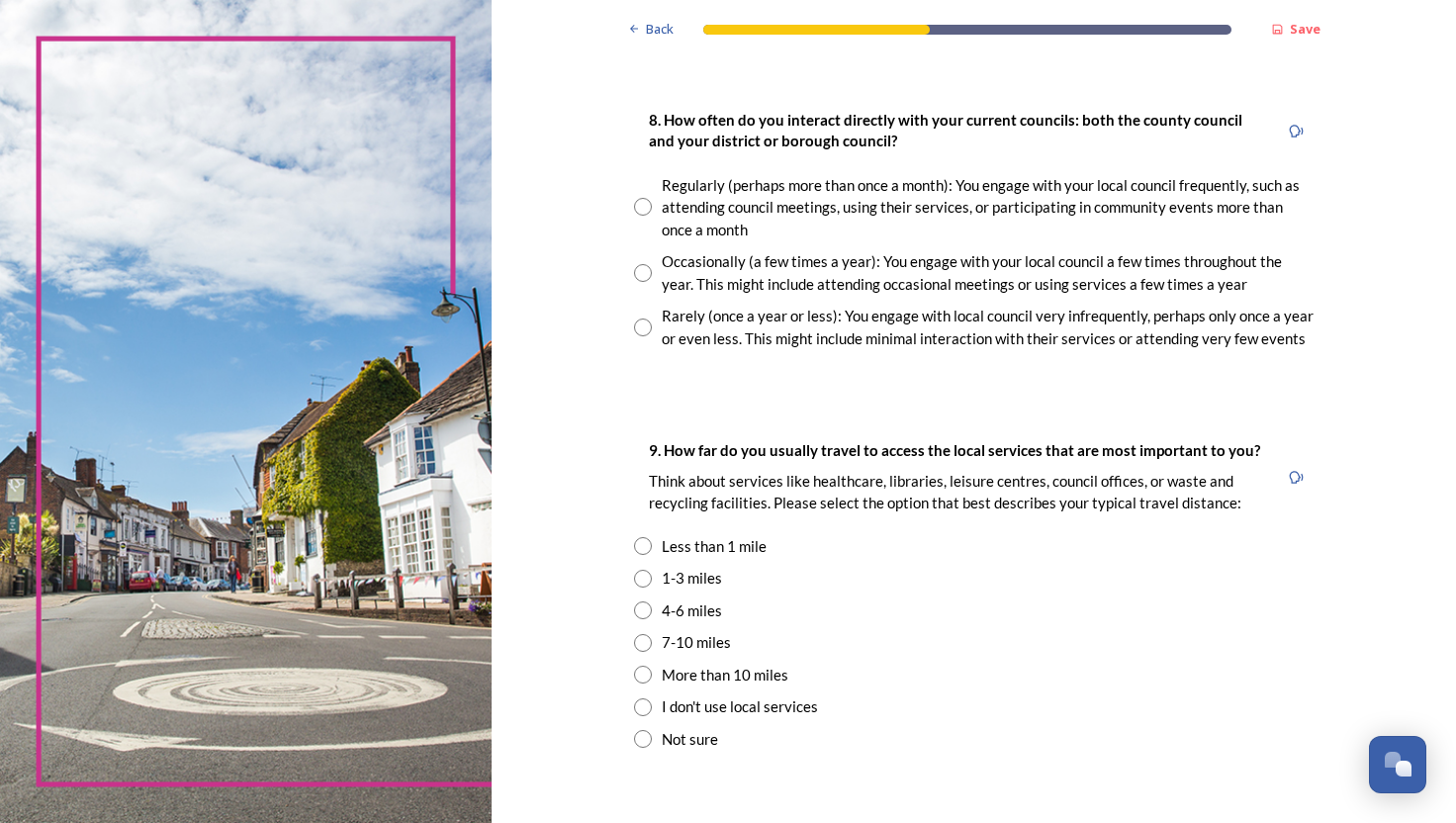 click at bounding box center (643, 327) 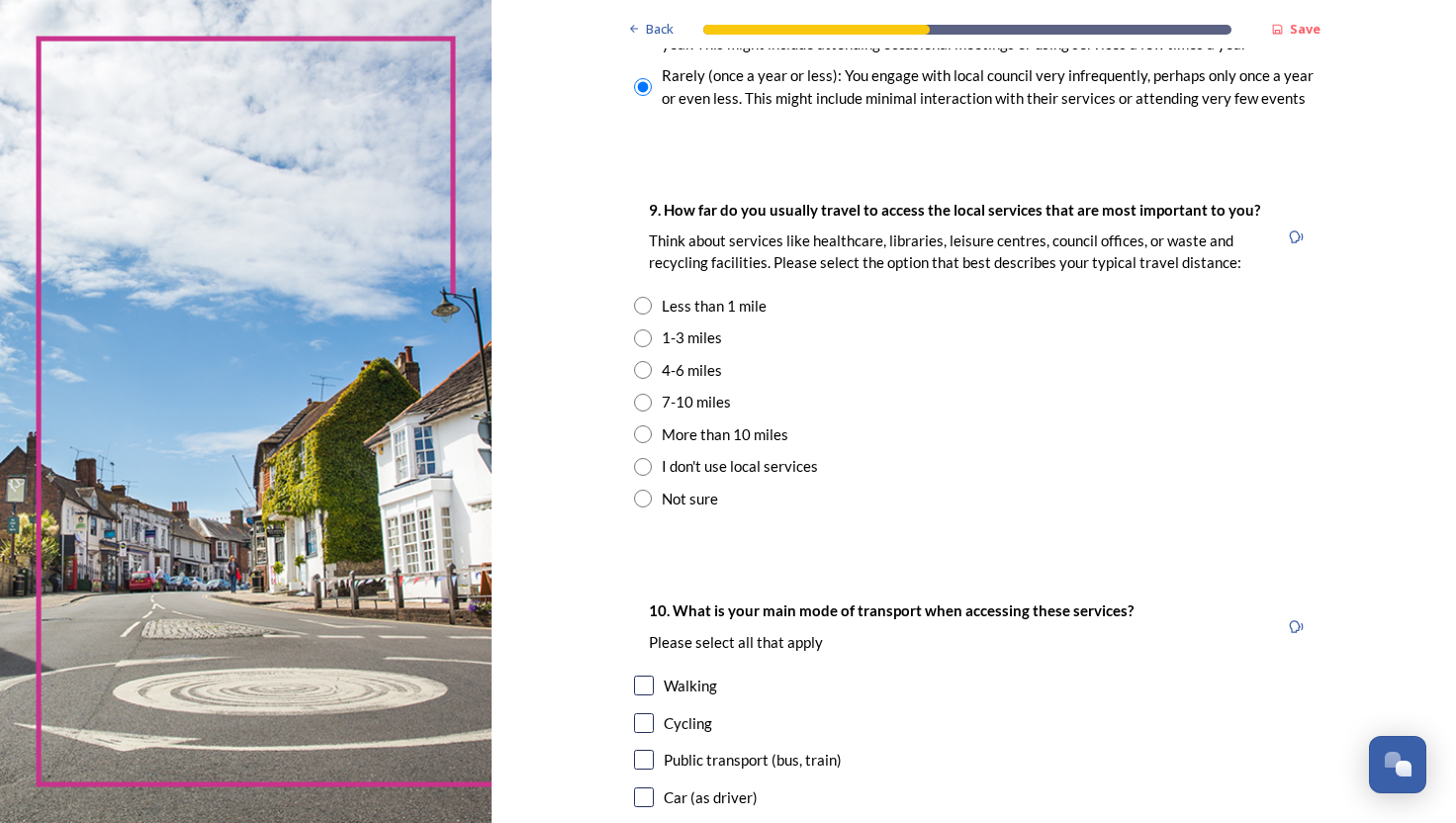 scroll, scrollTop: 1312, scrollLeft: 0, axis: vertical 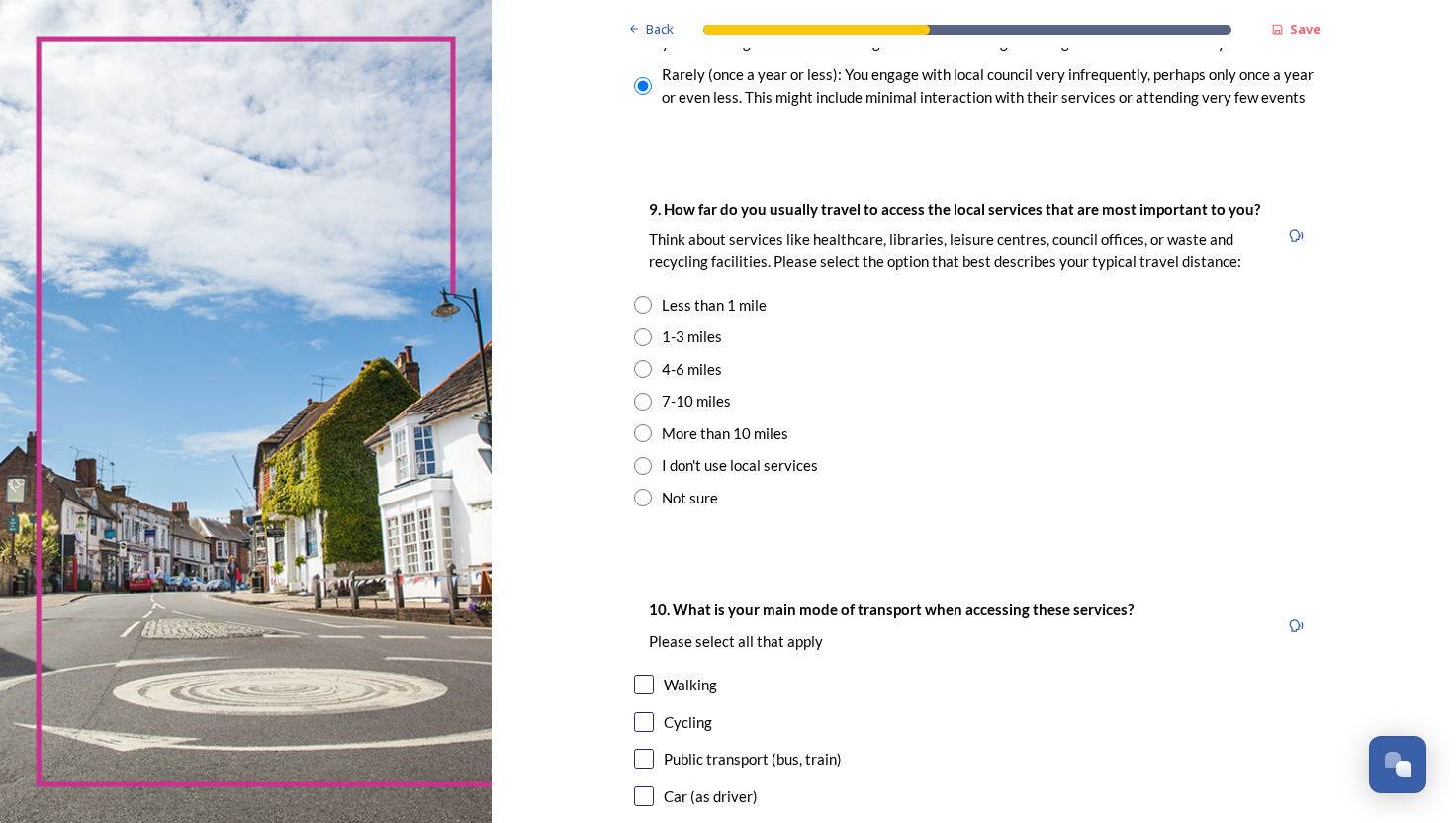 click at bounding box center (643, 369) 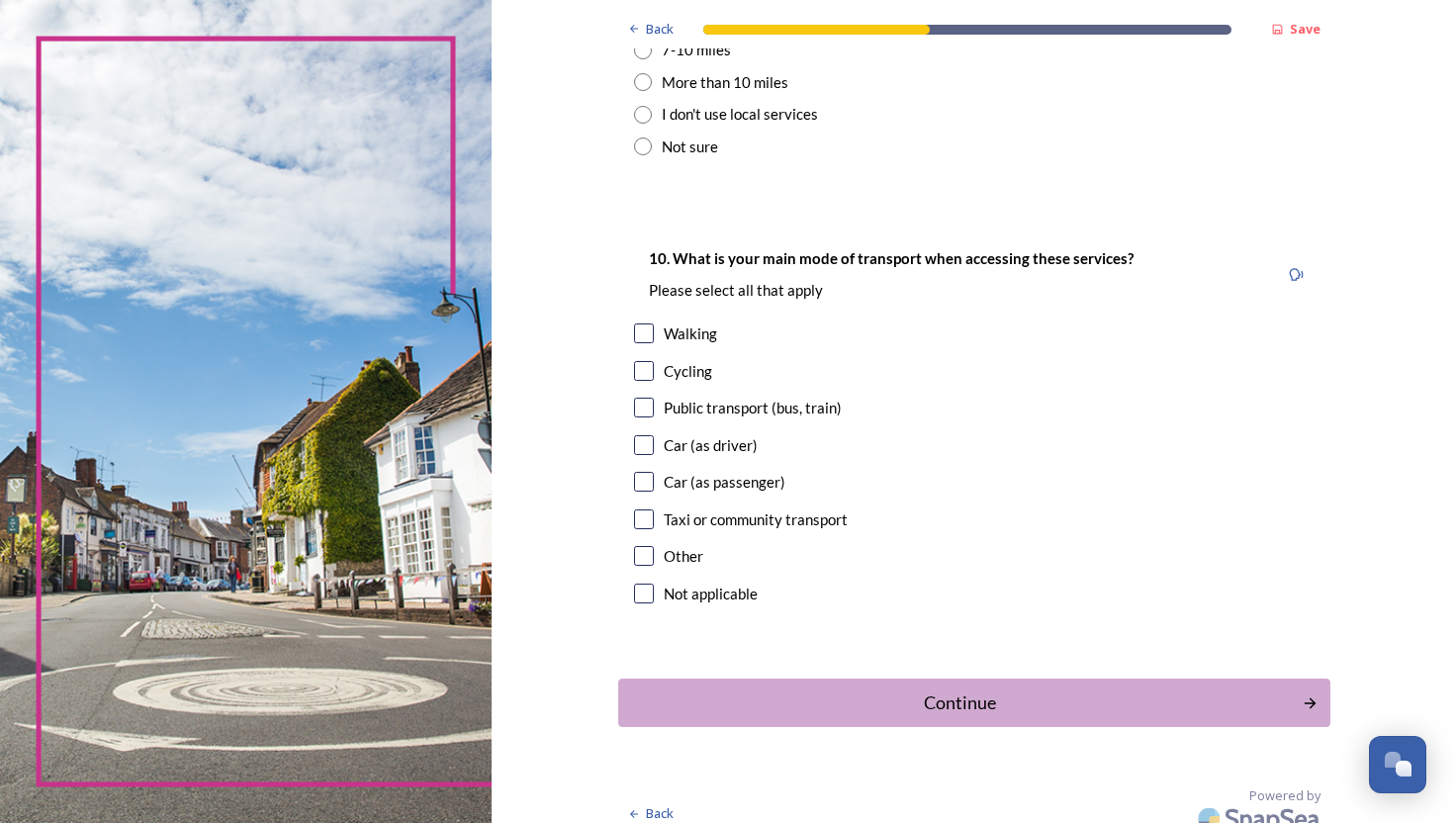 scroll, scrollTop: 1664, scrollLeft: 0, axis: vertical 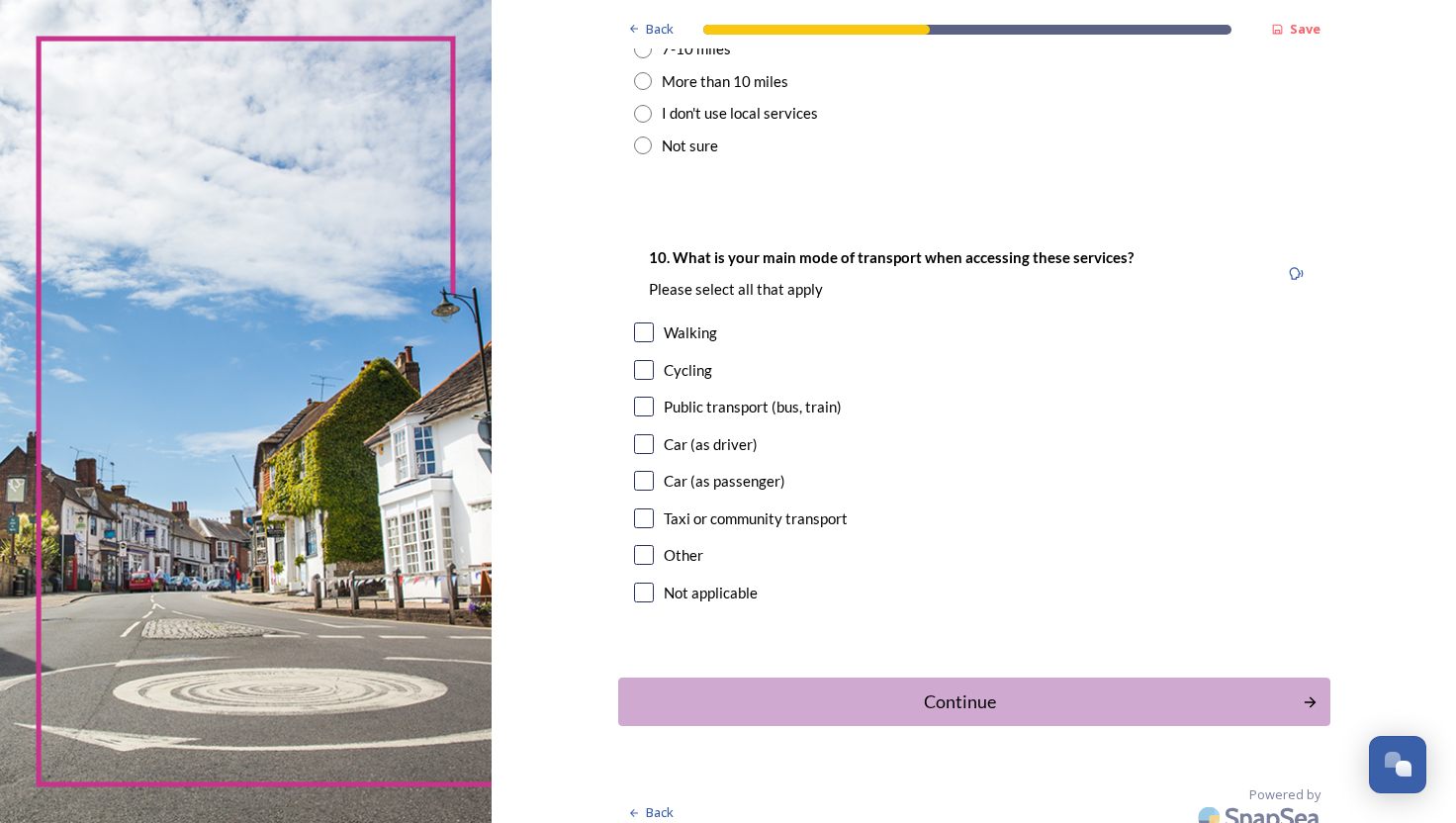 click at bounding box center (644, 444) 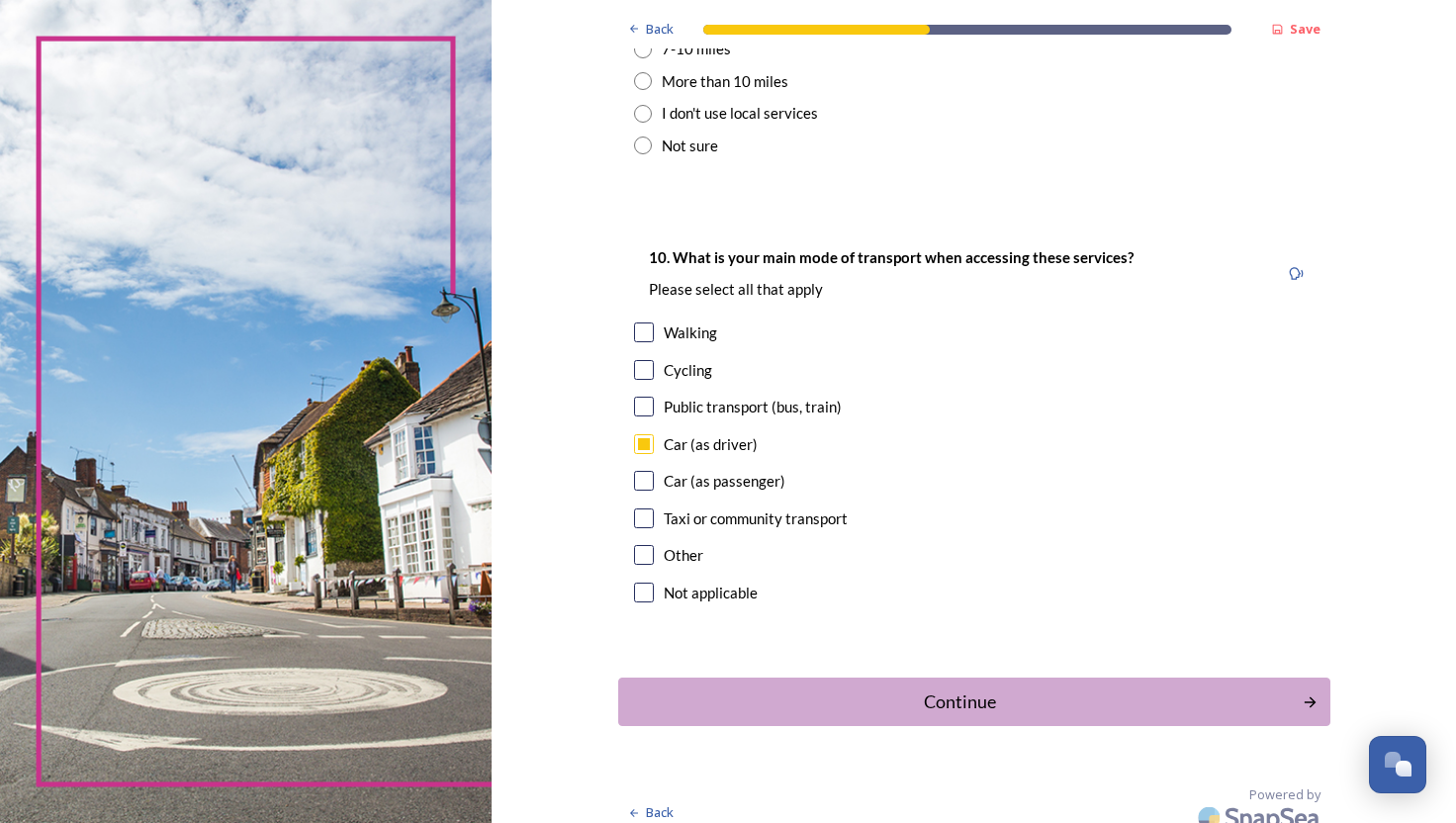 scroll, scrollTop: 1681, scrollLeft: 0, axis: vertical 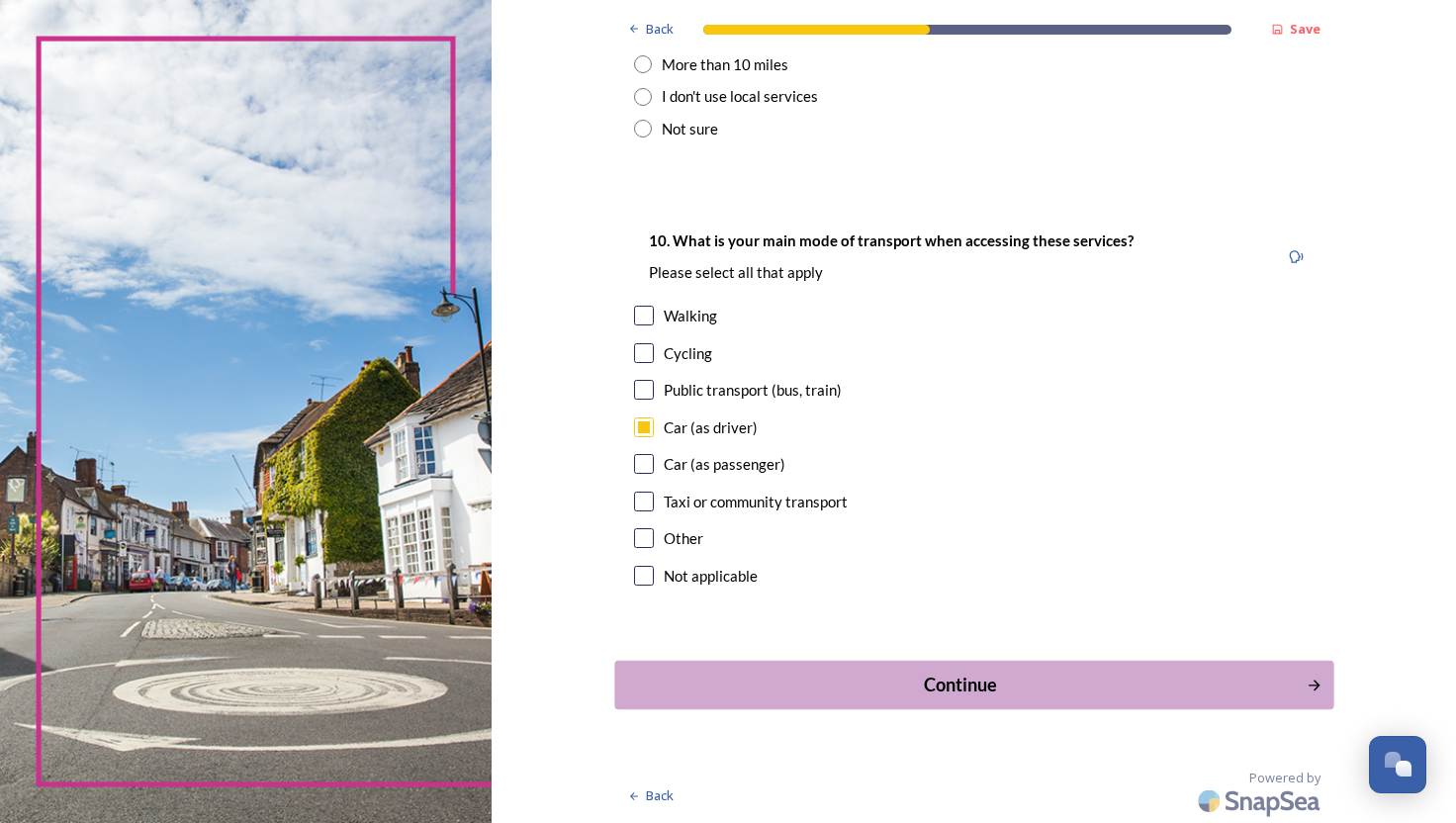 click on "Continue" at bounding box center [959, 685] 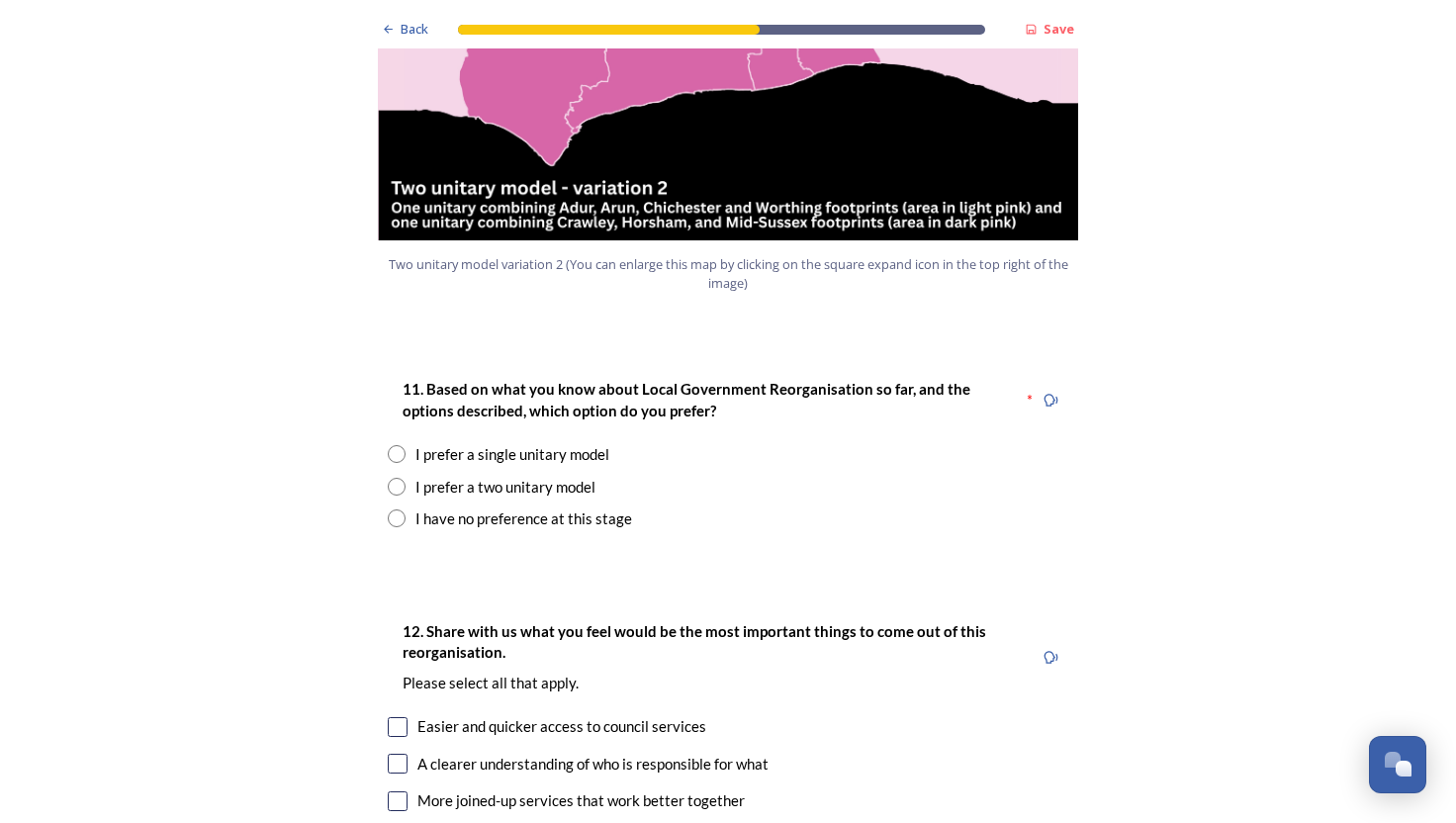 scroll, scrollTop: 2332, scrollLeft: 0, axis: vertical 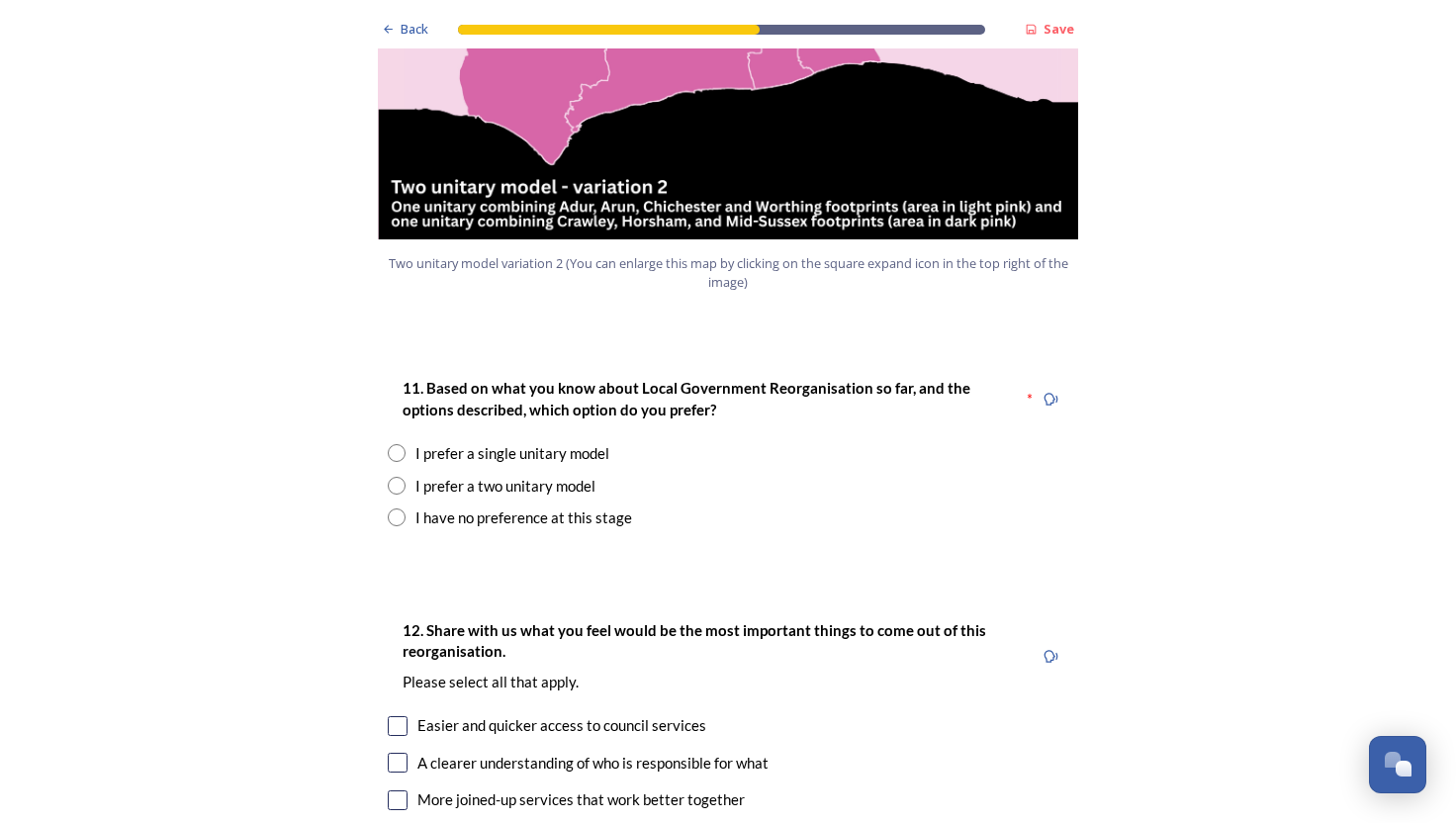 click at bounding box center [397, 486] 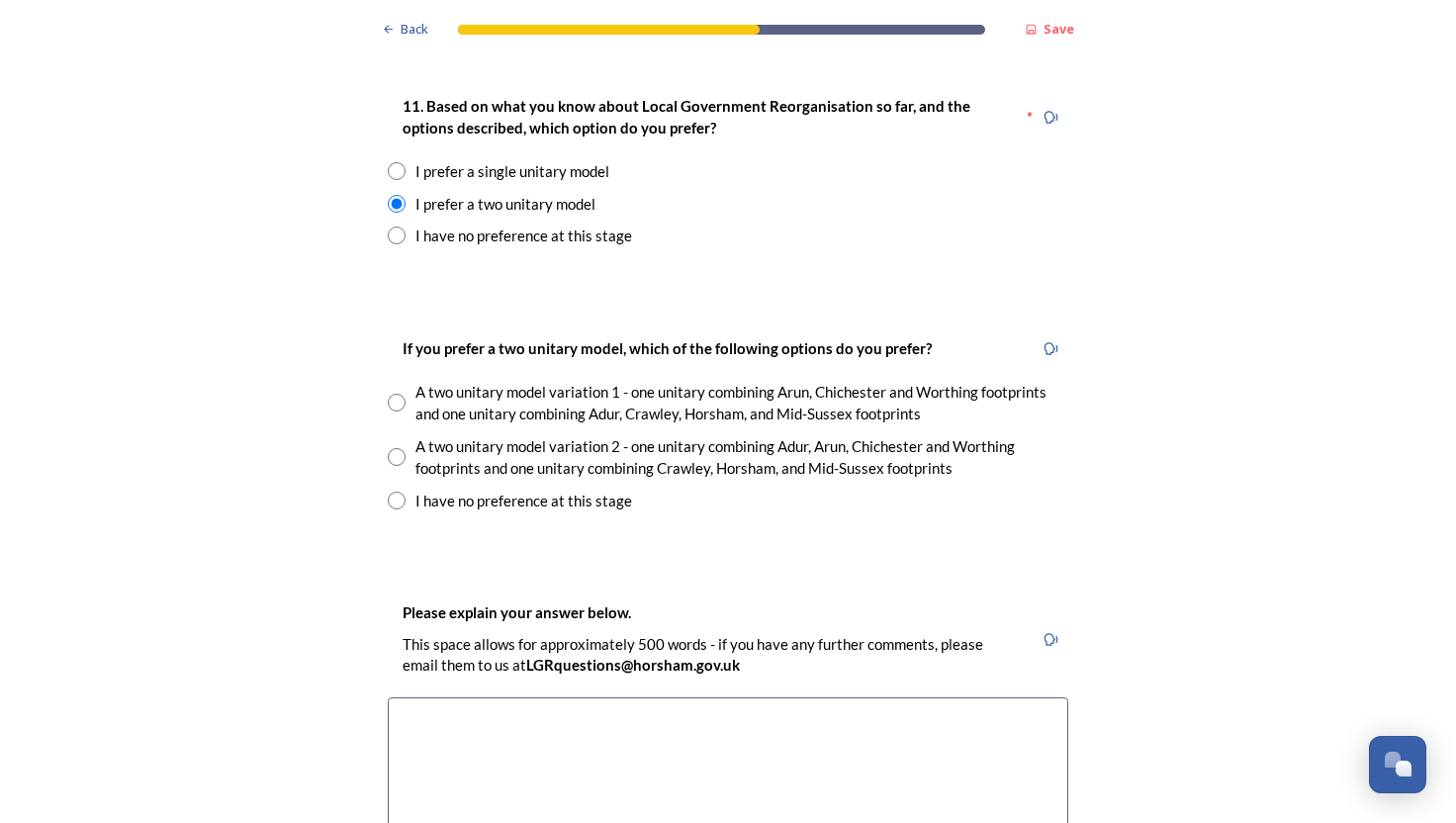 scroll, scrollTop: 2615, scrollLeft: 0, axis: vertical 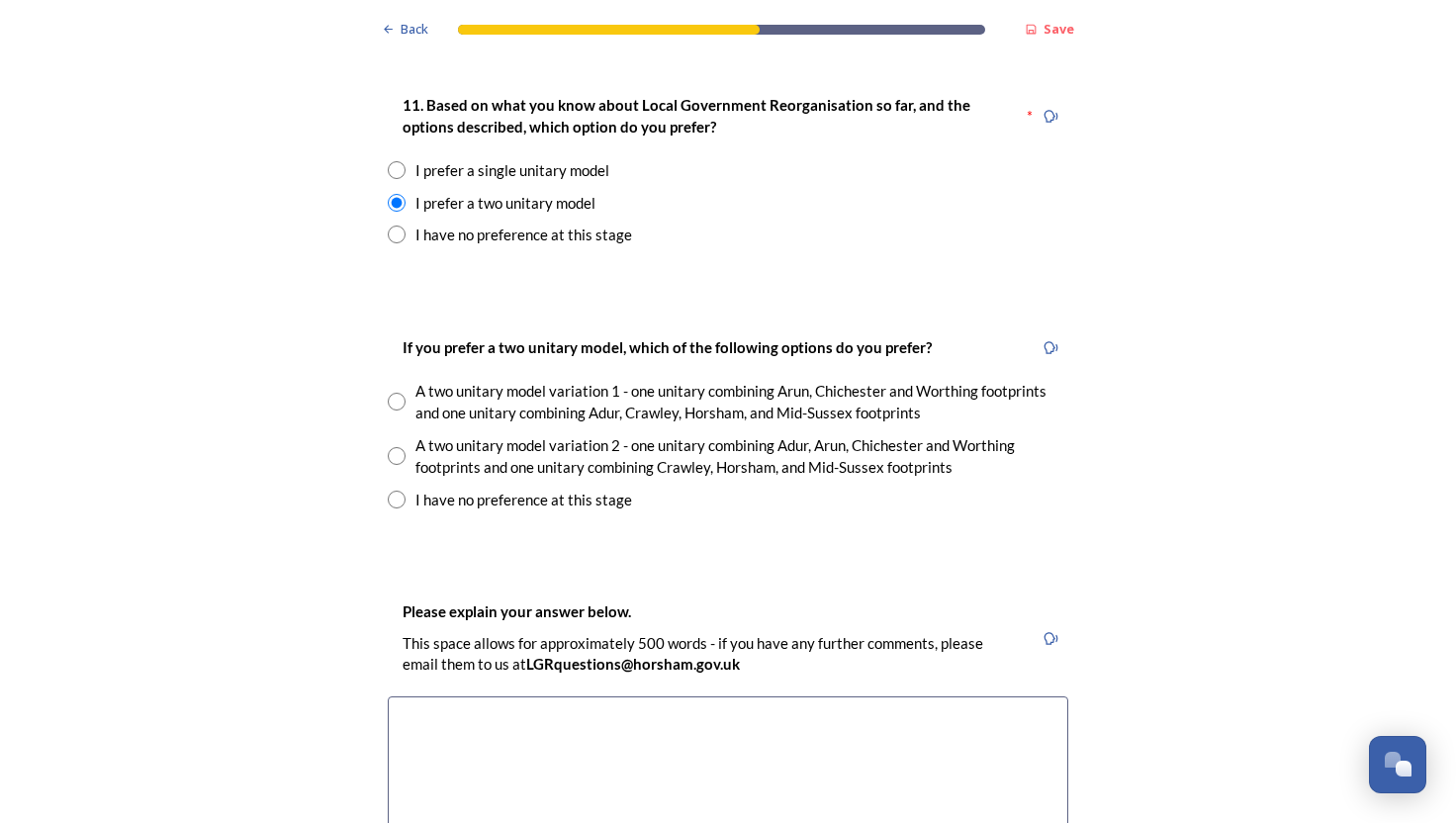 click at bounding box center [397, 456] 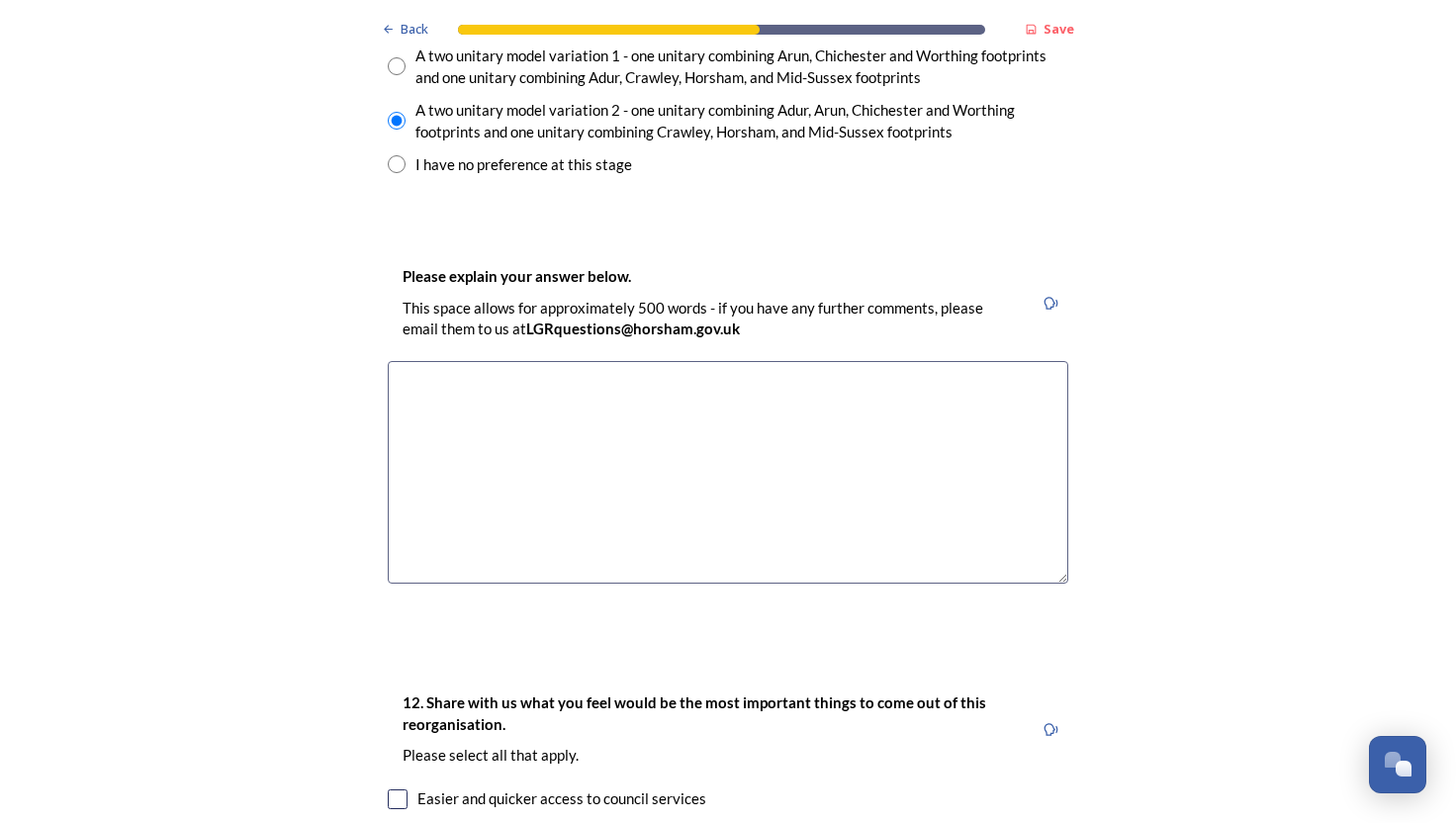 scroll, scrollTop: 2952, scrollLeft: 0, axis: vertical 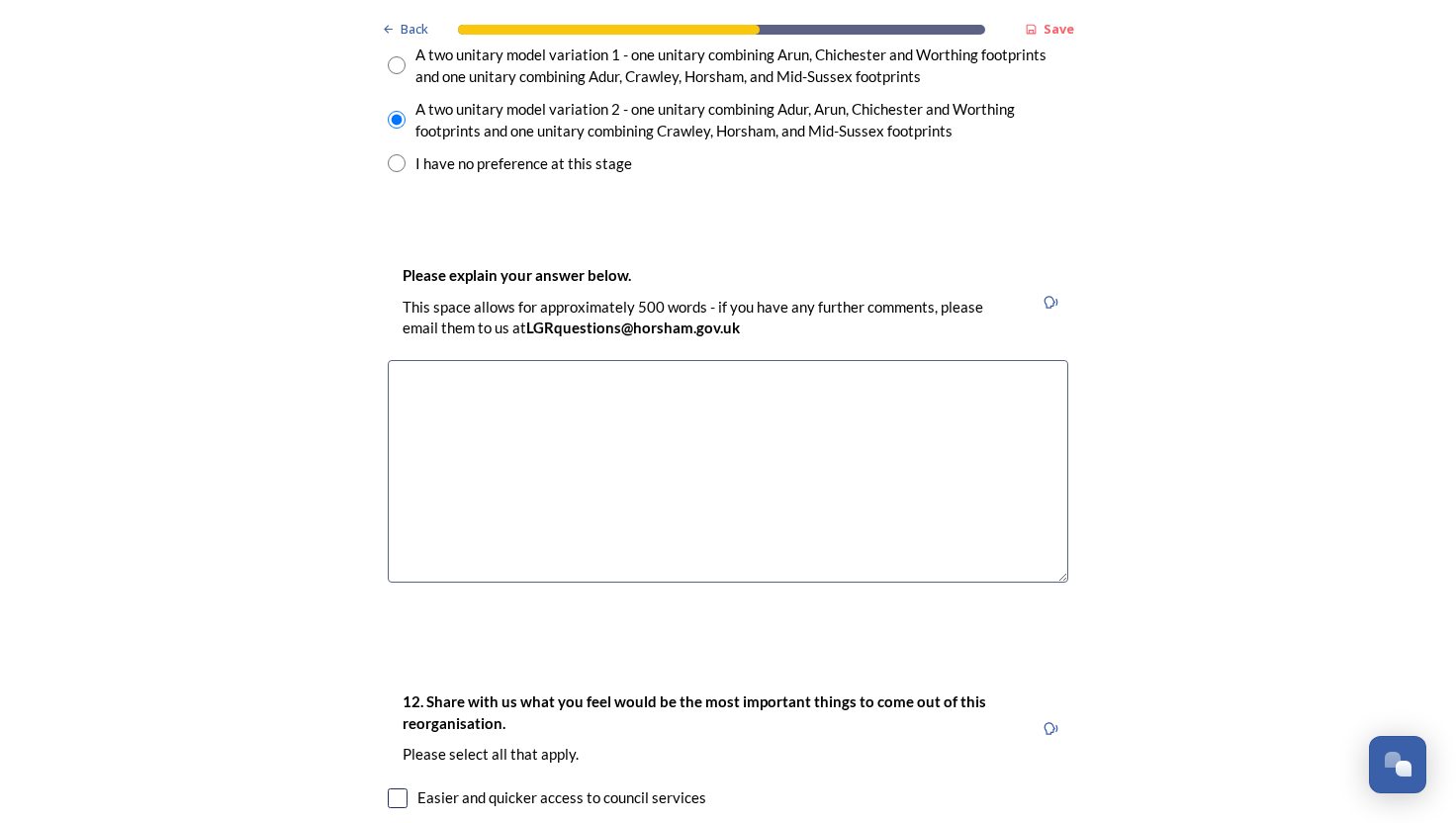 click at bounding box center (728, 471) 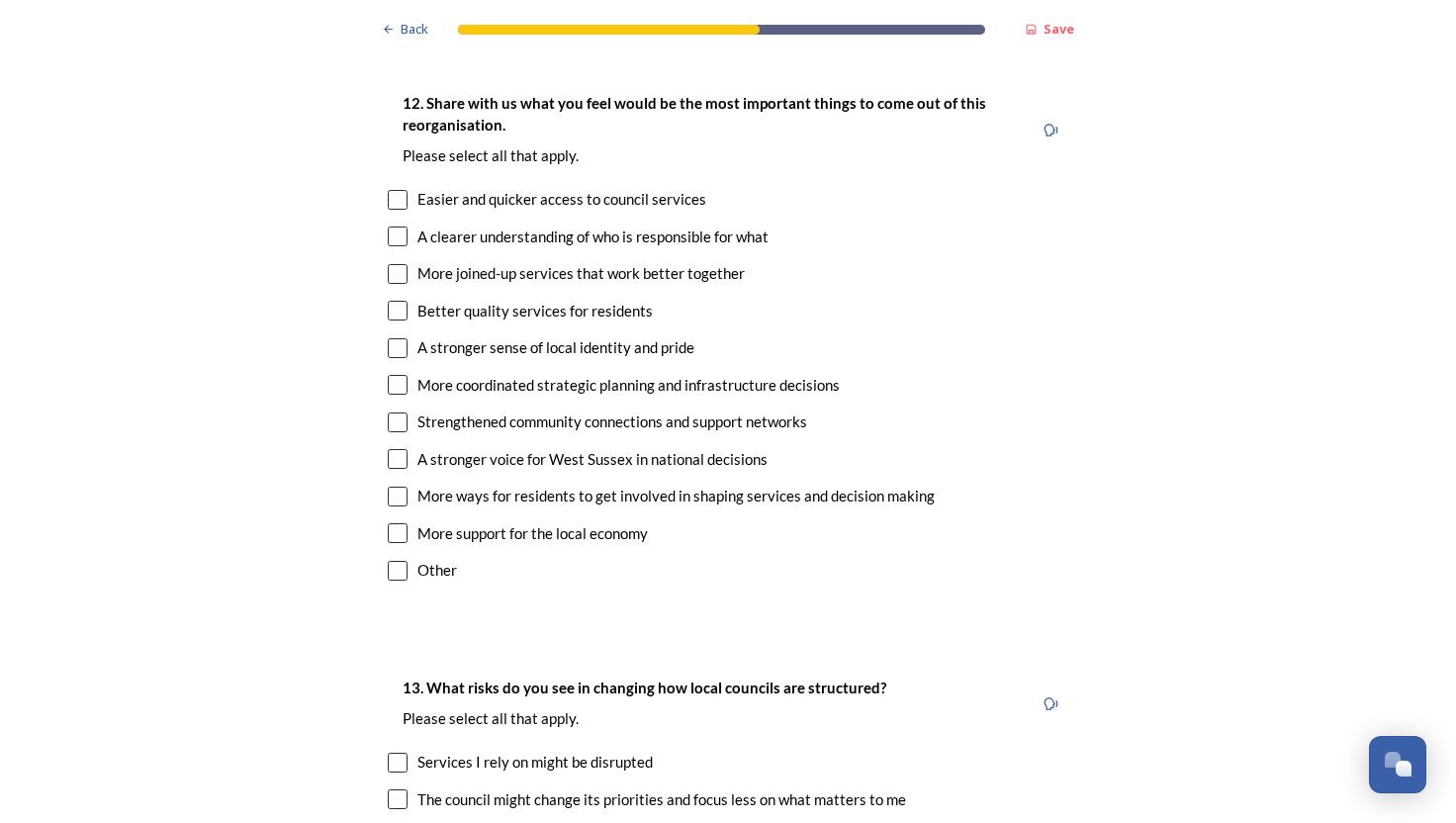 scroll, scrollTop: 3565, scrollLeft: 0, axis: vertical 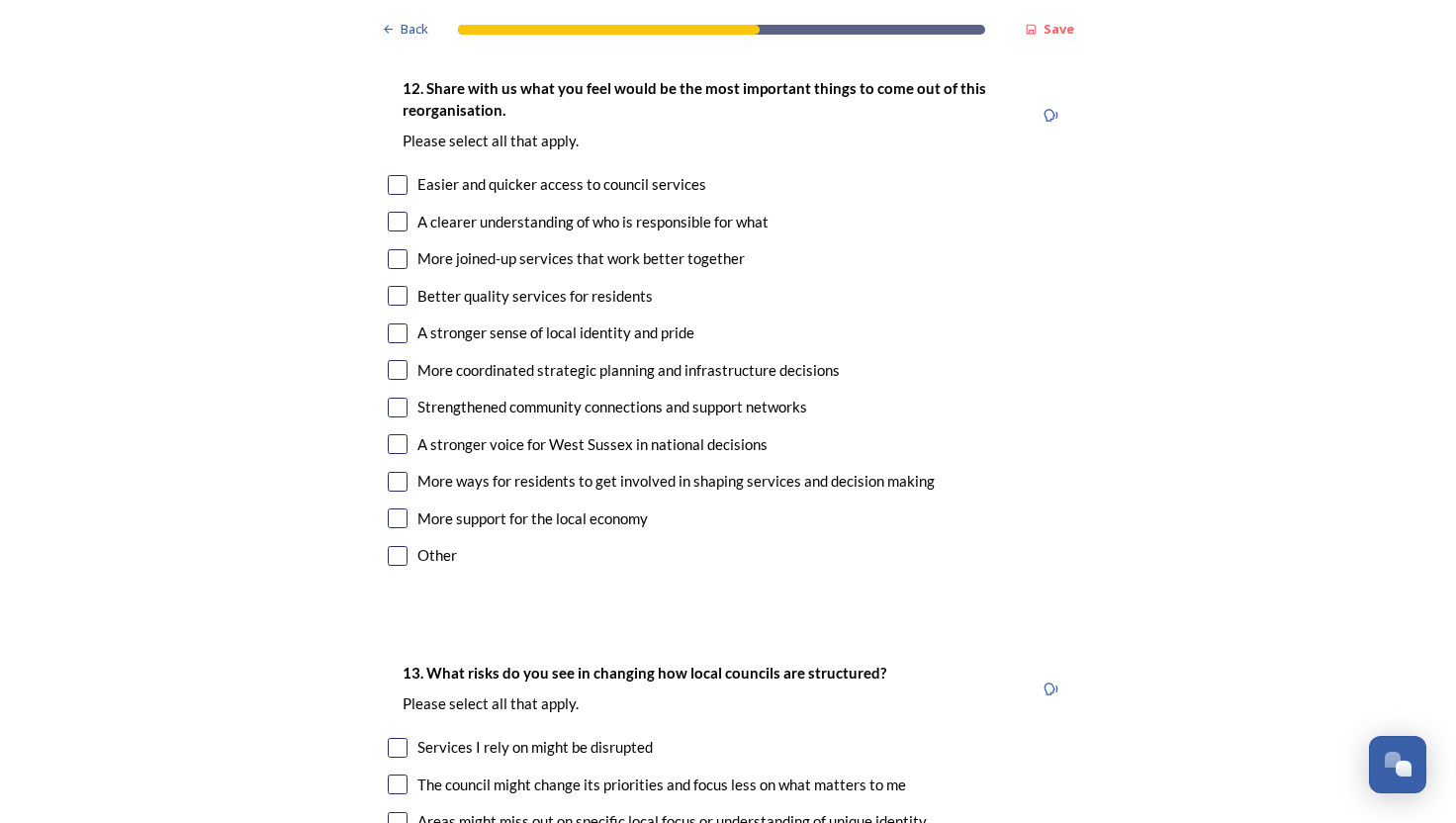 type on "I think [STATE] is a large area and has been too focussed on [CITY] and the area near it. The new unitary will be taking on functions such as bins which are more localised than the current strategic services covered by a current County Council. The government is also talking about authorities of 500k-1m residents. A unitary authority is already at the upper limit of the suggested size with a population increase likely to happen." 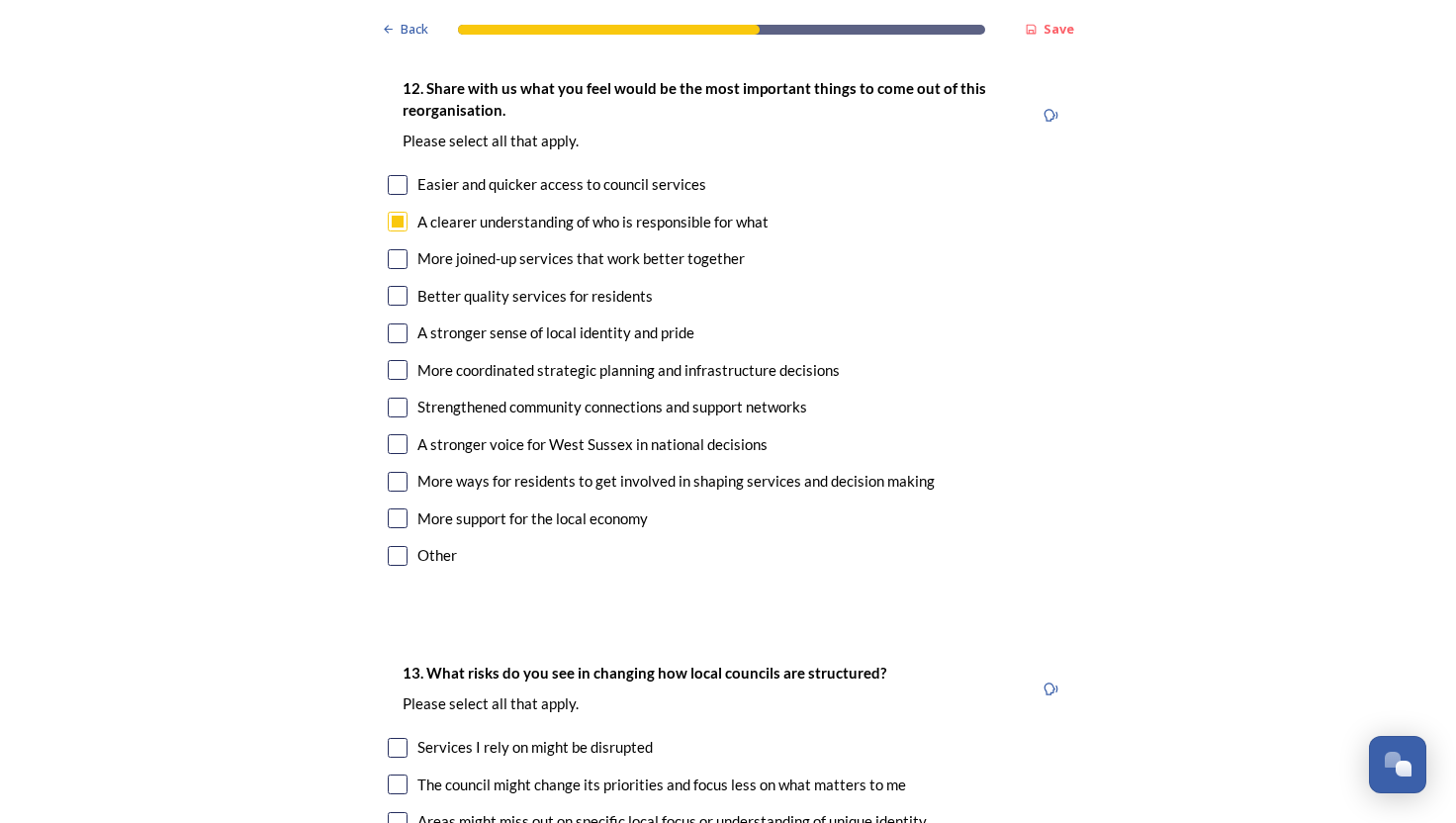 click at bounding box center [398, 259] 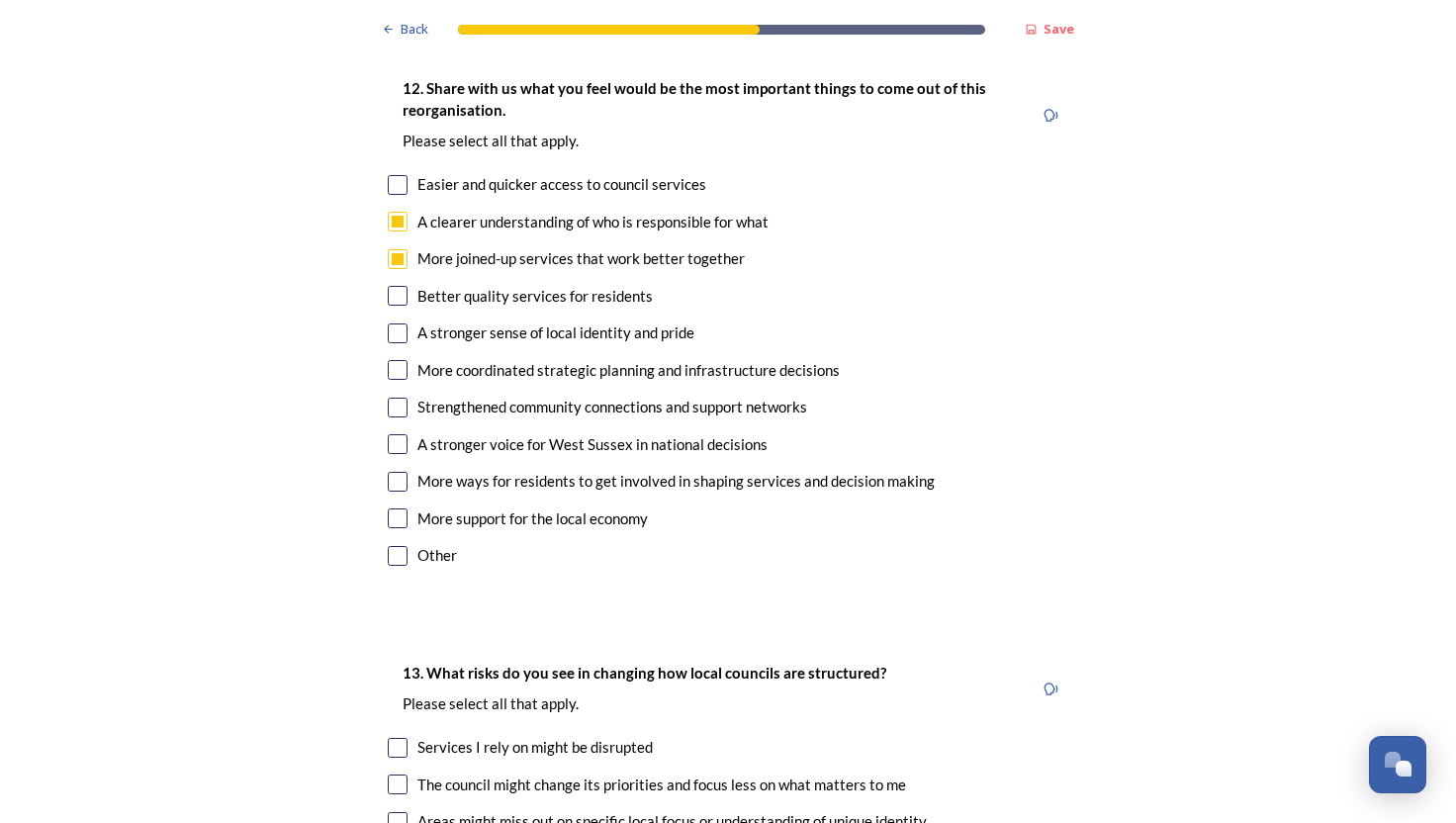 click on "12. Share with us what you feel would be the most important things to come out of this reorganisation. Please select all that apply. Easier and quicker access to council services A clearer understanding of who is responsible for what More joined-up services that work better together Better quality services for residents A stronger sense of local identity and pride More coordinated strategic planning and infrastructure decisions  Strengthened community connections and support networks A stronger voice for West Sussex in national decisions More ways for residents to get involved in shaping services and decision making More support for the local economy Other" at bounding box center [728, 323] 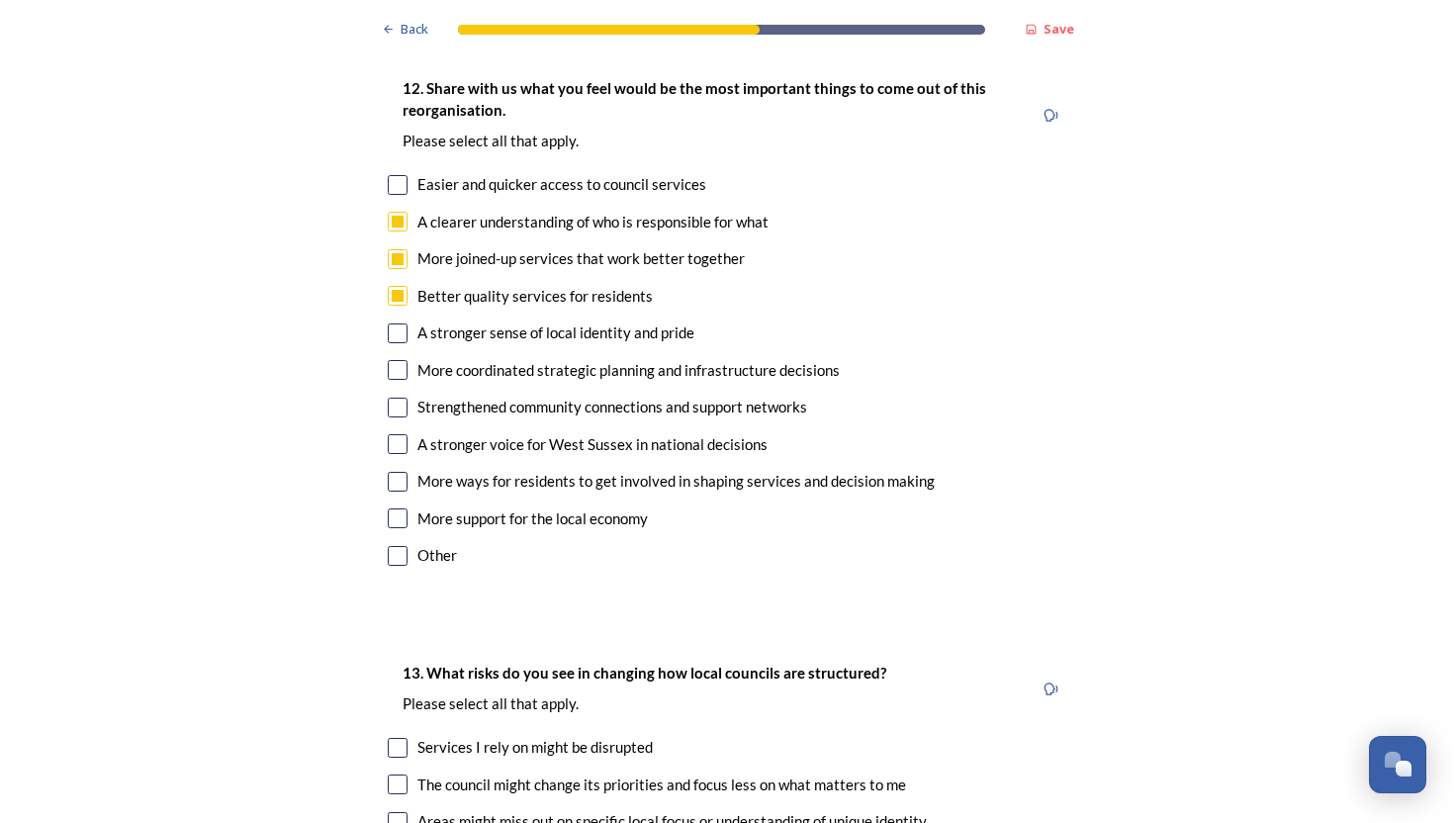click at bounding box center [398, 370] 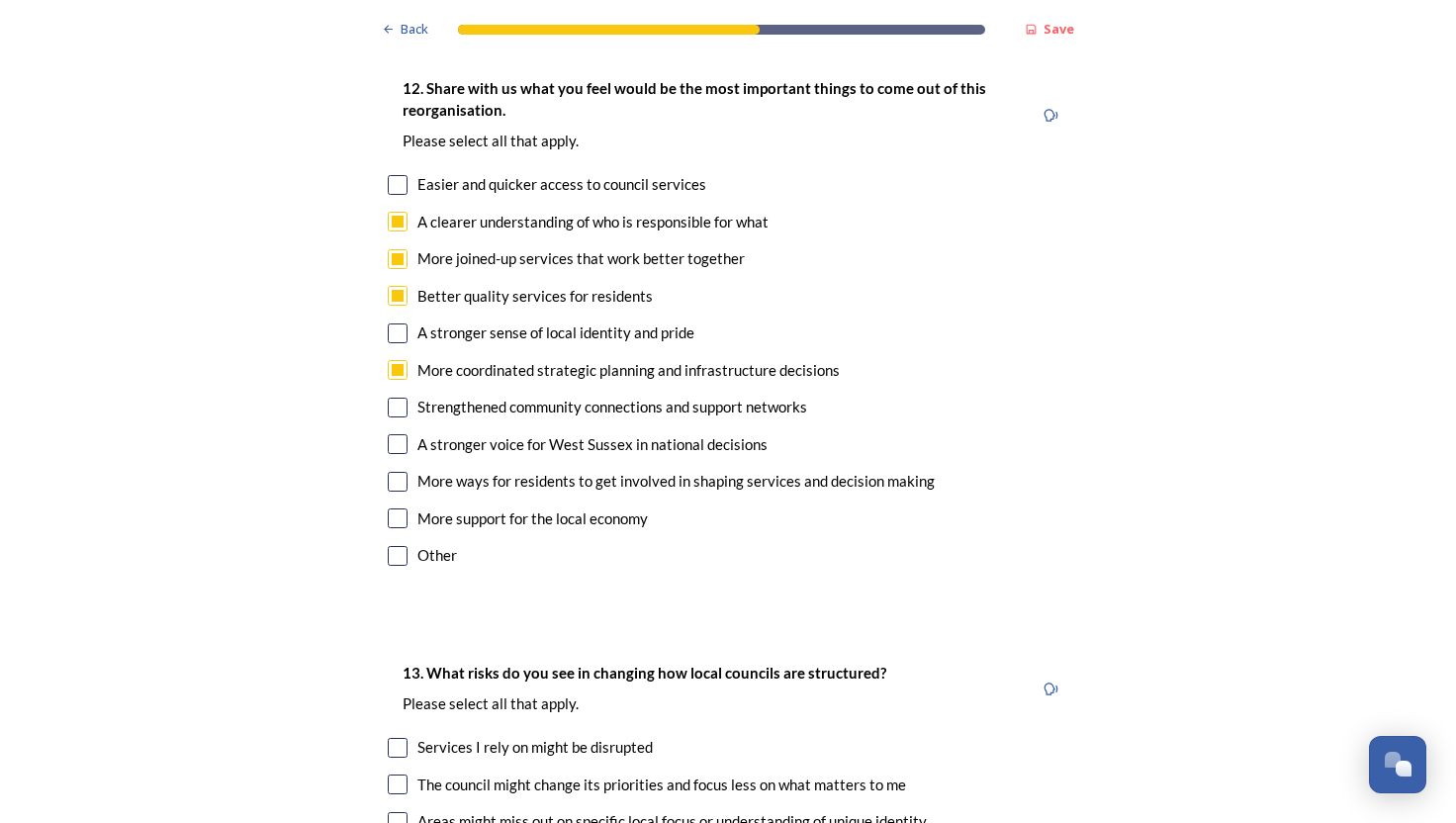 click at bounding box center [398, 518] 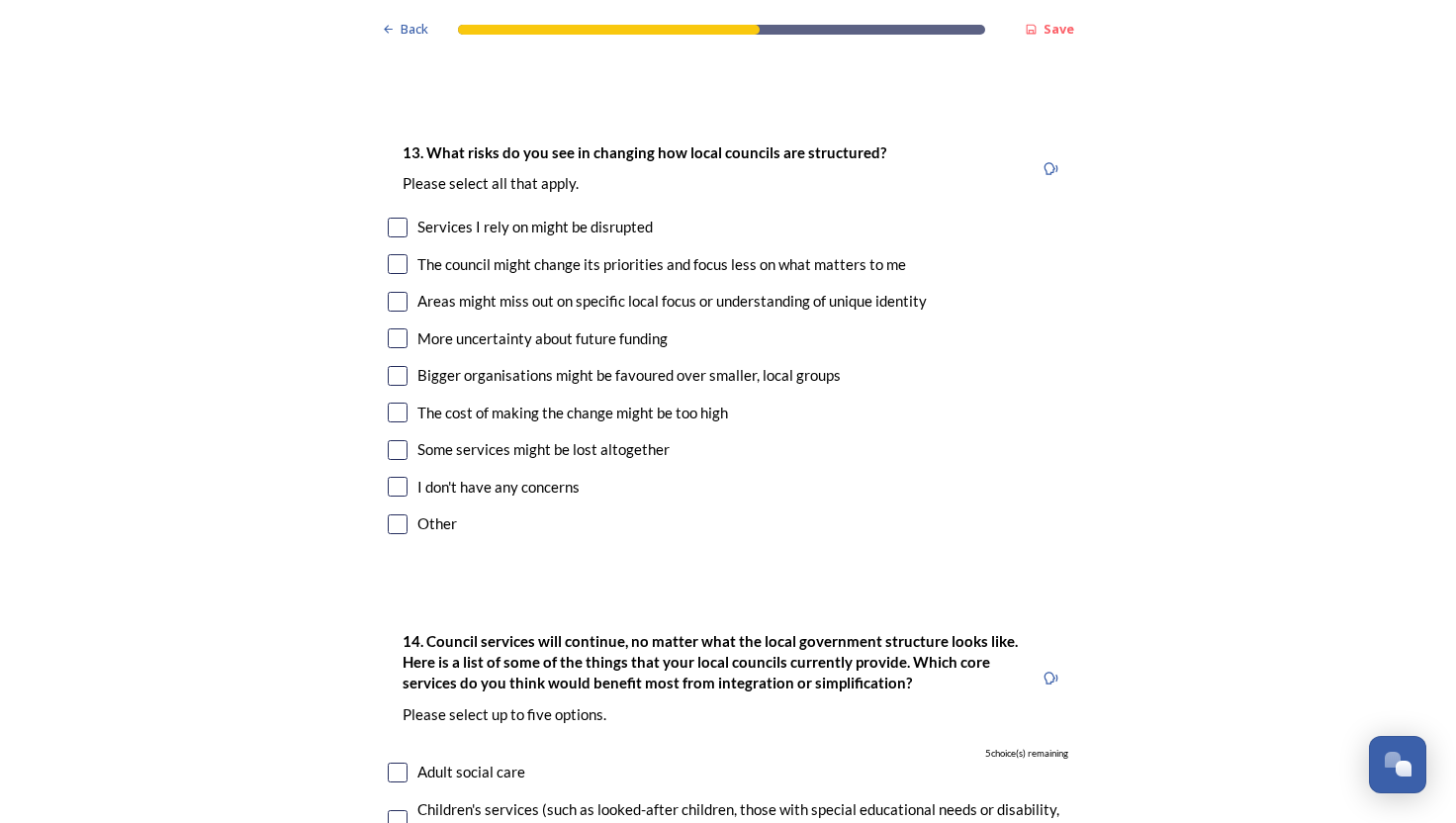 scroll, scrollTop: 4087, scrollLeft: 0, axis: vertical 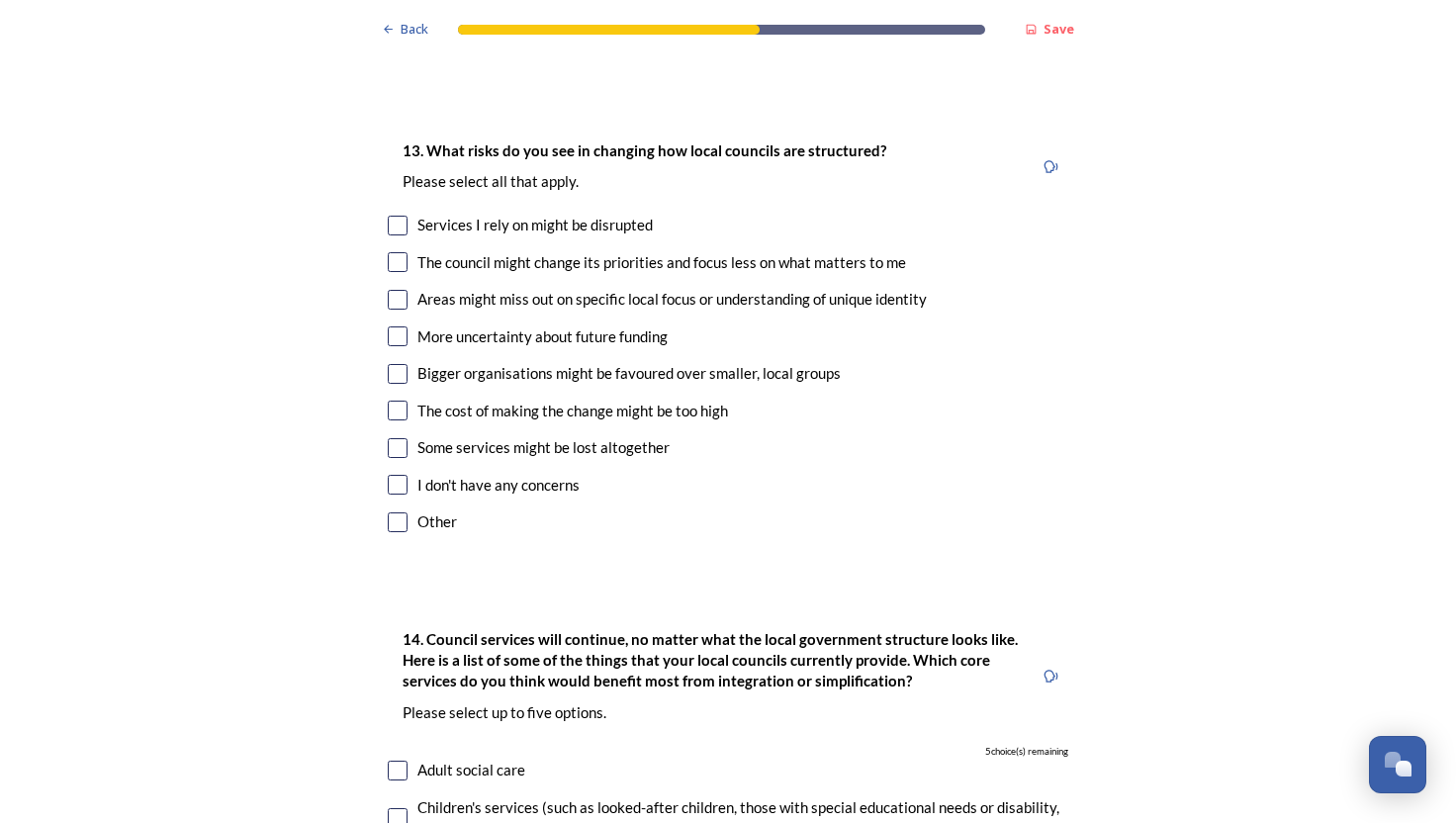 click at bounding box center (398, 226) 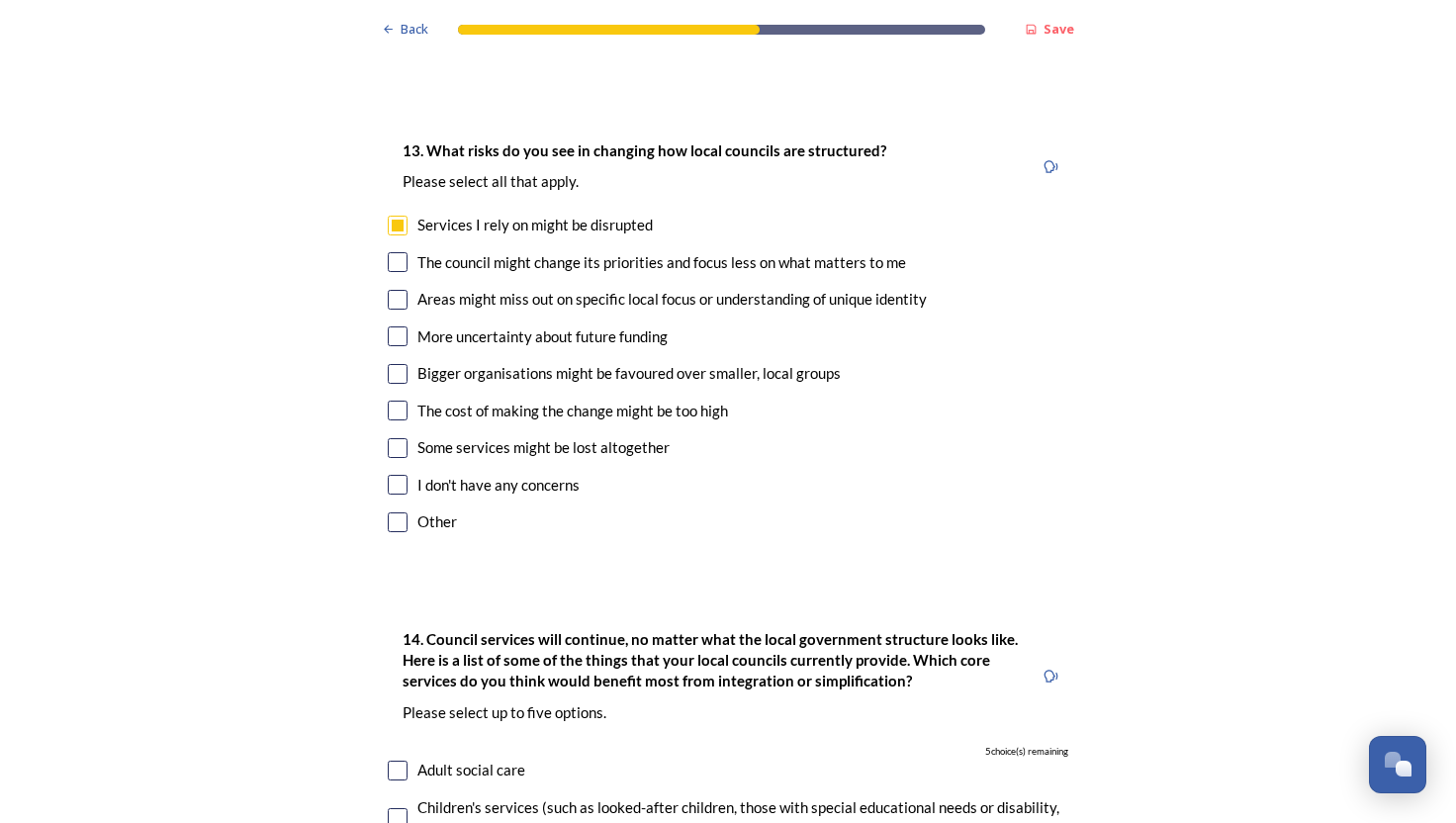 click at bounding box center [398, 300] 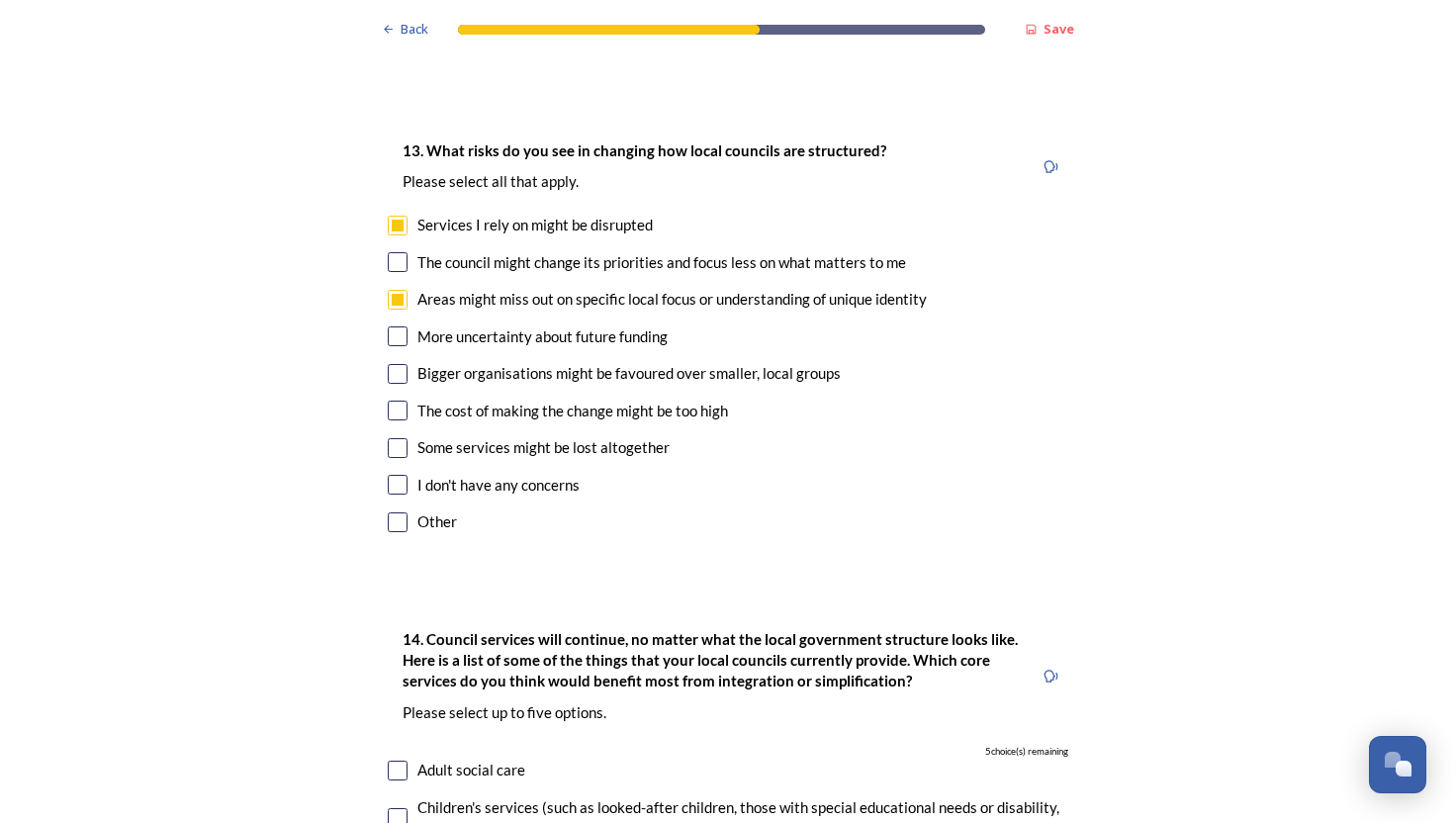 click at bounding box center (398, 336) 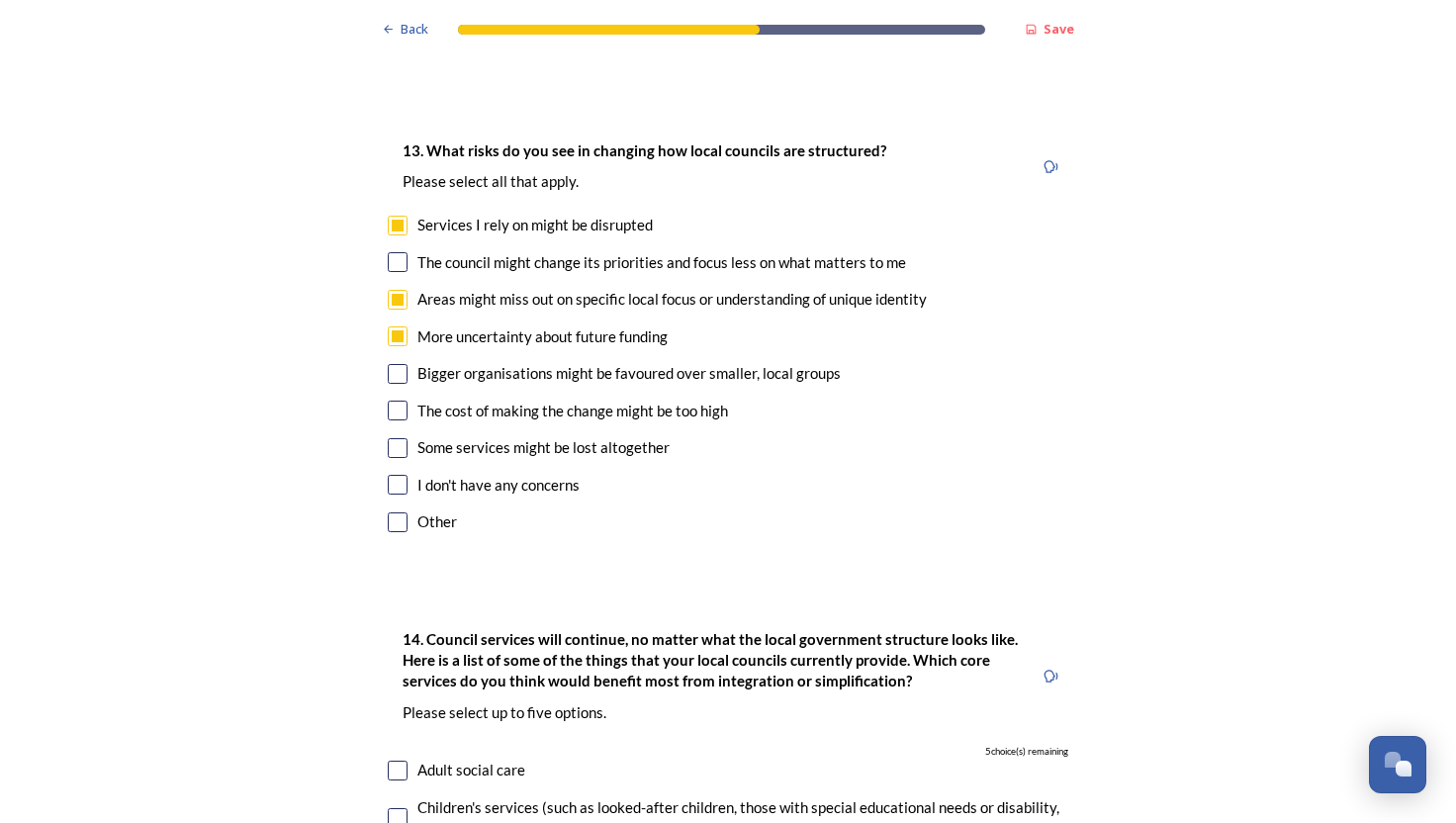 click at bounding box center [398, 374] 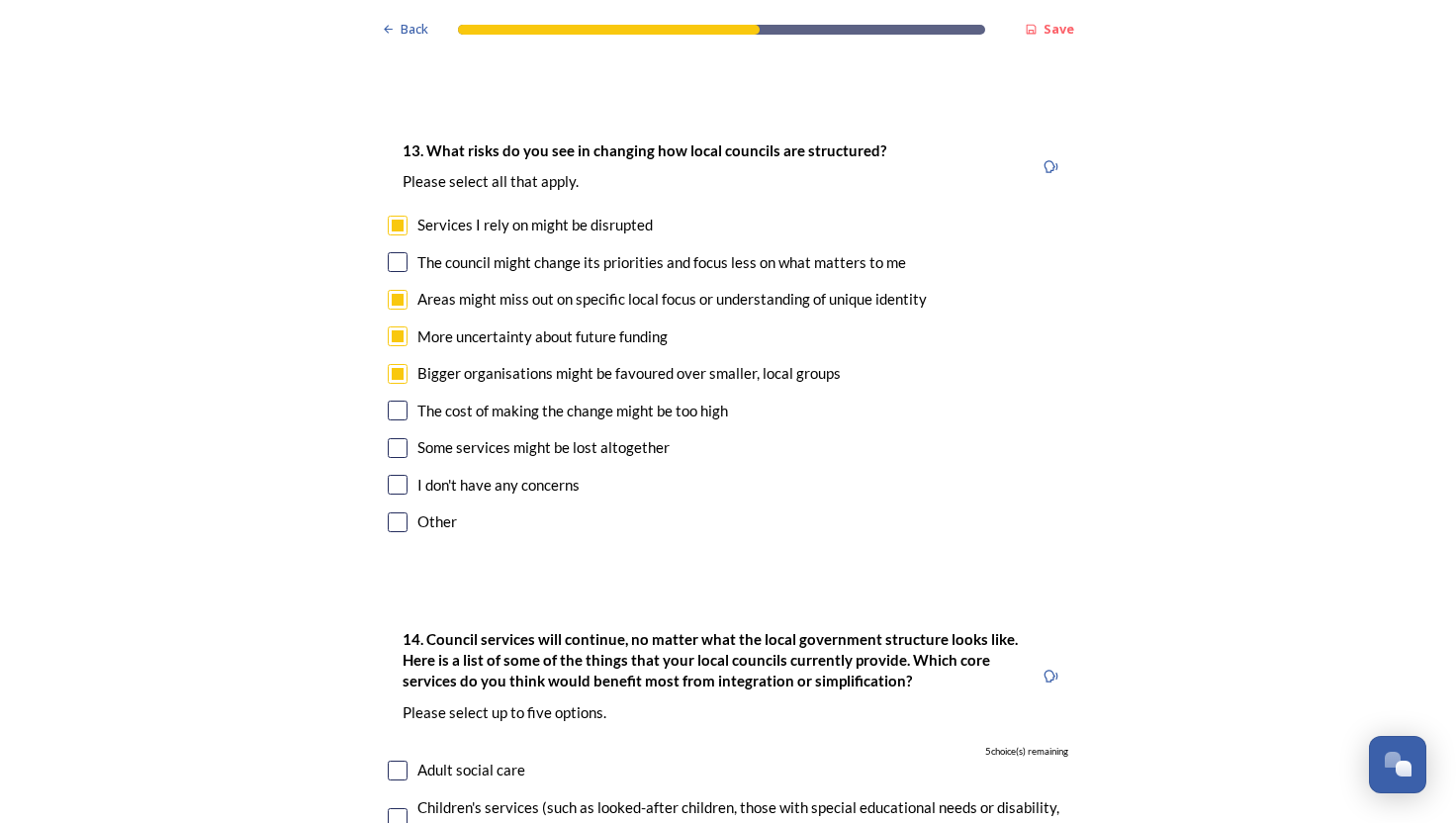 click at bounding box center [398, 411] 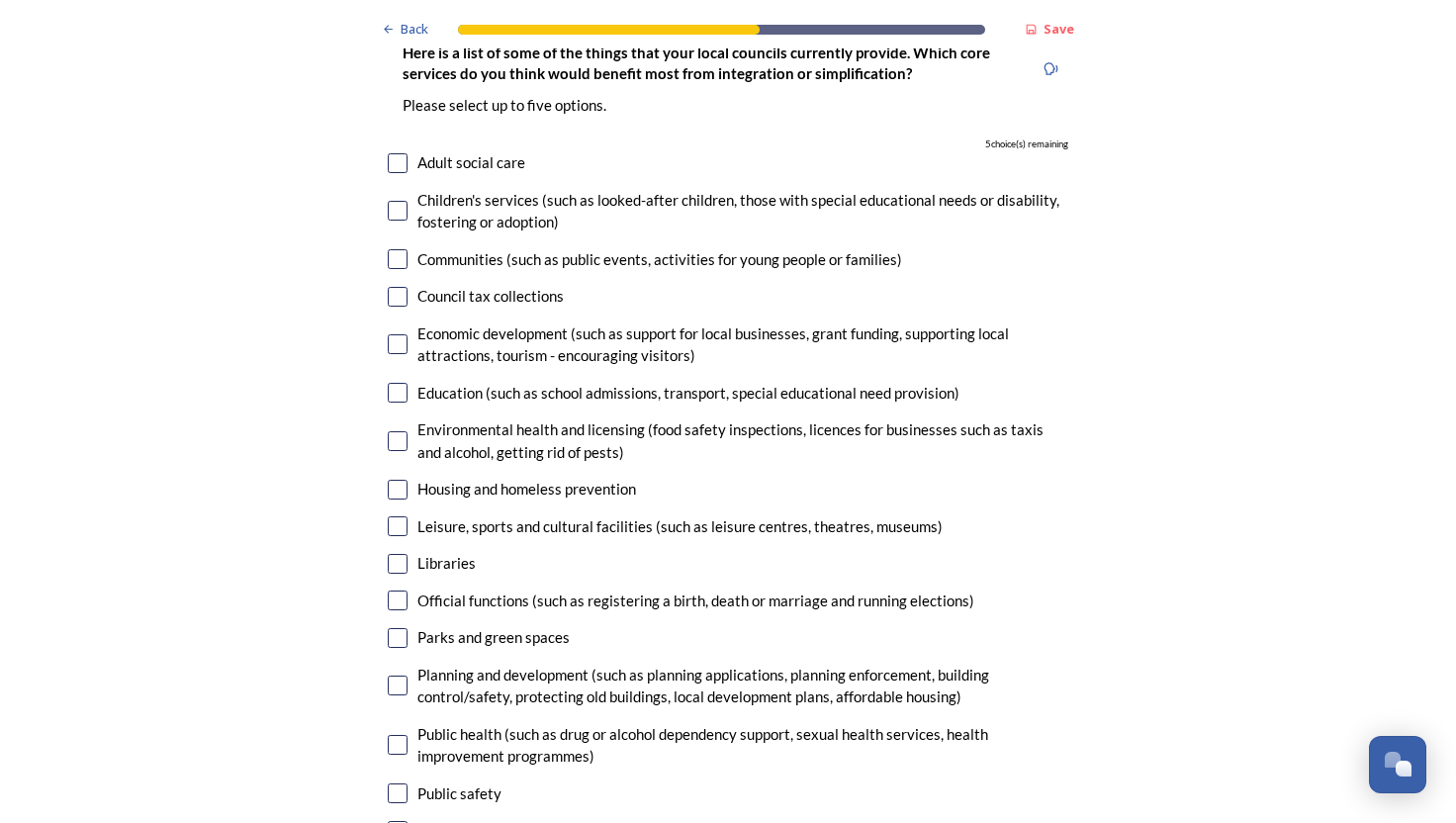 scroll, scrollTop: 4697, scrollLeft: 0, axis: vertical 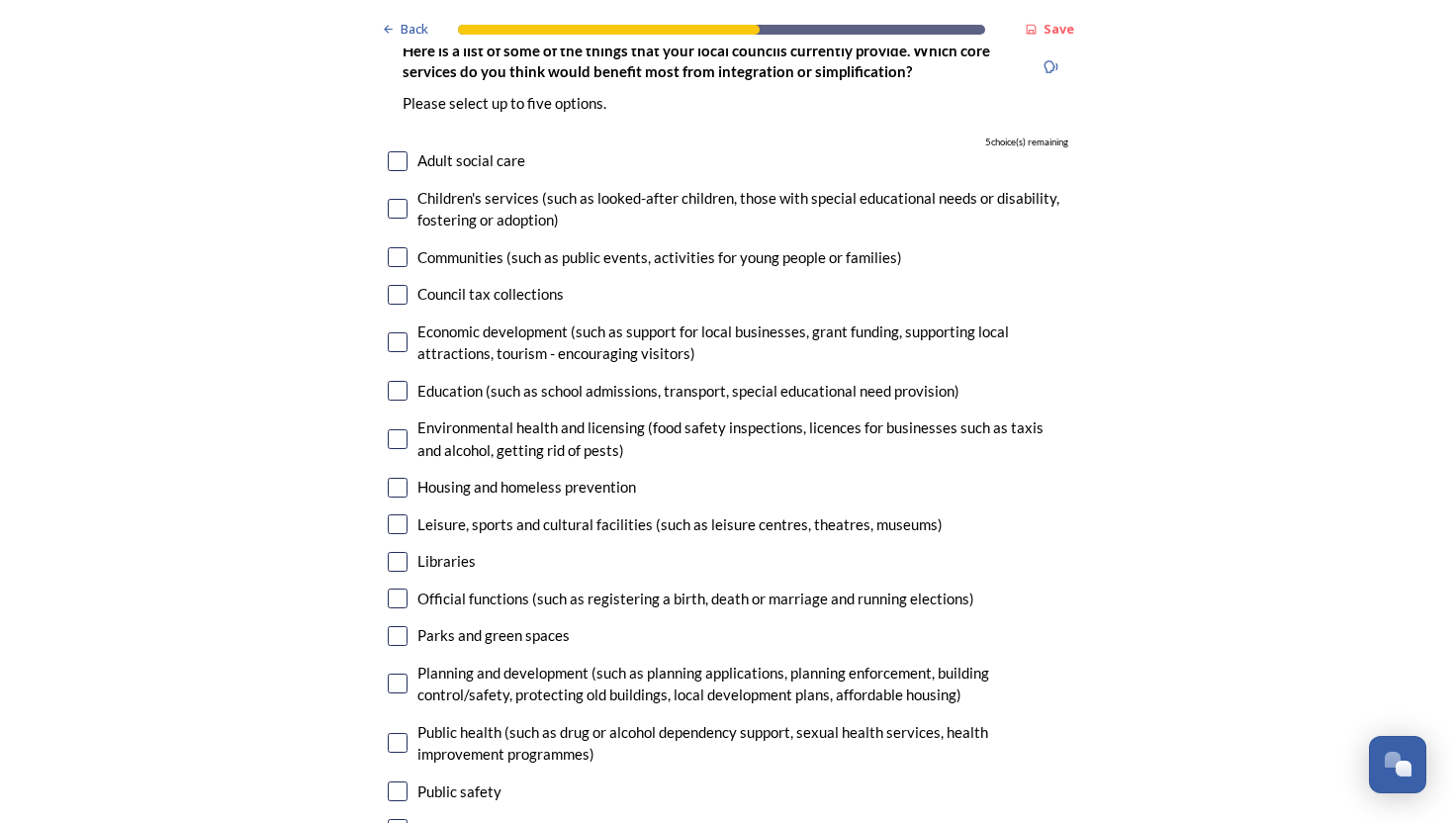 click at bounding box center [398, 257] 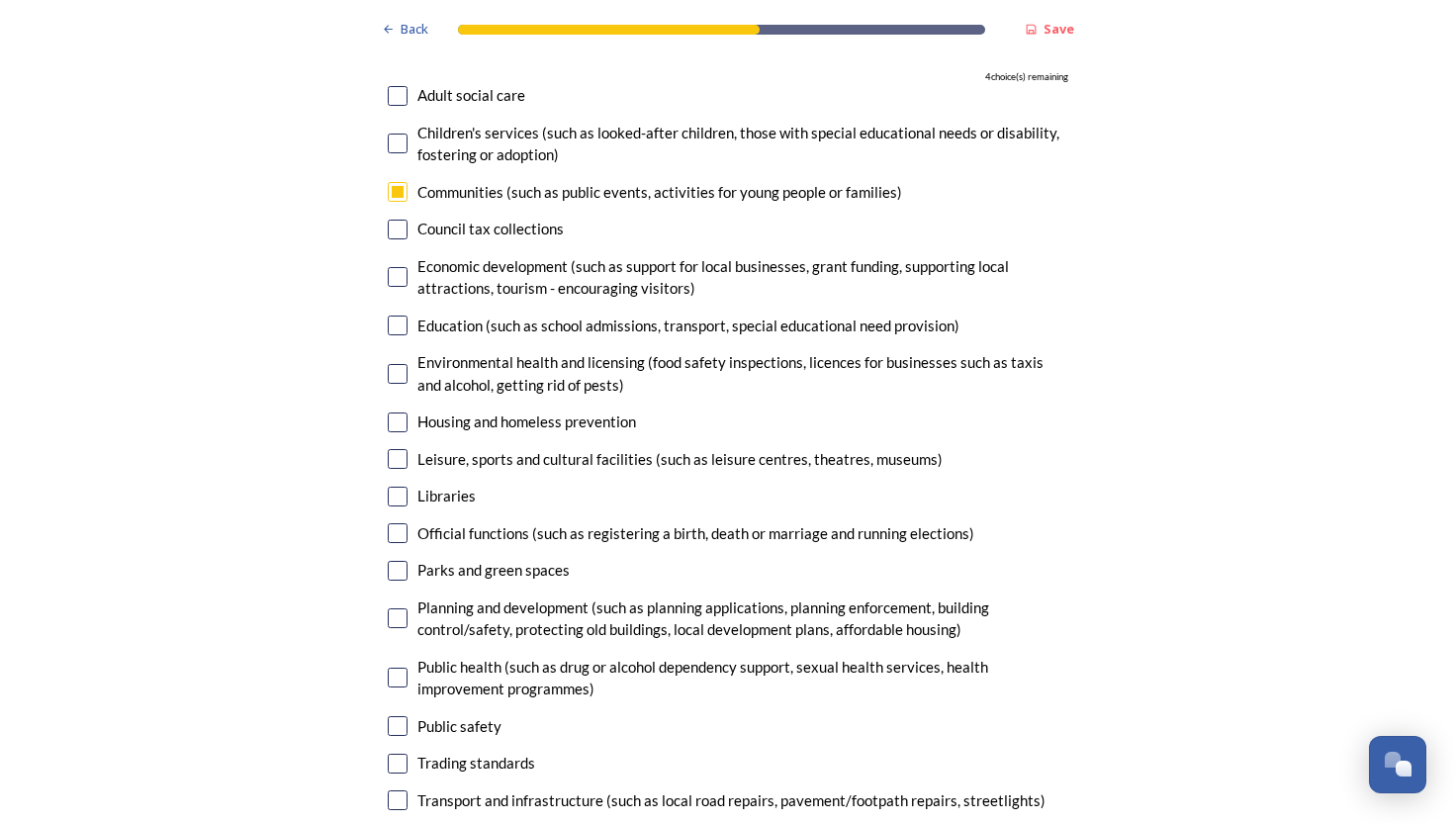scroll, scrollTop: 4763, scrollLeft: 0, axis: vertical 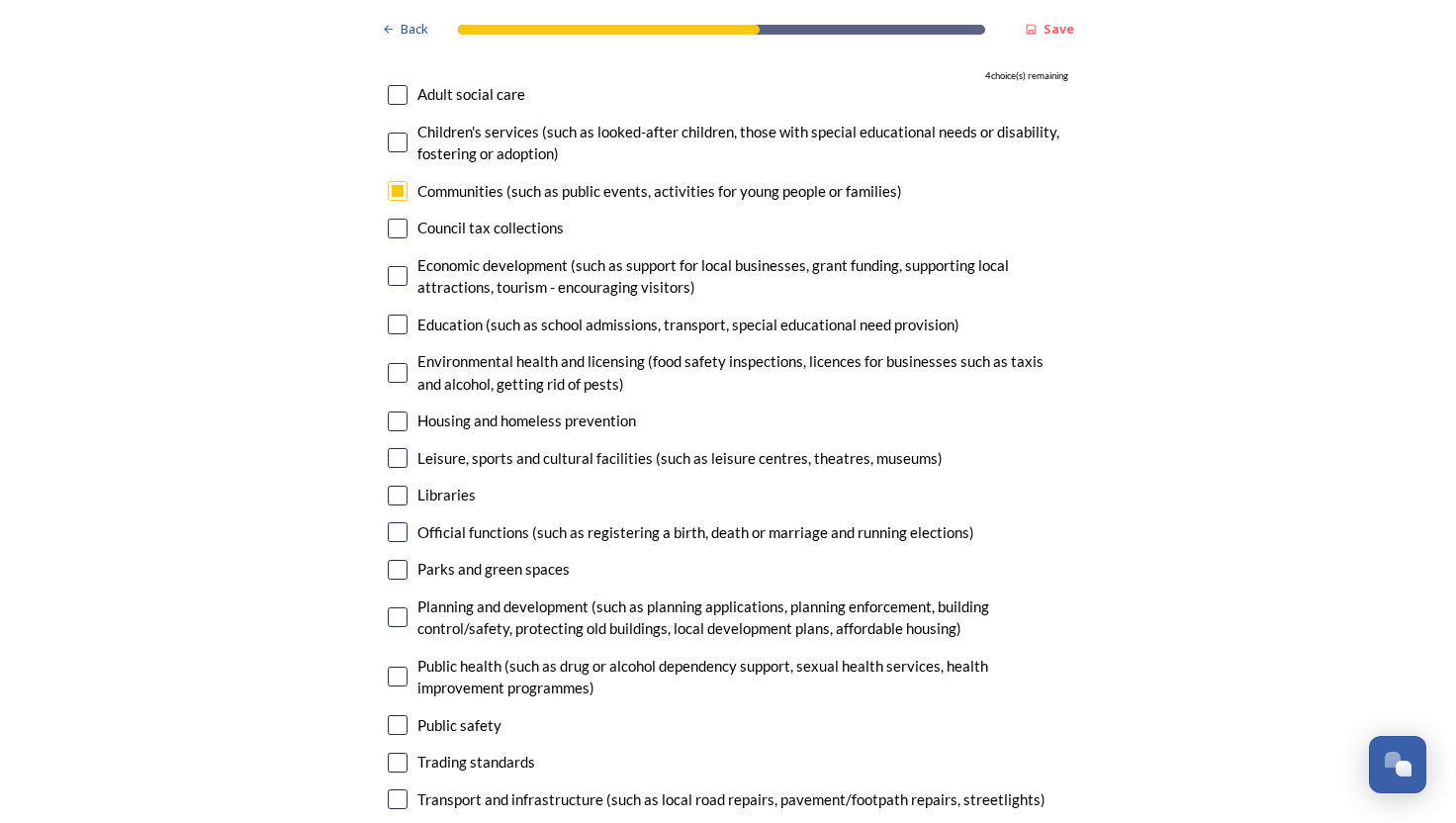 click at bounding box center (398, 276) 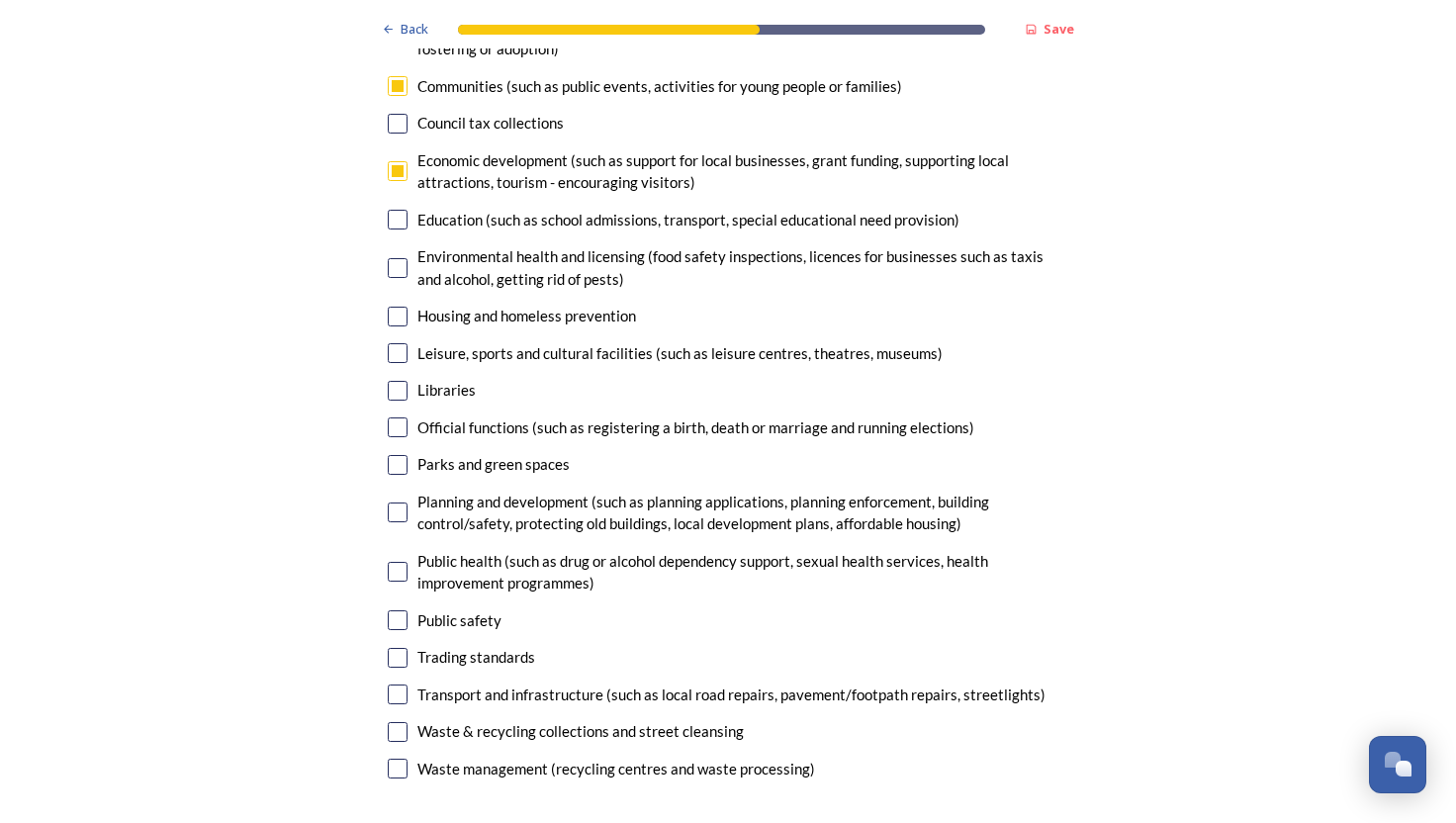 scroll, scrollTop: 4870, scrollLeft: 0, axis: vertical 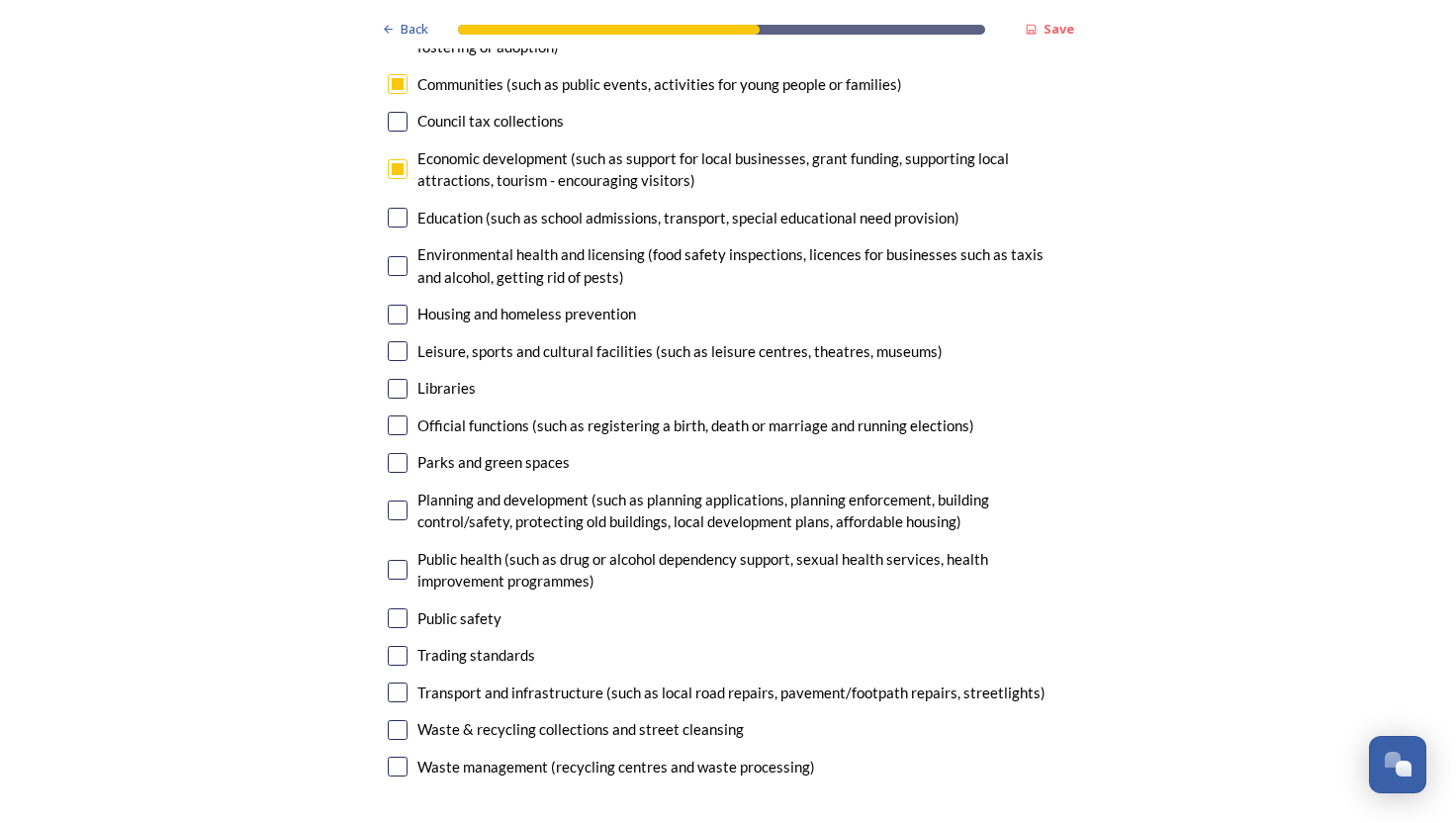 click at bounding box center (398, 510) 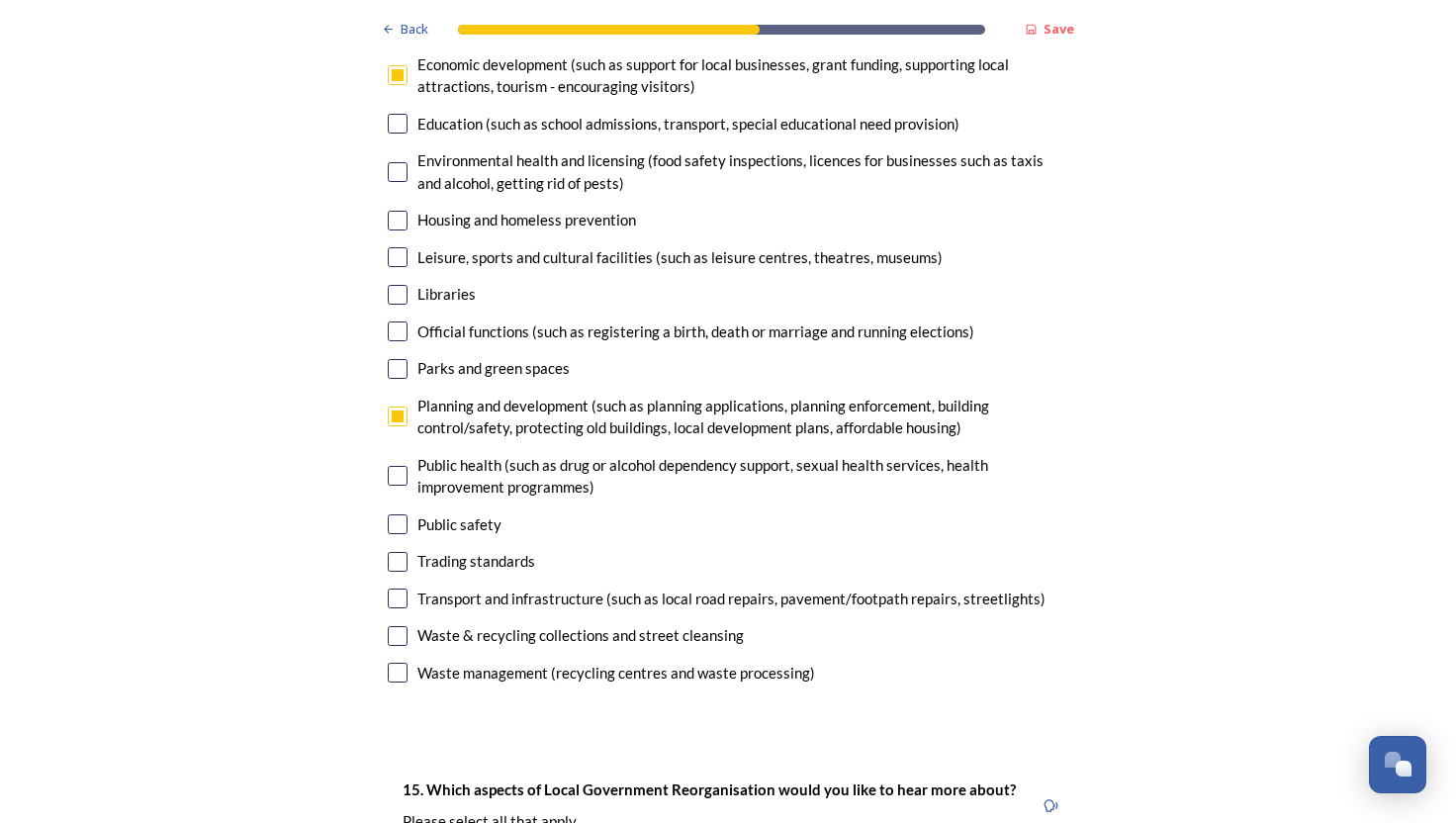 scroll, scrollTop: 4965, scrollLeft: 0, axis: vertical 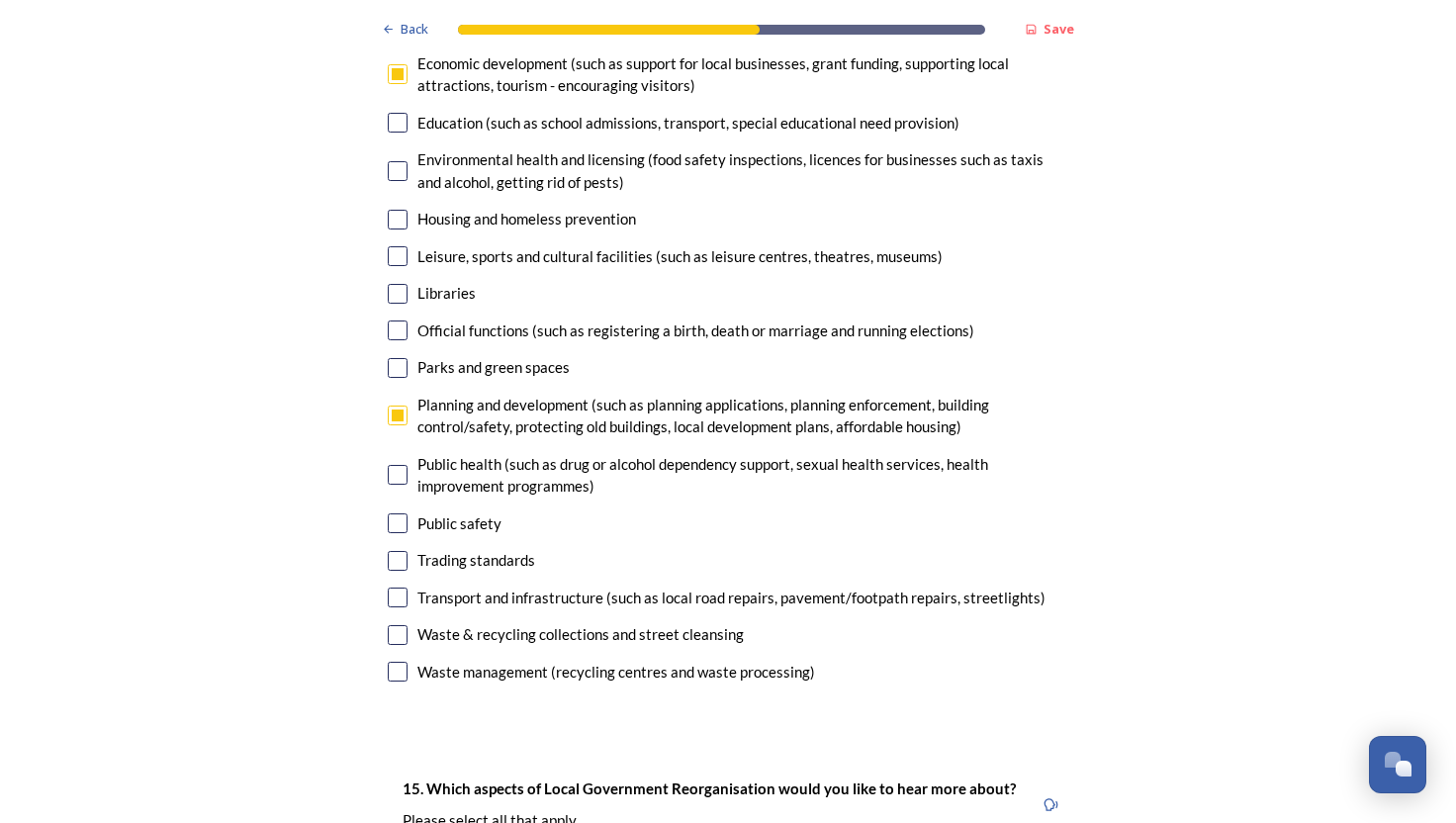 click at bounding box center [398, 597] 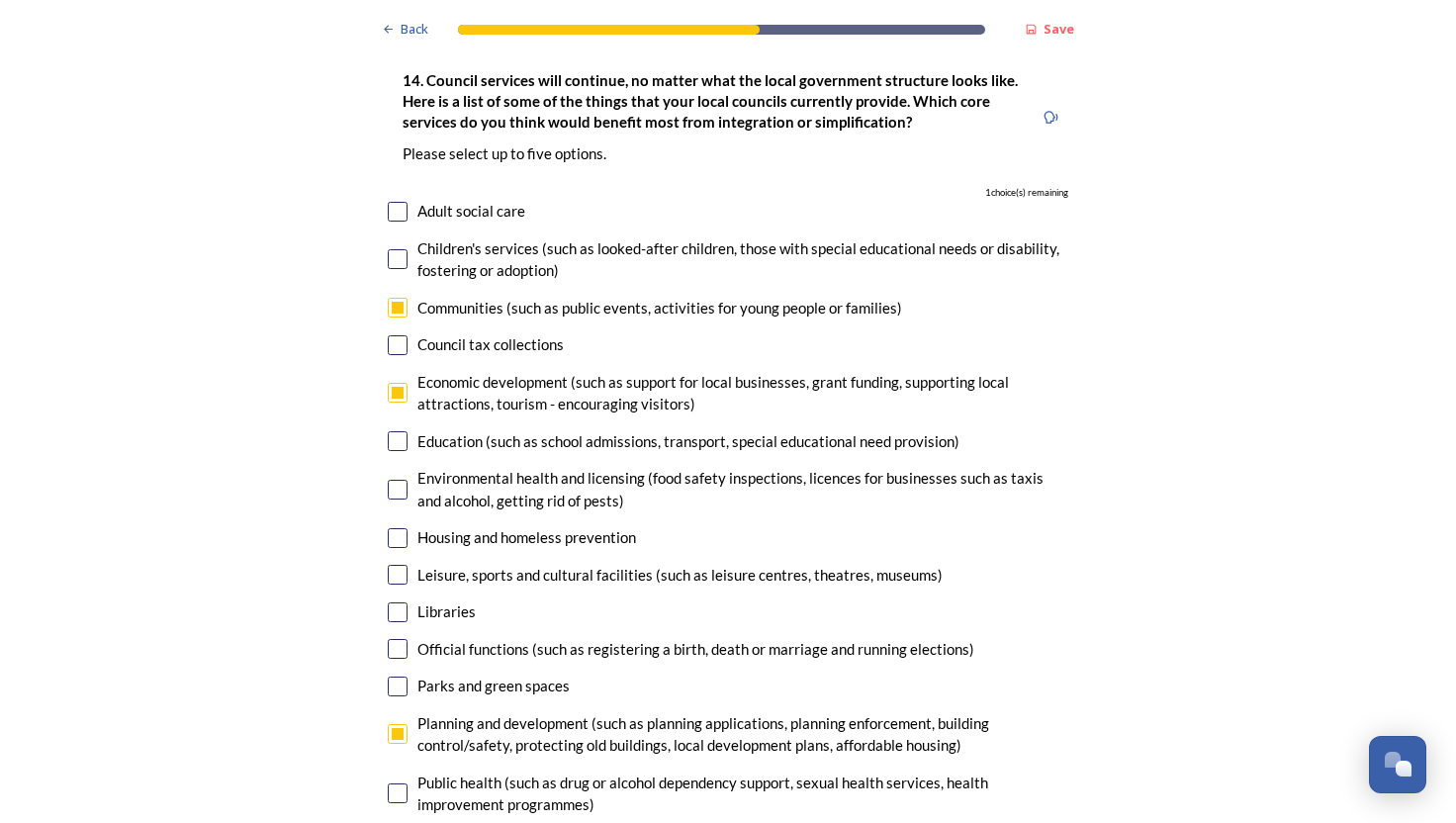 scroll, scrollTop: 4645, scrollLeft: 0, axis: vertical 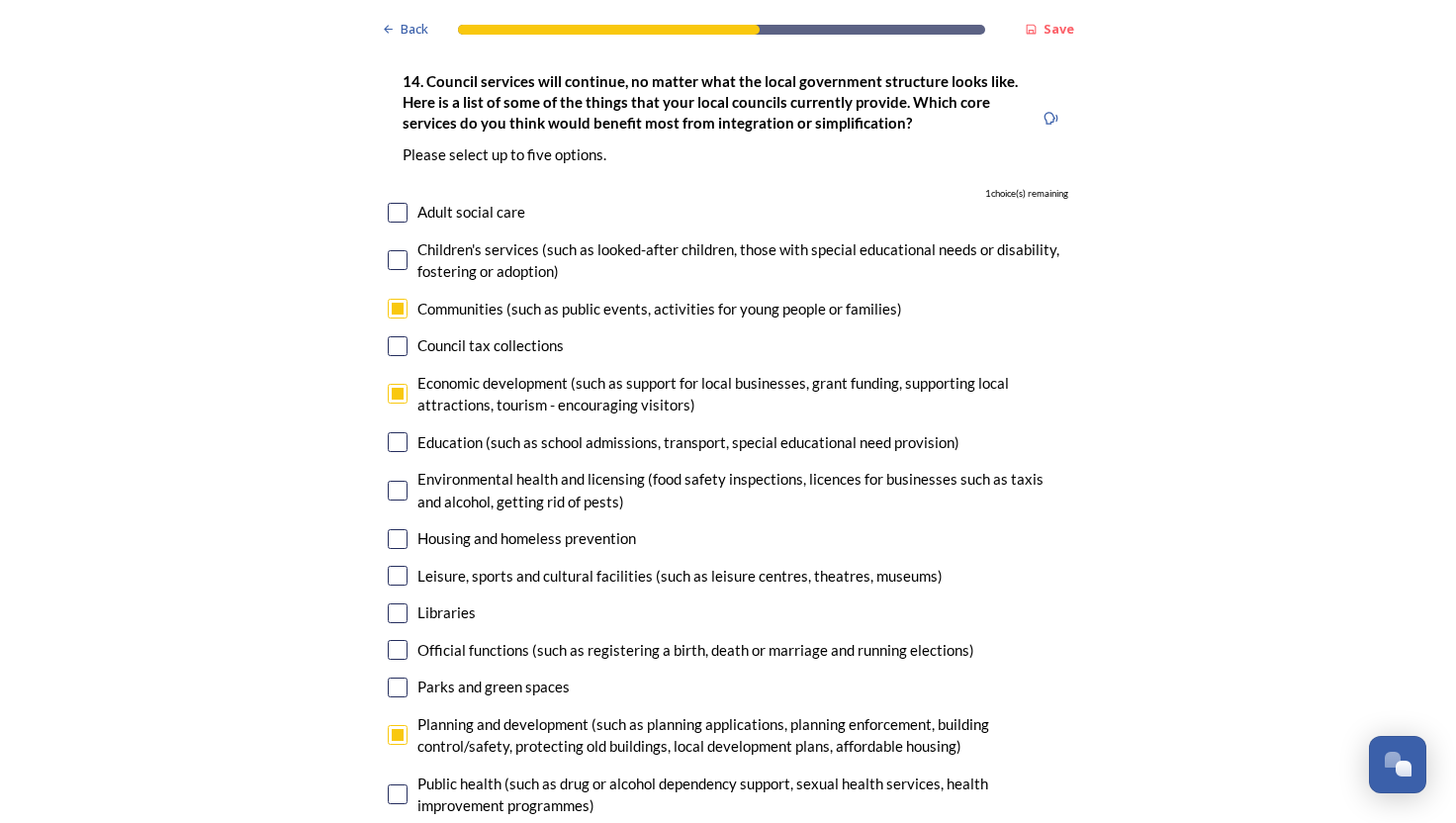 click at bounding box center [398, 213] 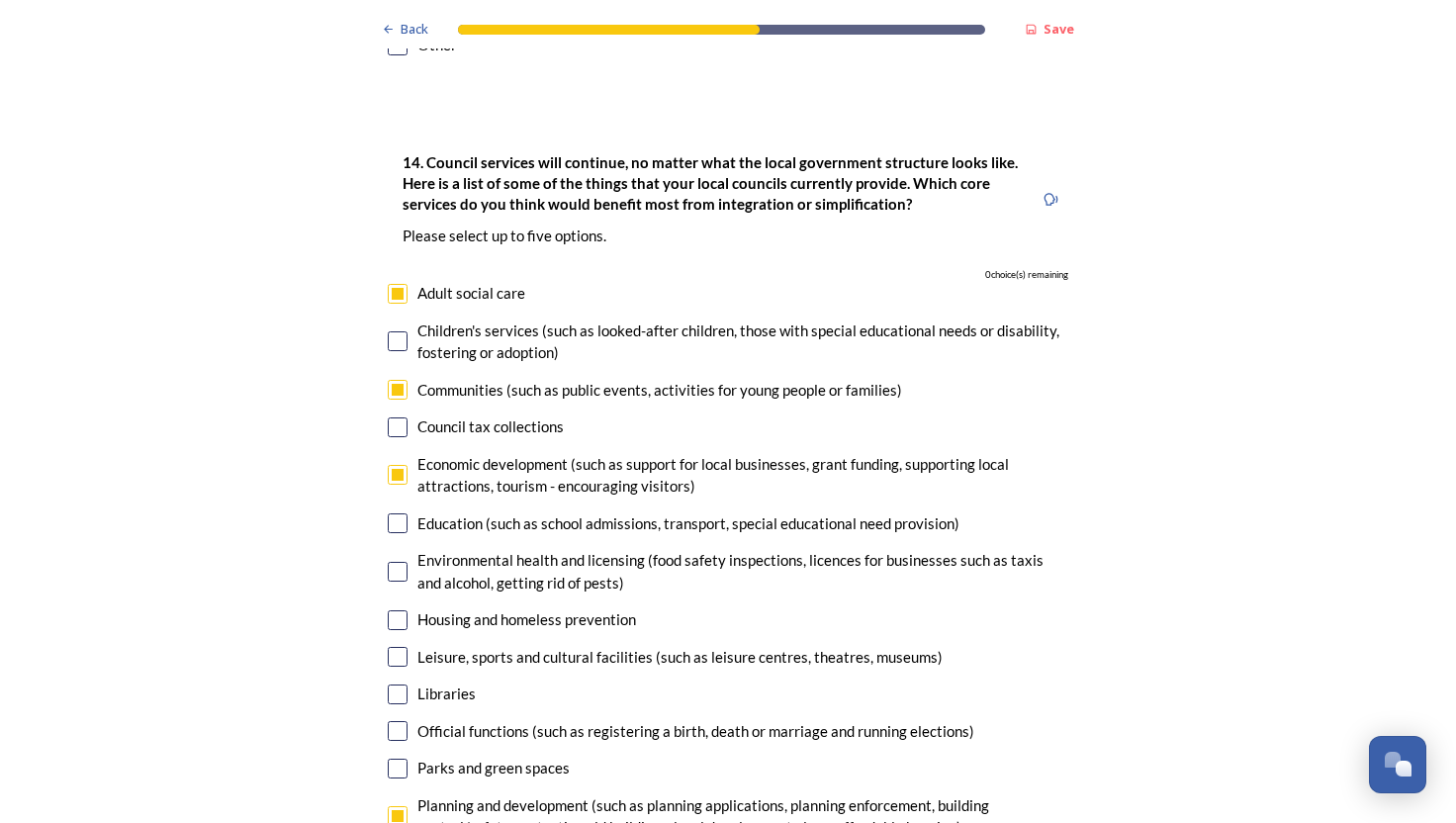 scroll, scrollTop: 4563, scrollLeft: 0, axis: vertical 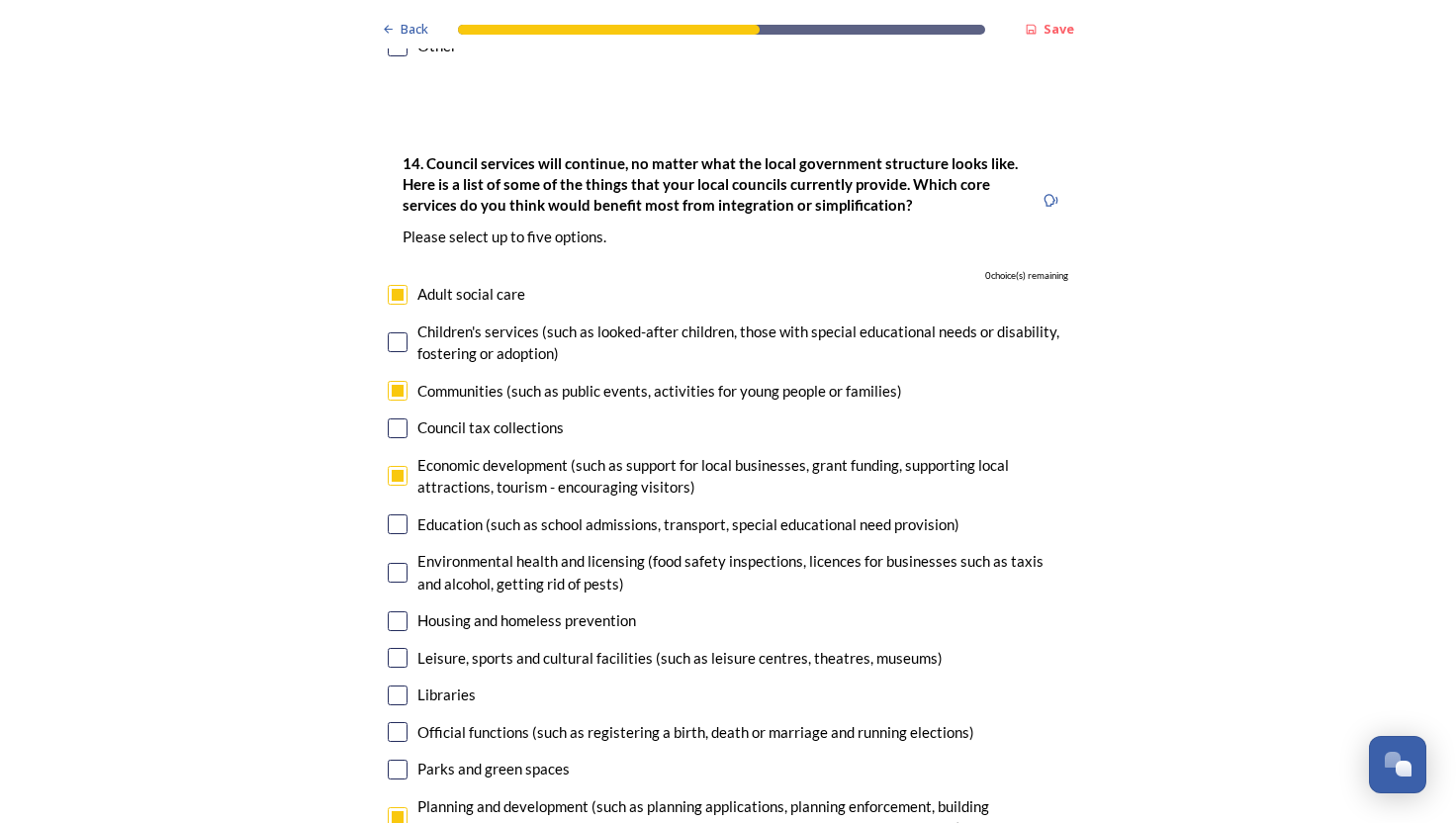 click at bounding box center (398, 295) 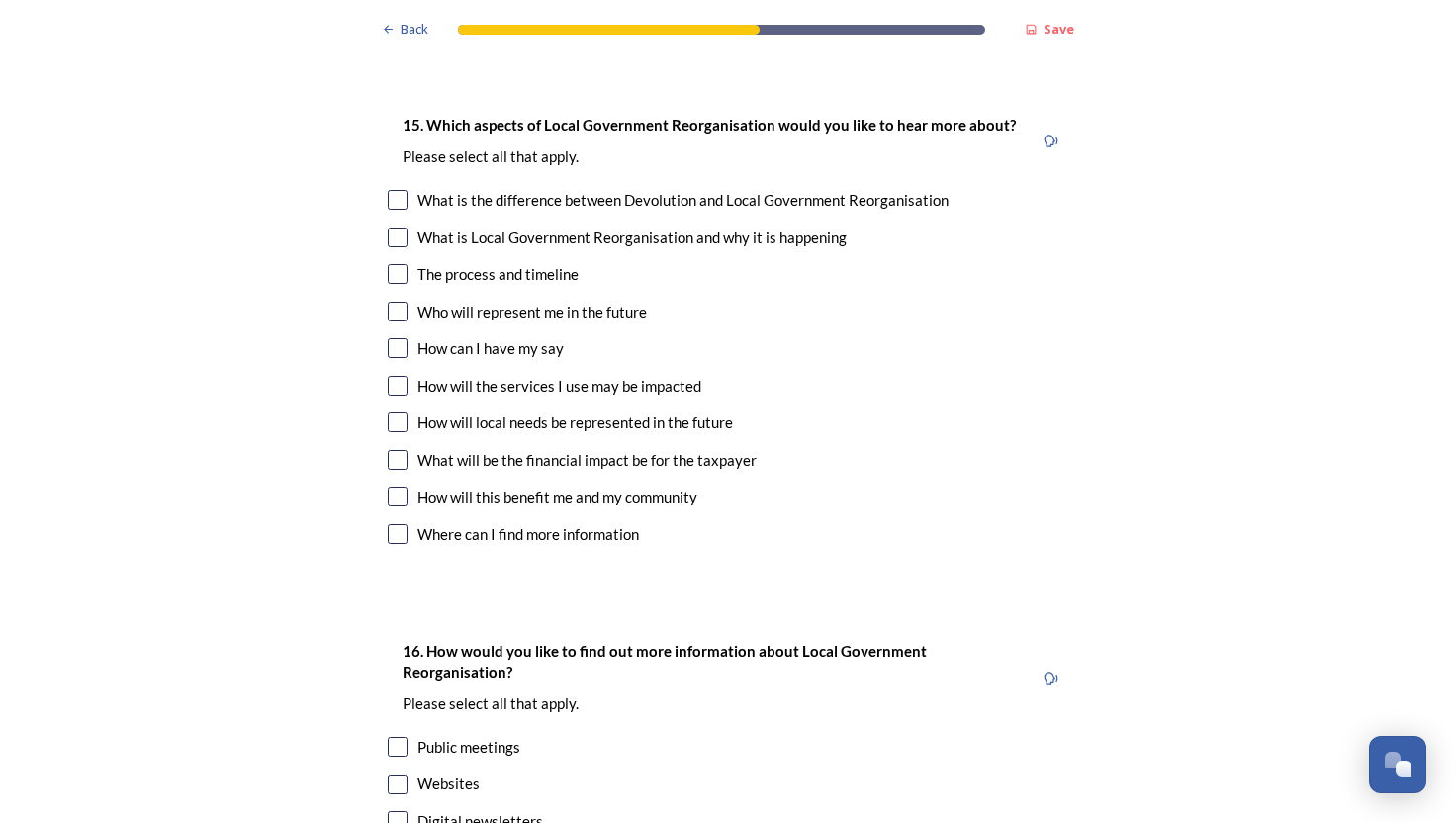 scroll, scrollTop: 5629, scrollLeft: 0, axis: vertical 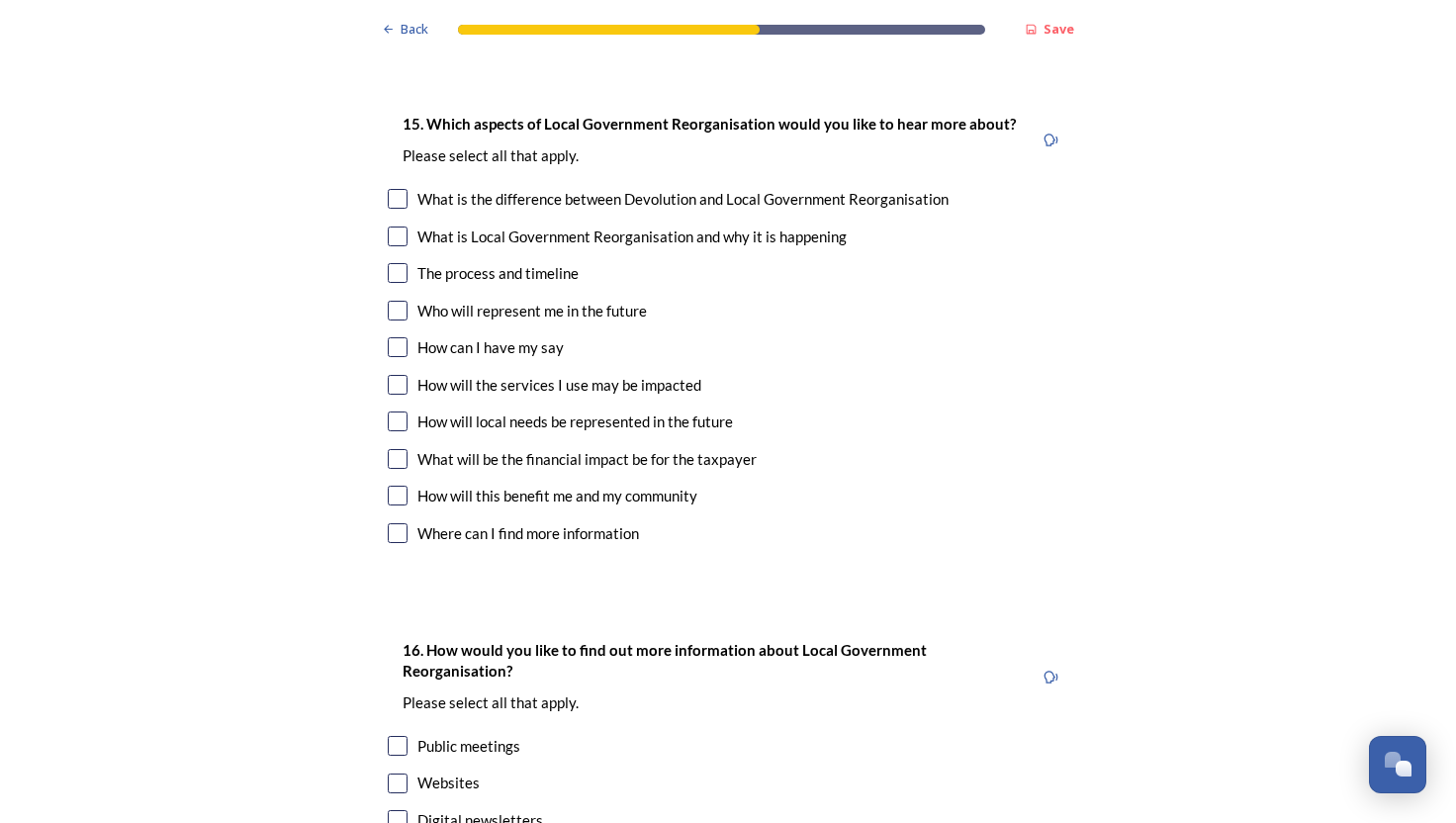 click at bounding box center [398, 199] 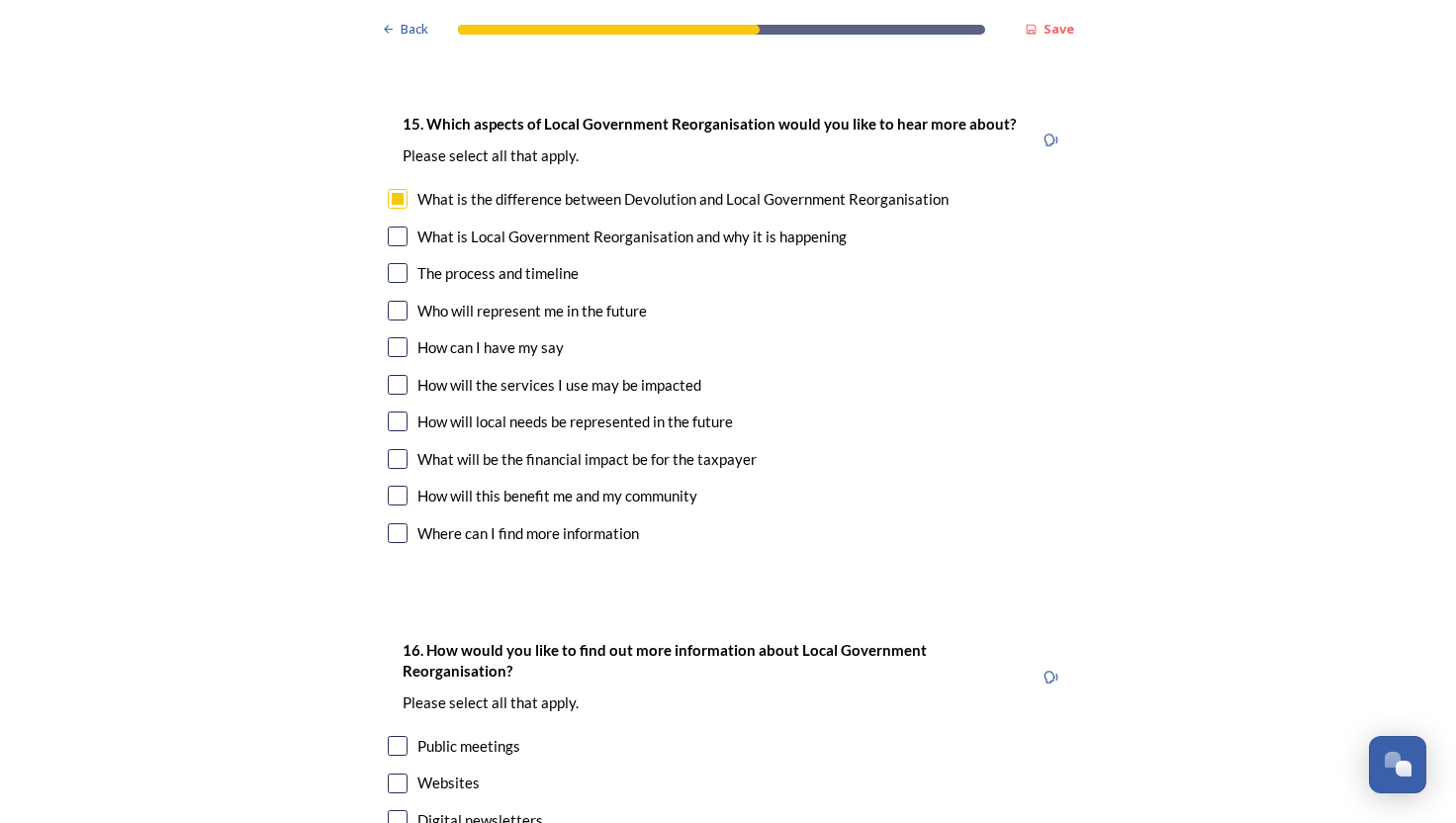 click at bounding box center [398, 273] 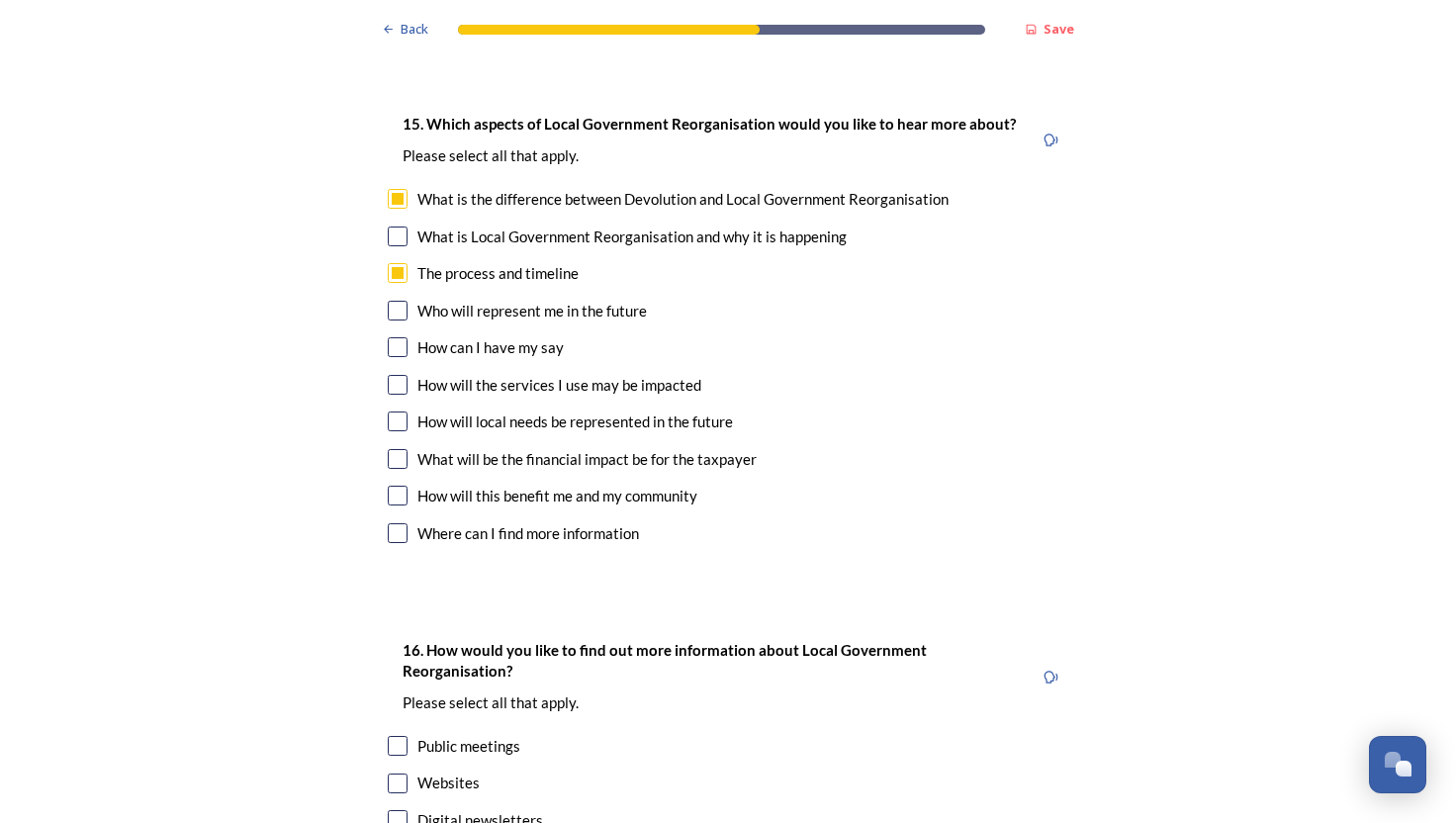 click at bounding box center [398, 311] 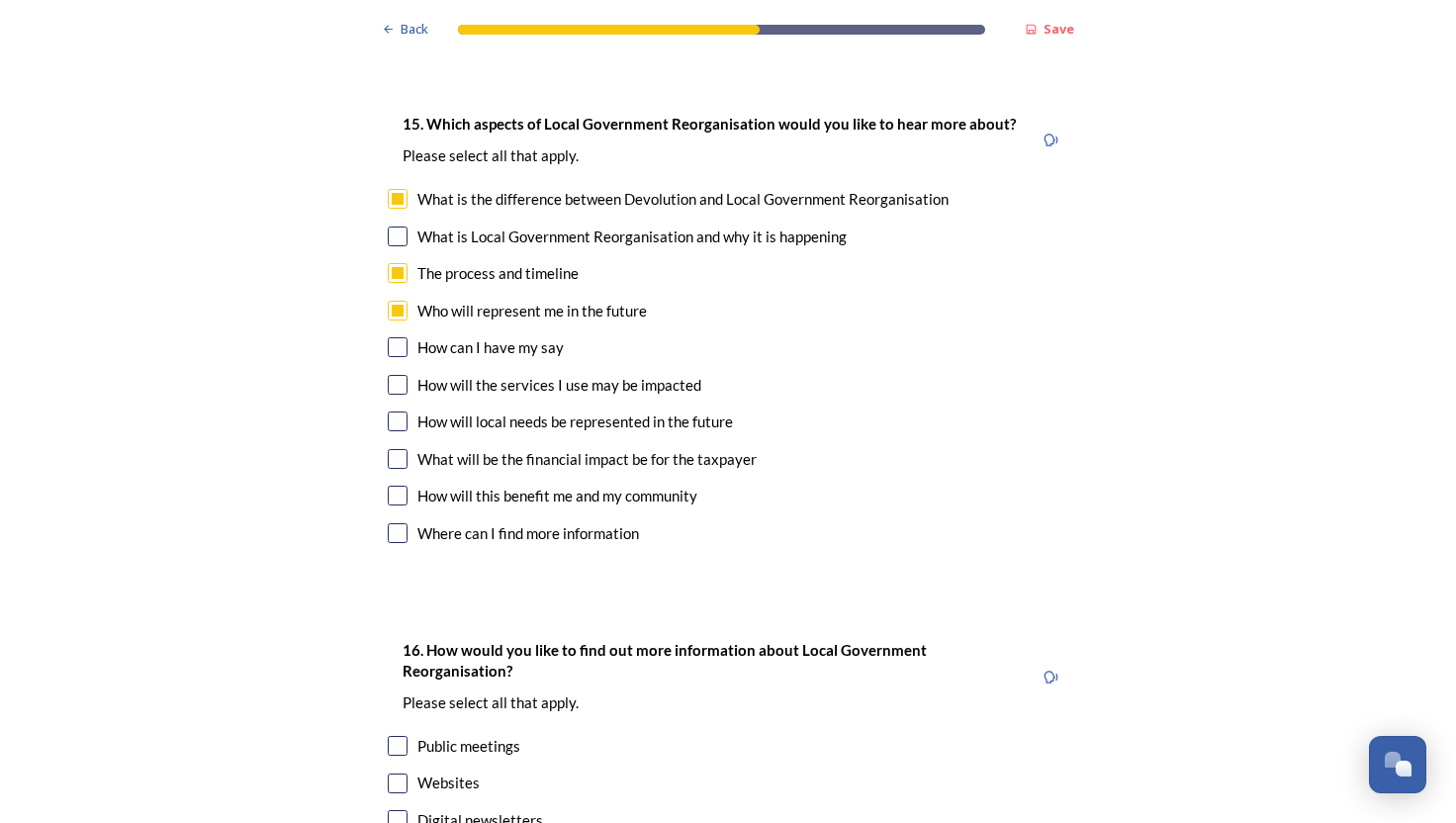 click at bounding box center (398, 421) 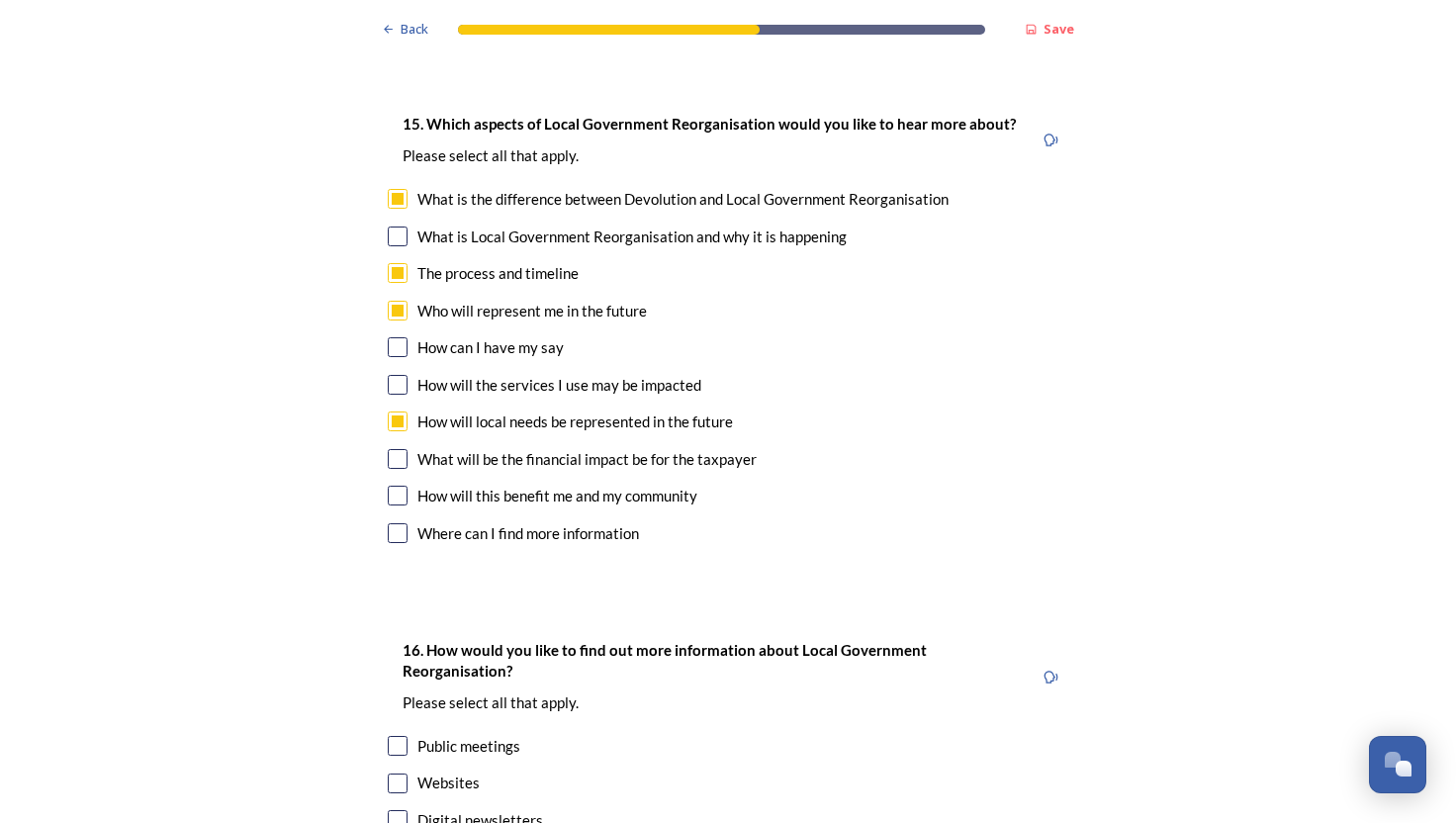 click at bounding box center (398, 459) 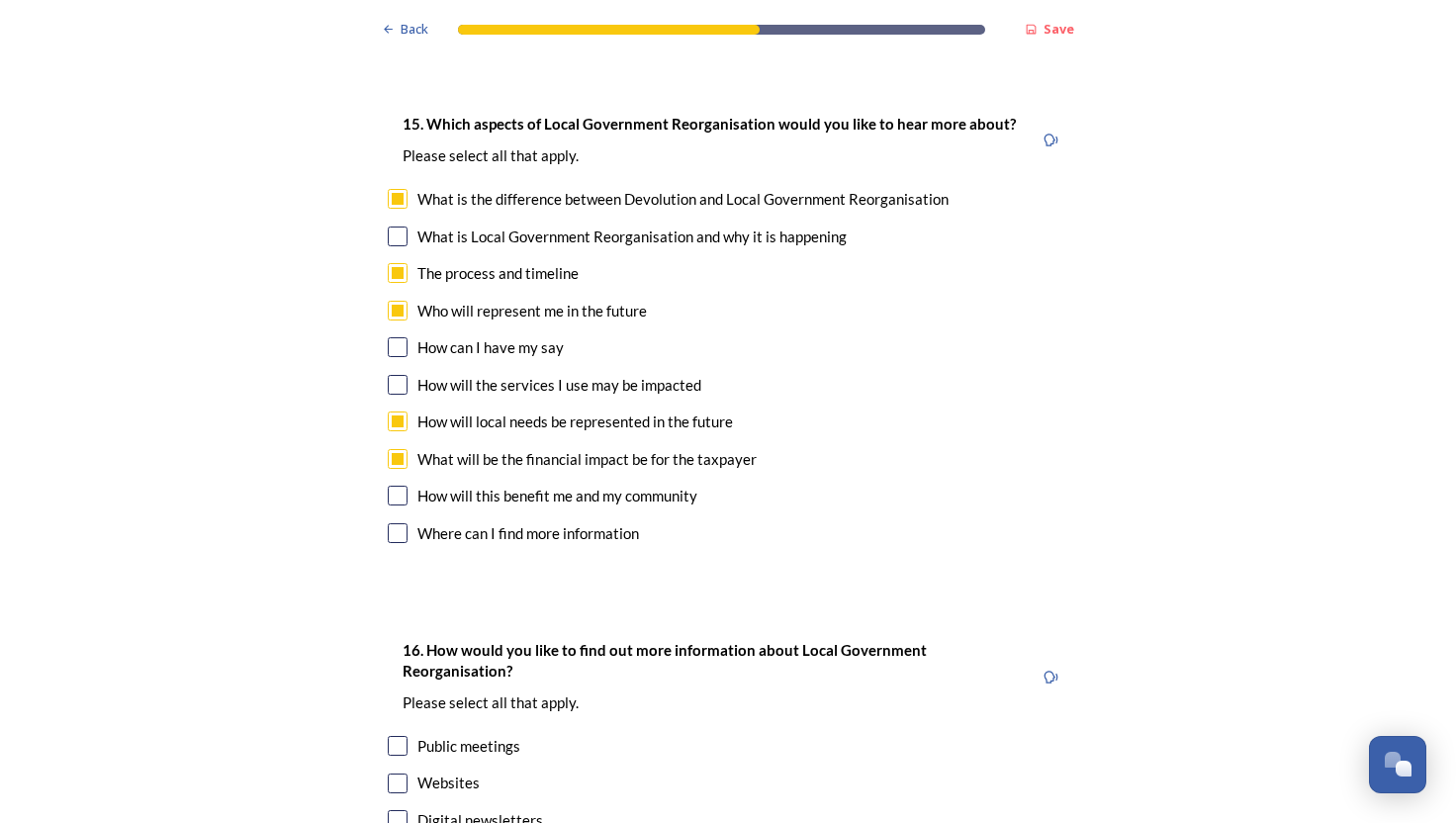 click at bounding box center (398, 496) 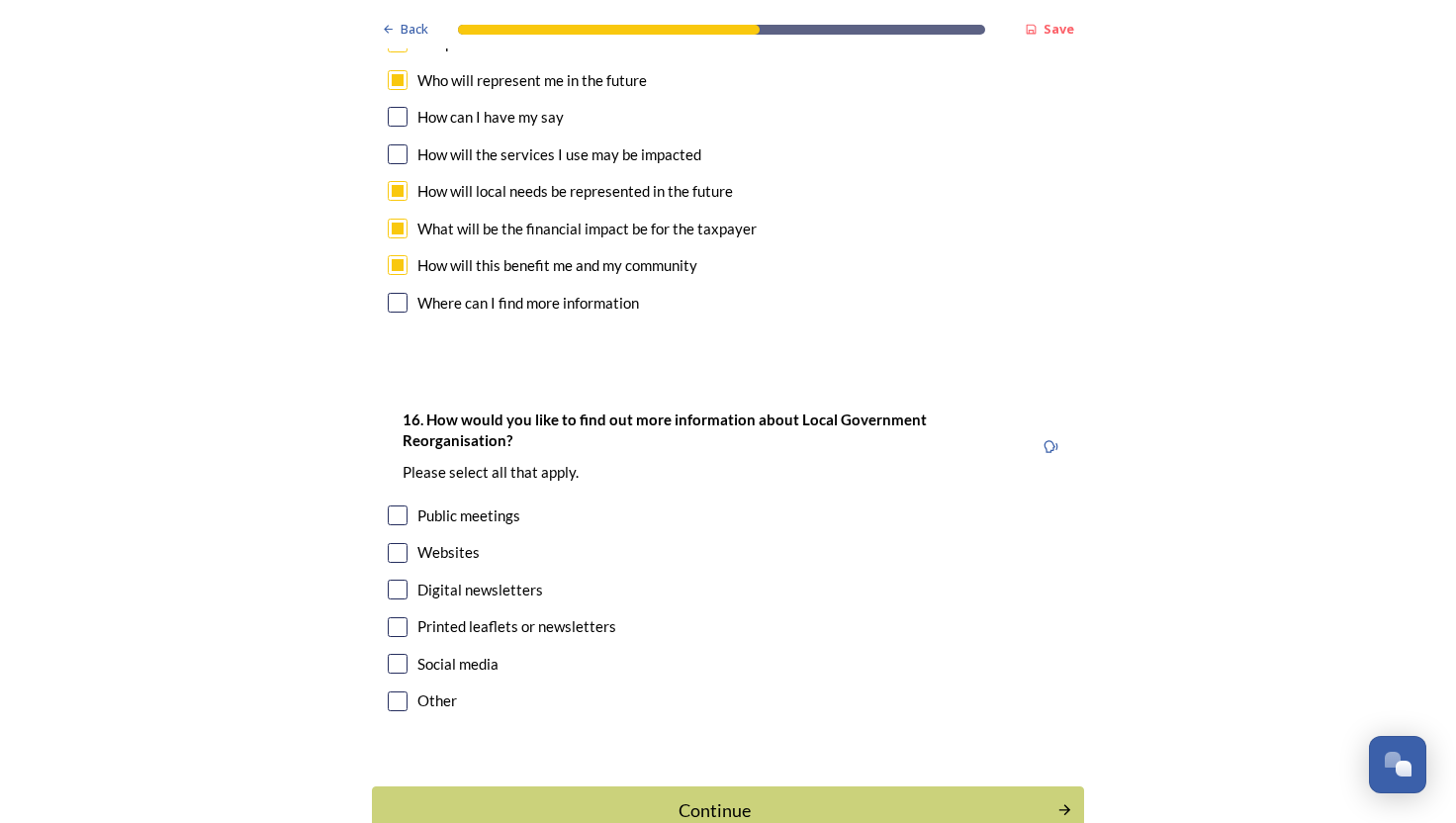 scroll, scrollTop: 5986, scrollLeft: 0, axis: vertical 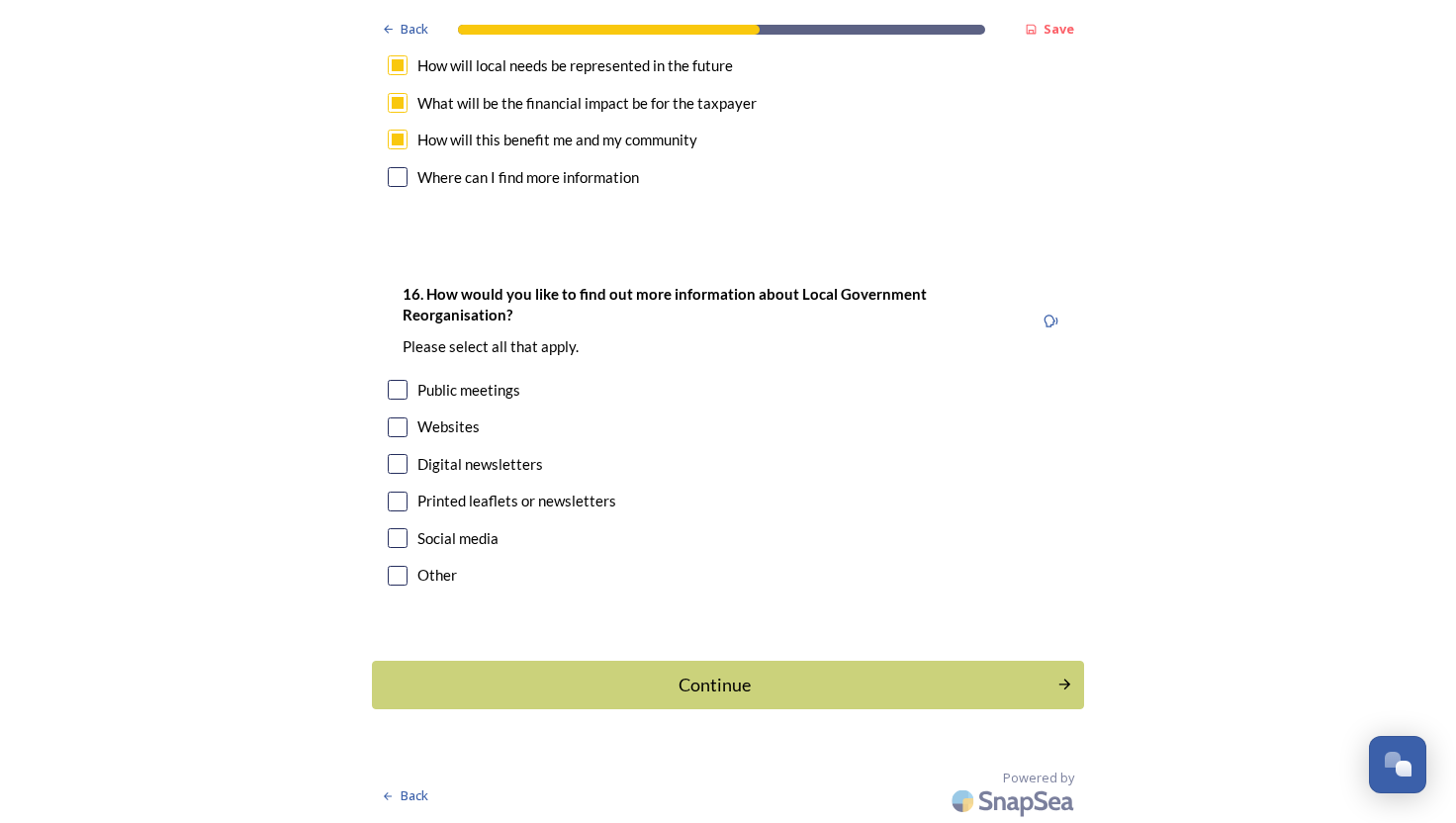 click at bounding box center (398, 427) 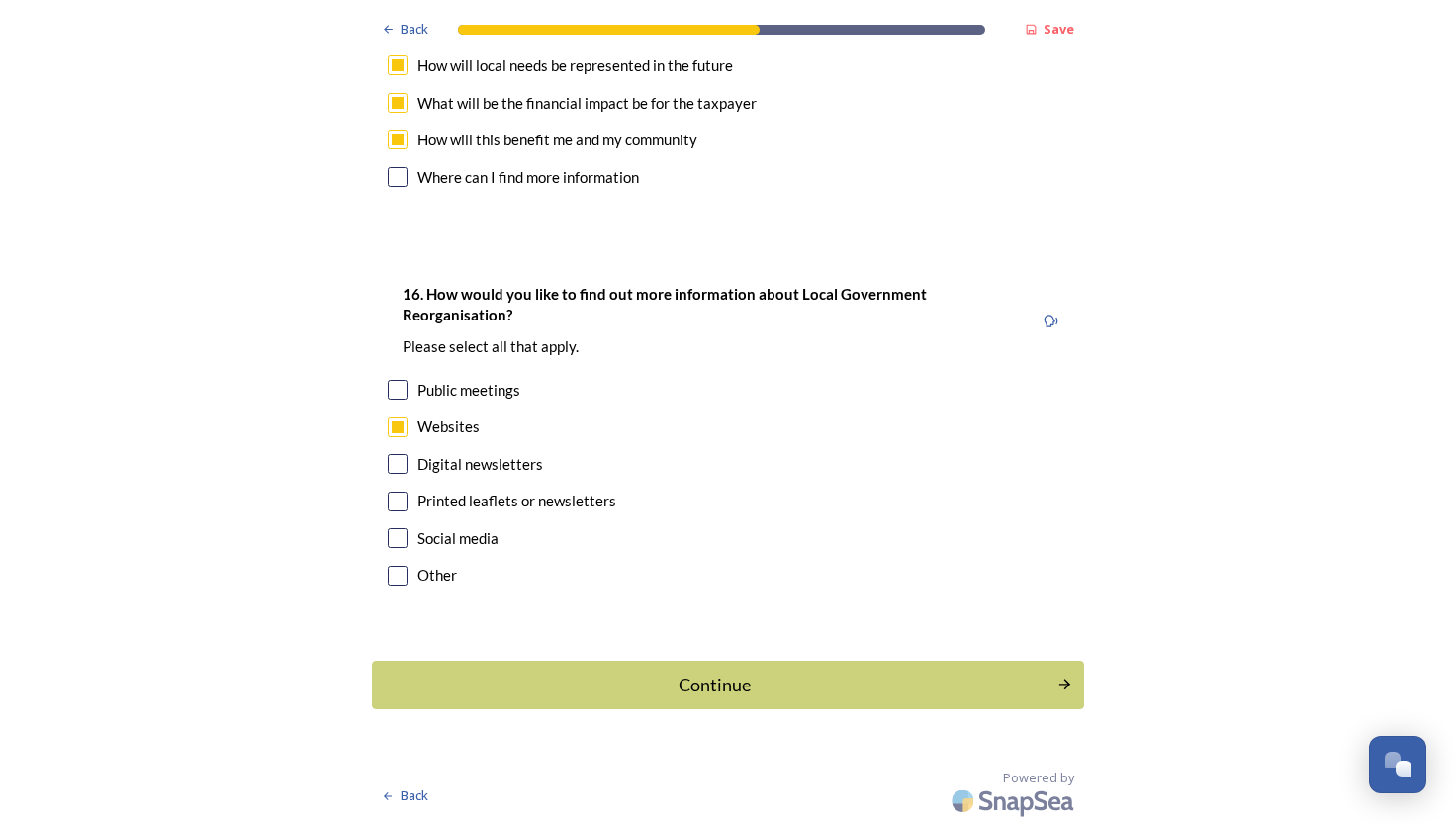 click at bounding box center (398, 464) 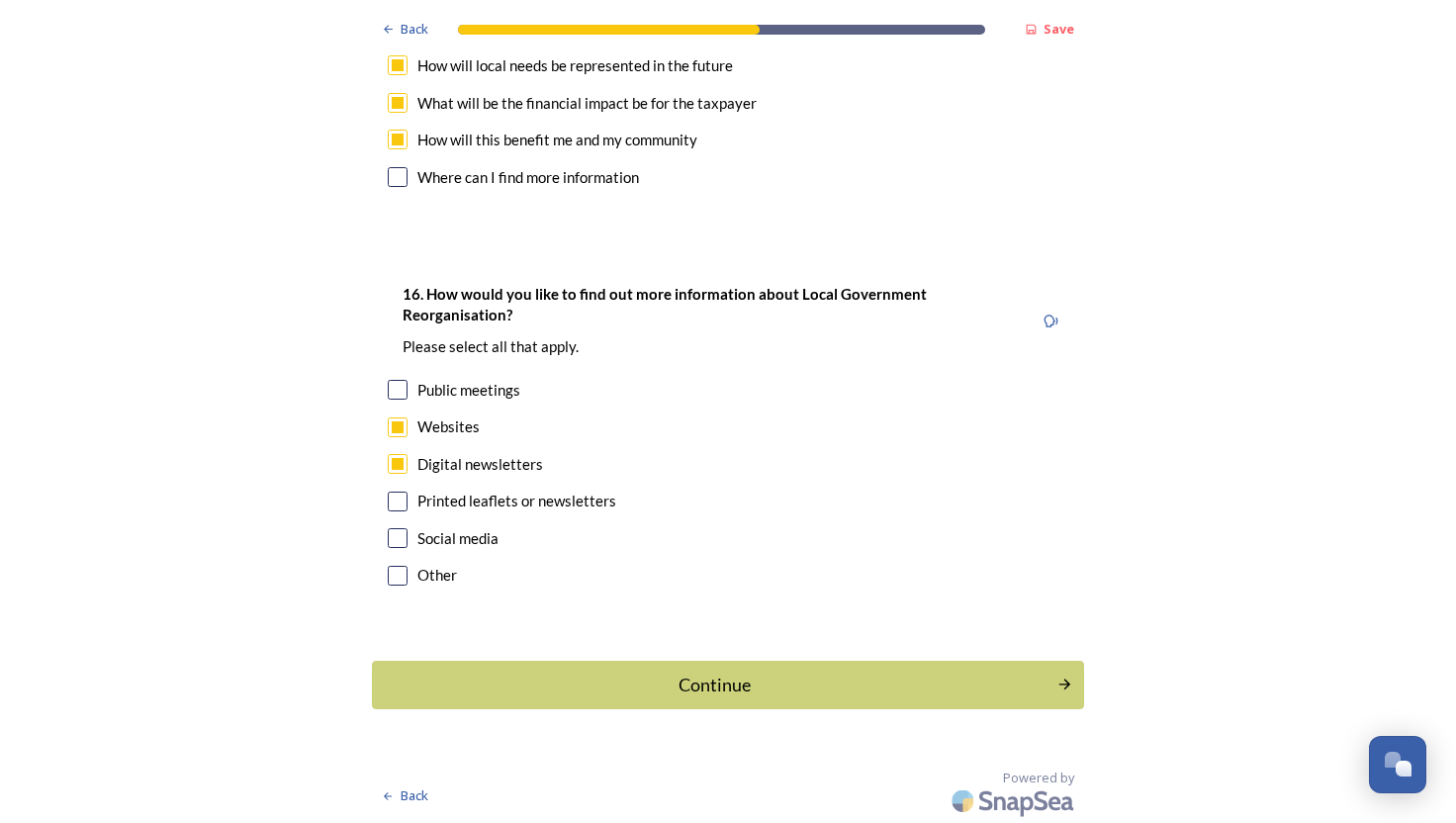 click at bounding box center (398, 502) 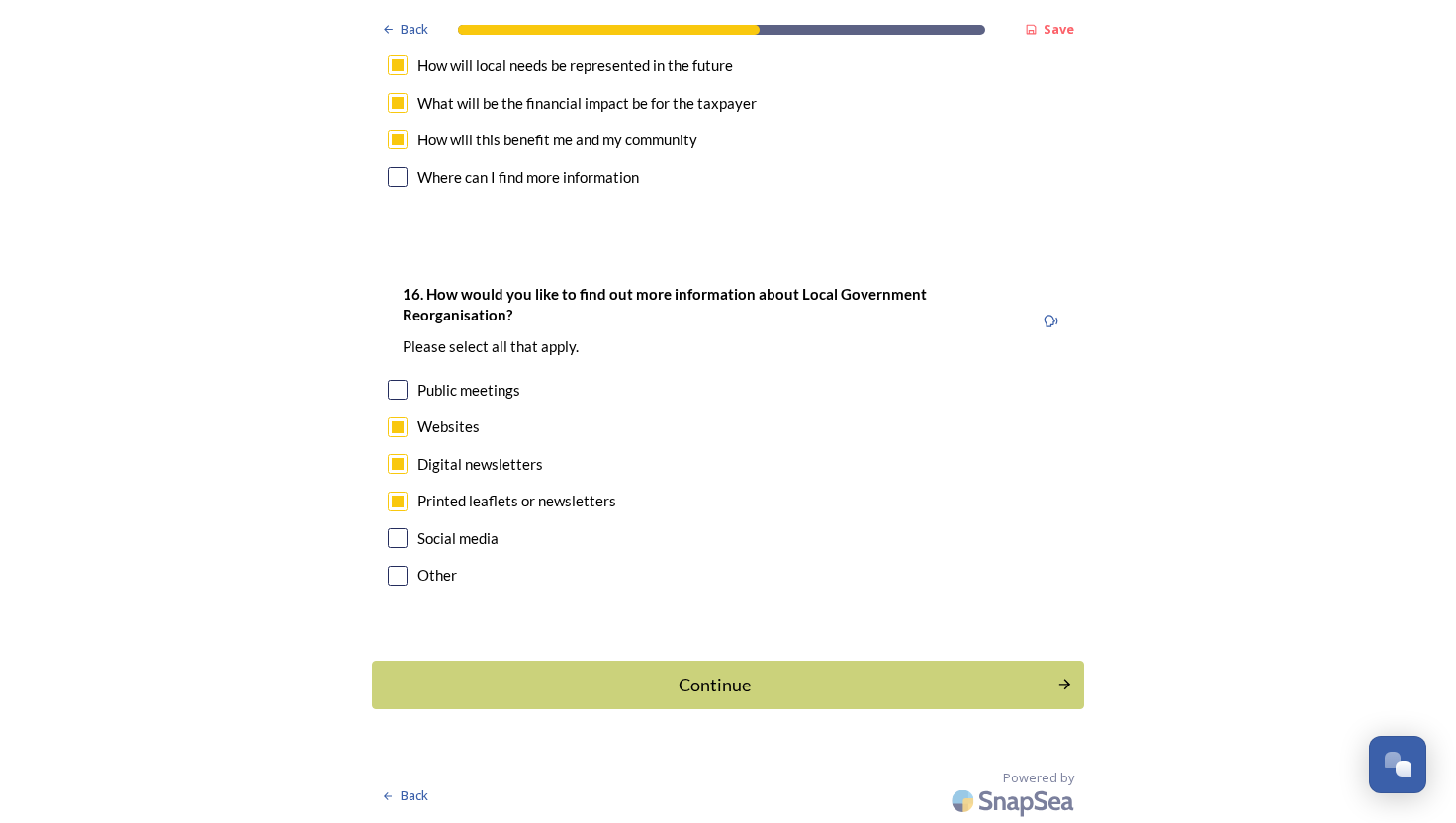 click at bounding box center (398, 538) 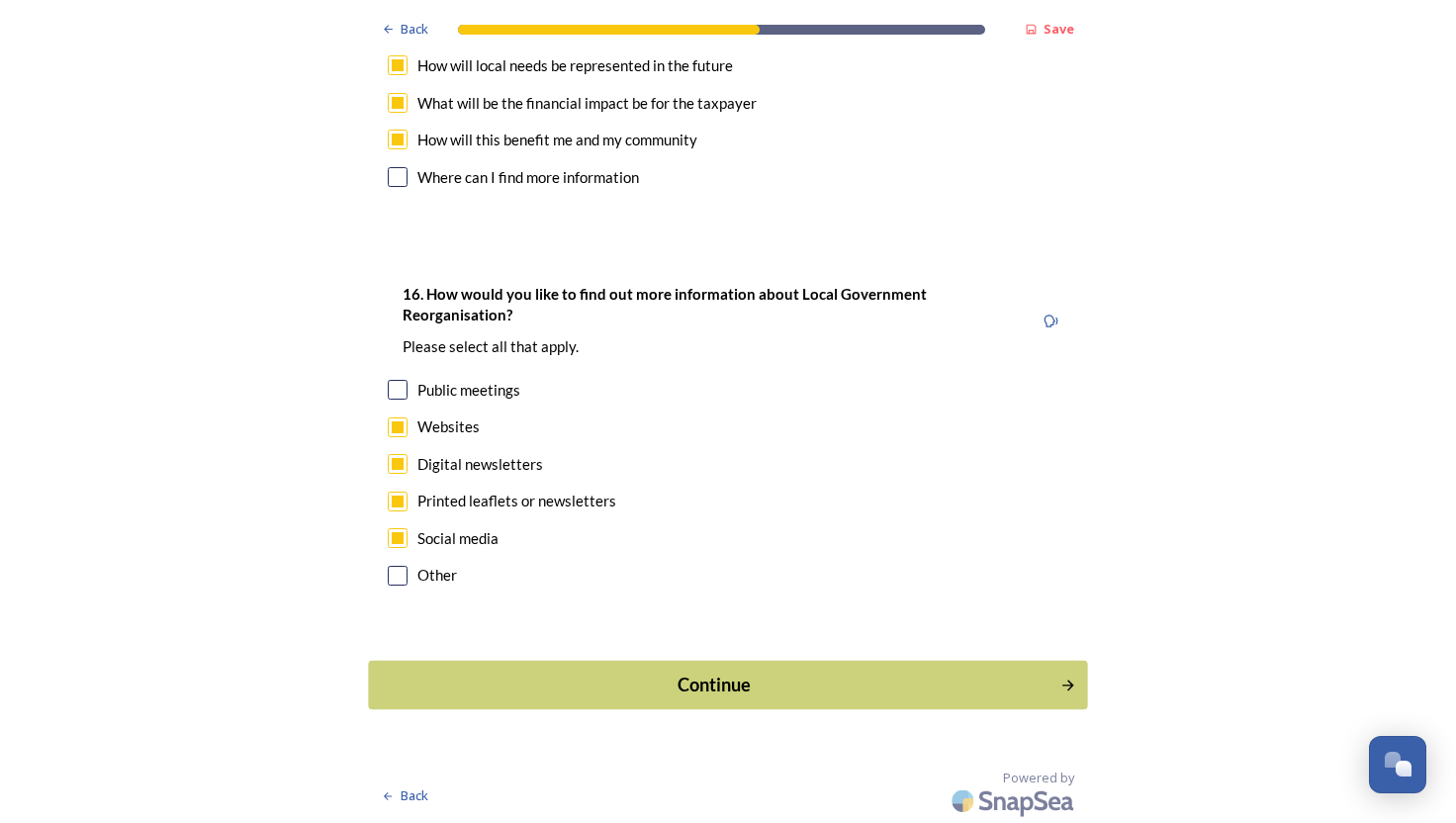 click on "Continue" at bounding box center [714, 685] 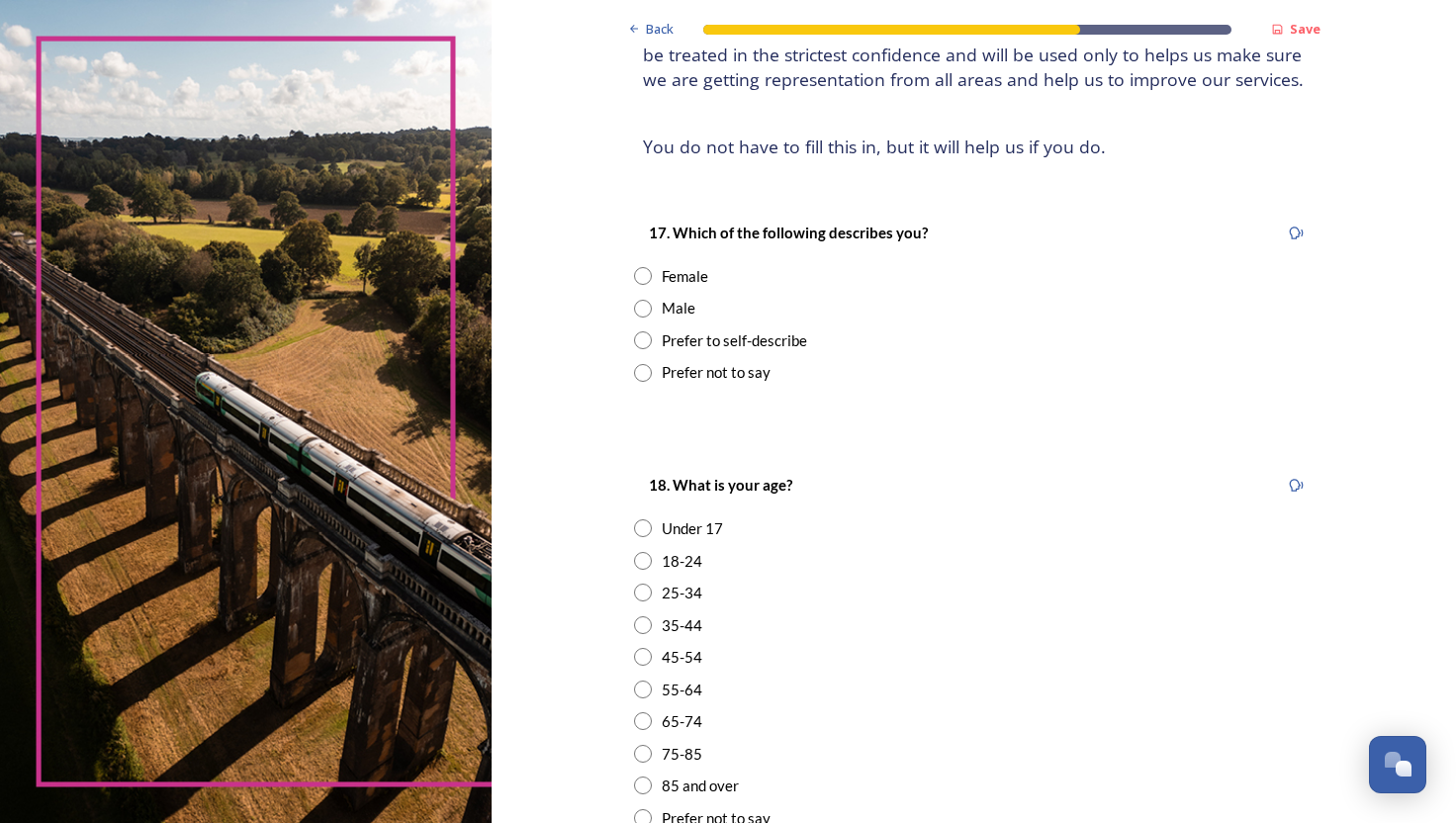 scroll, scrollTop: 204, scrollLeft: 0, axis: vertical 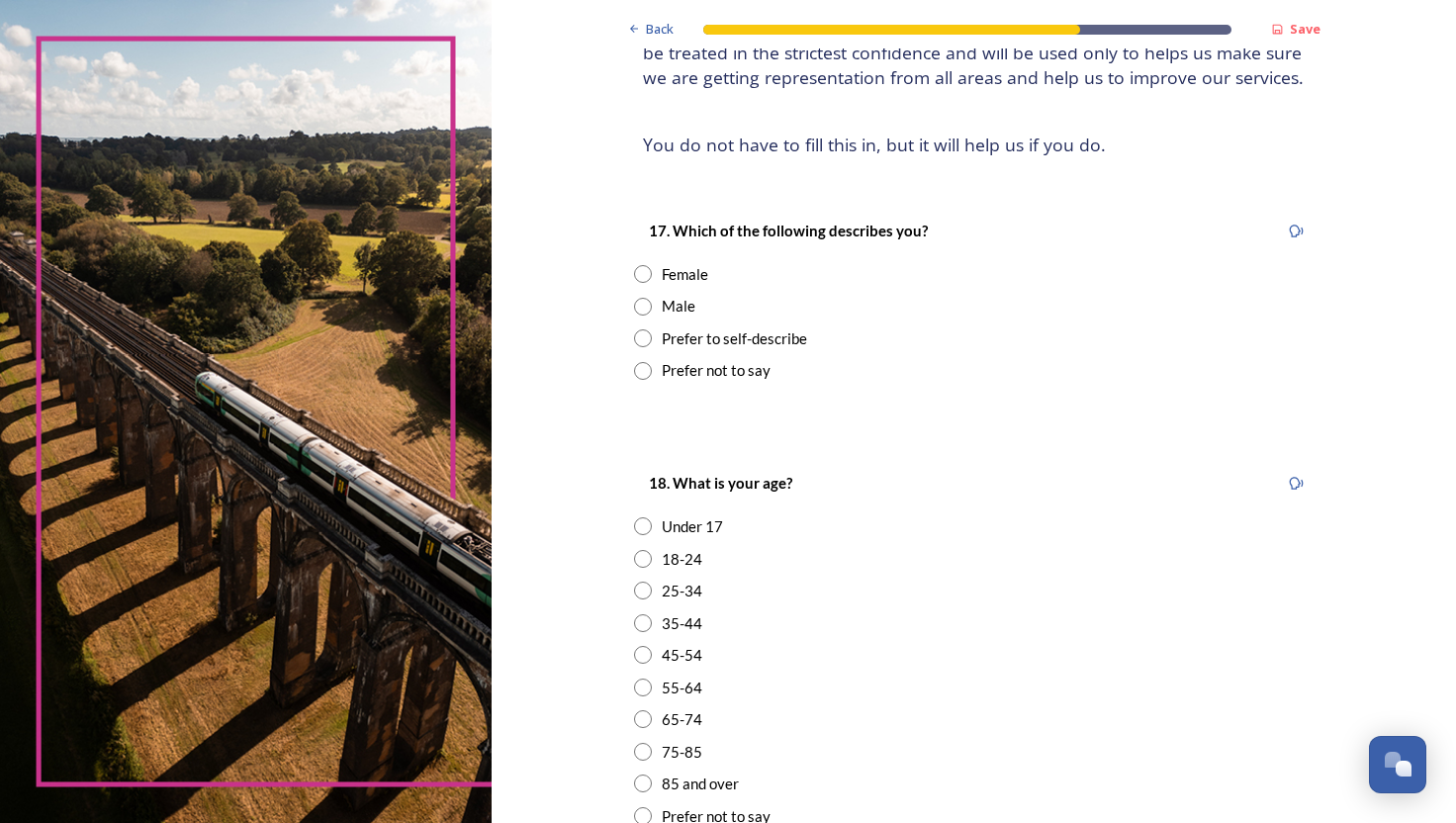 click at bounding box center [643, 274] 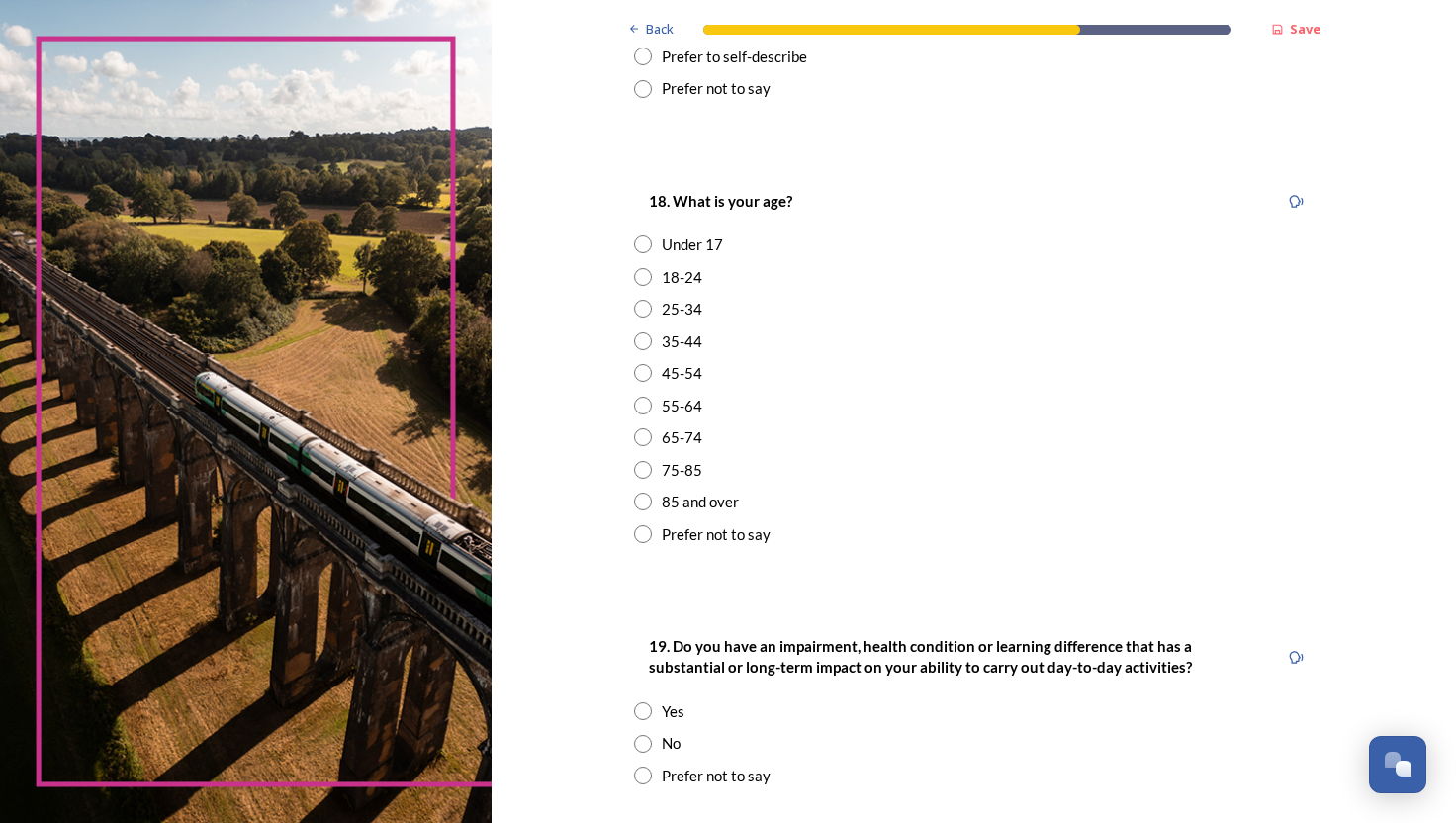 scroll, scrollTop: 516, scrollLeft: 0, axis: vertical 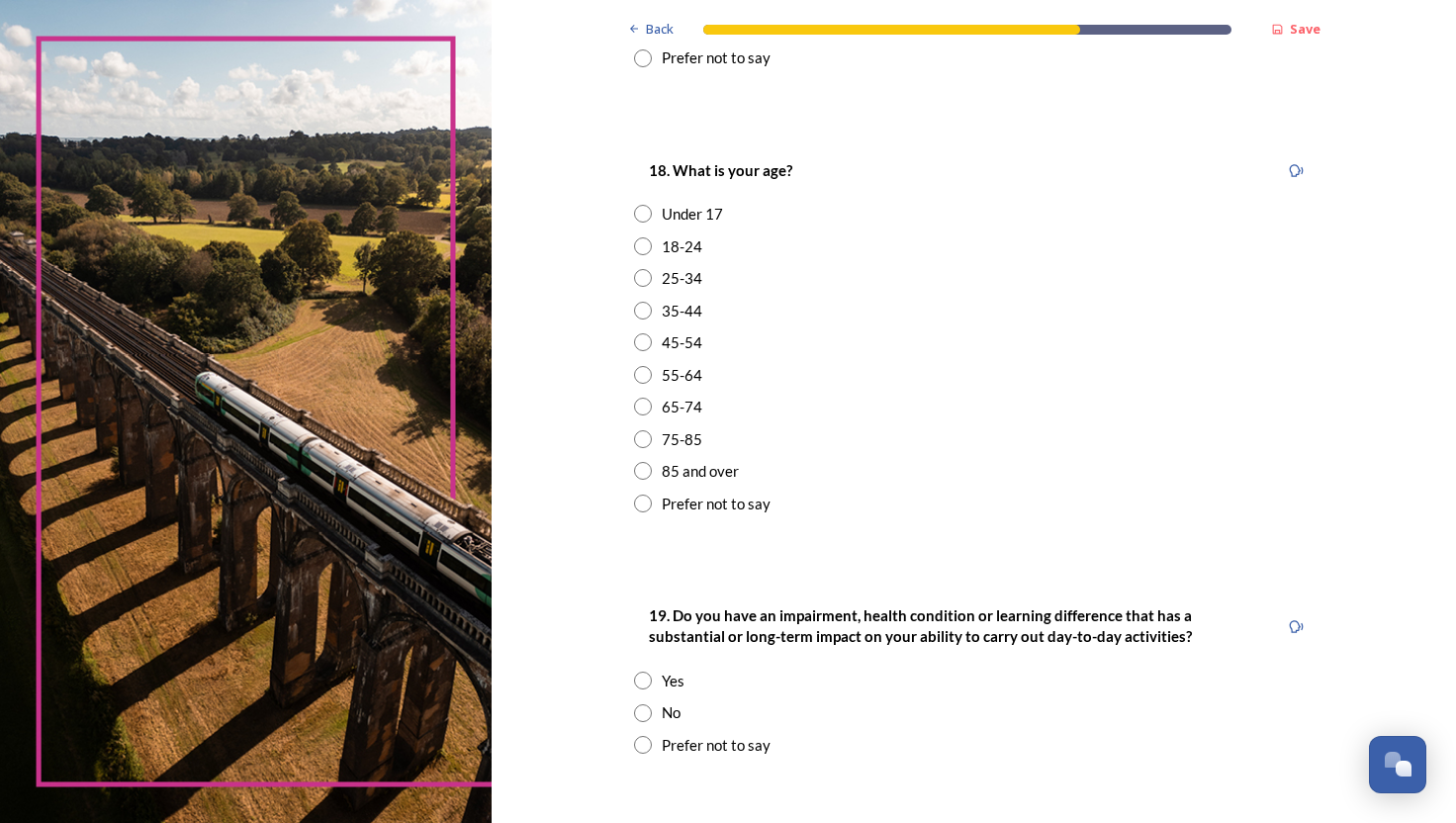 click at bounding box center (643, 375) 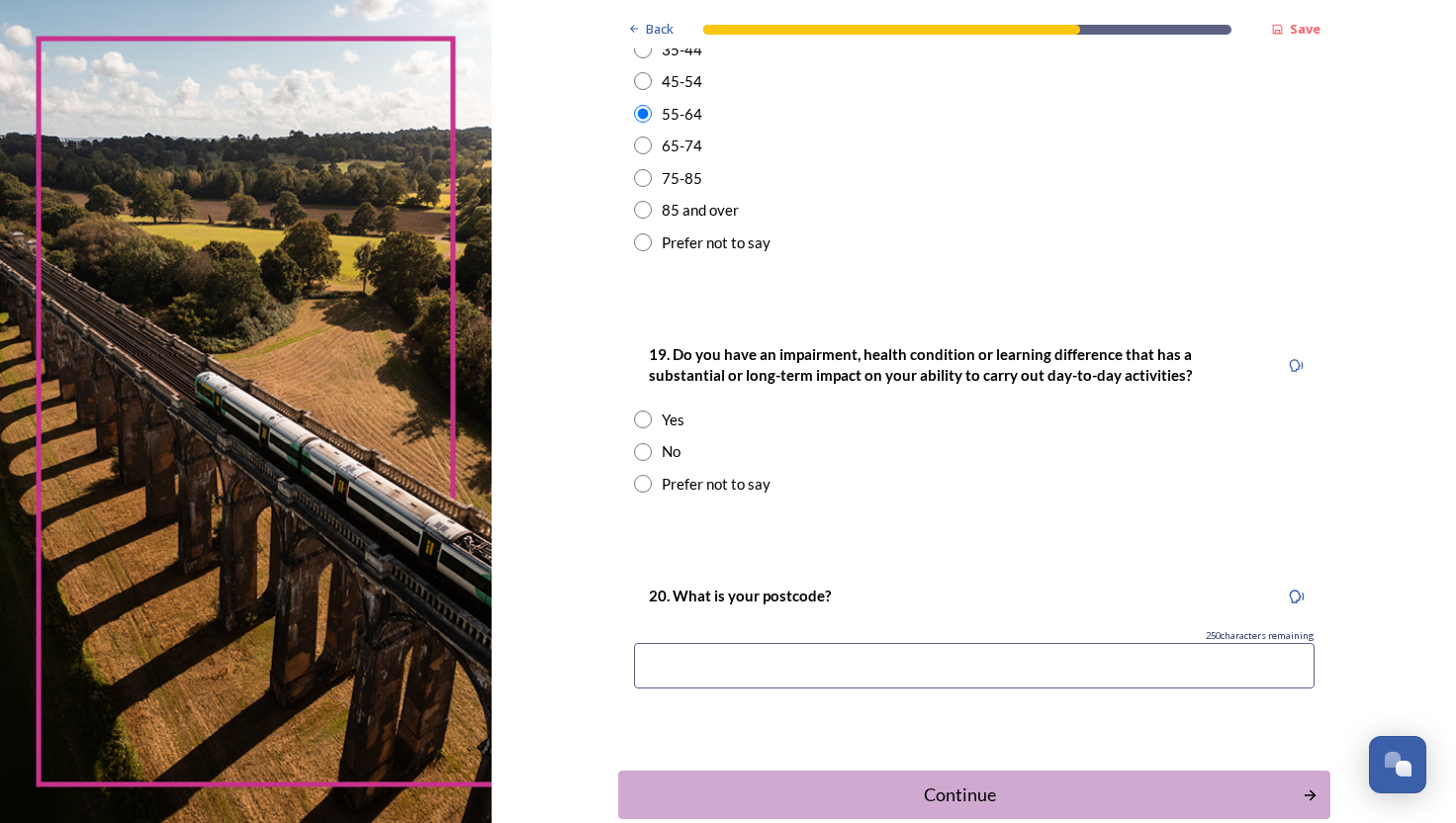 scroll, scrollTop: 810, scrollLeft: 0, axis: vertical 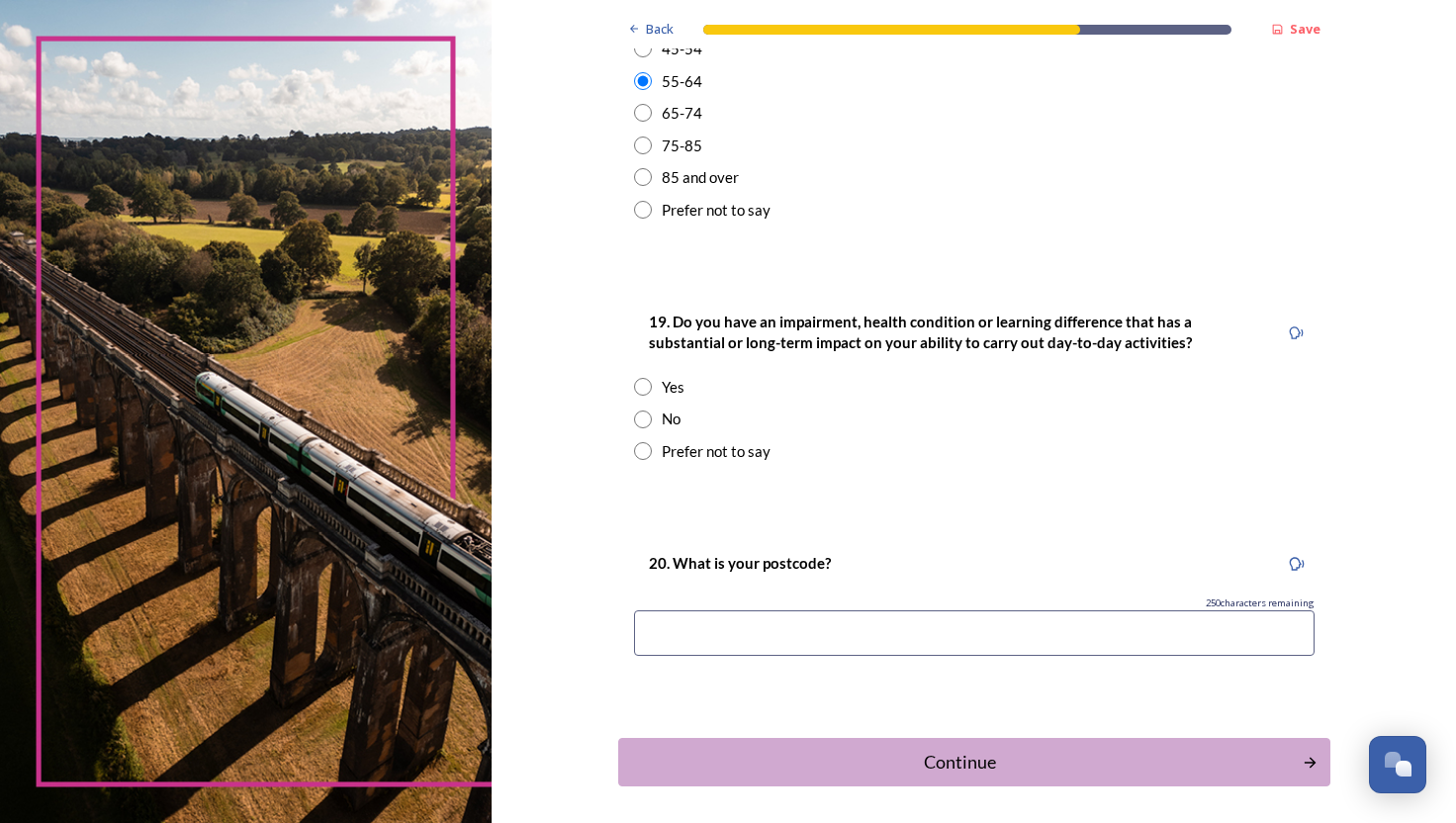 click at bounding box center [643, 419] 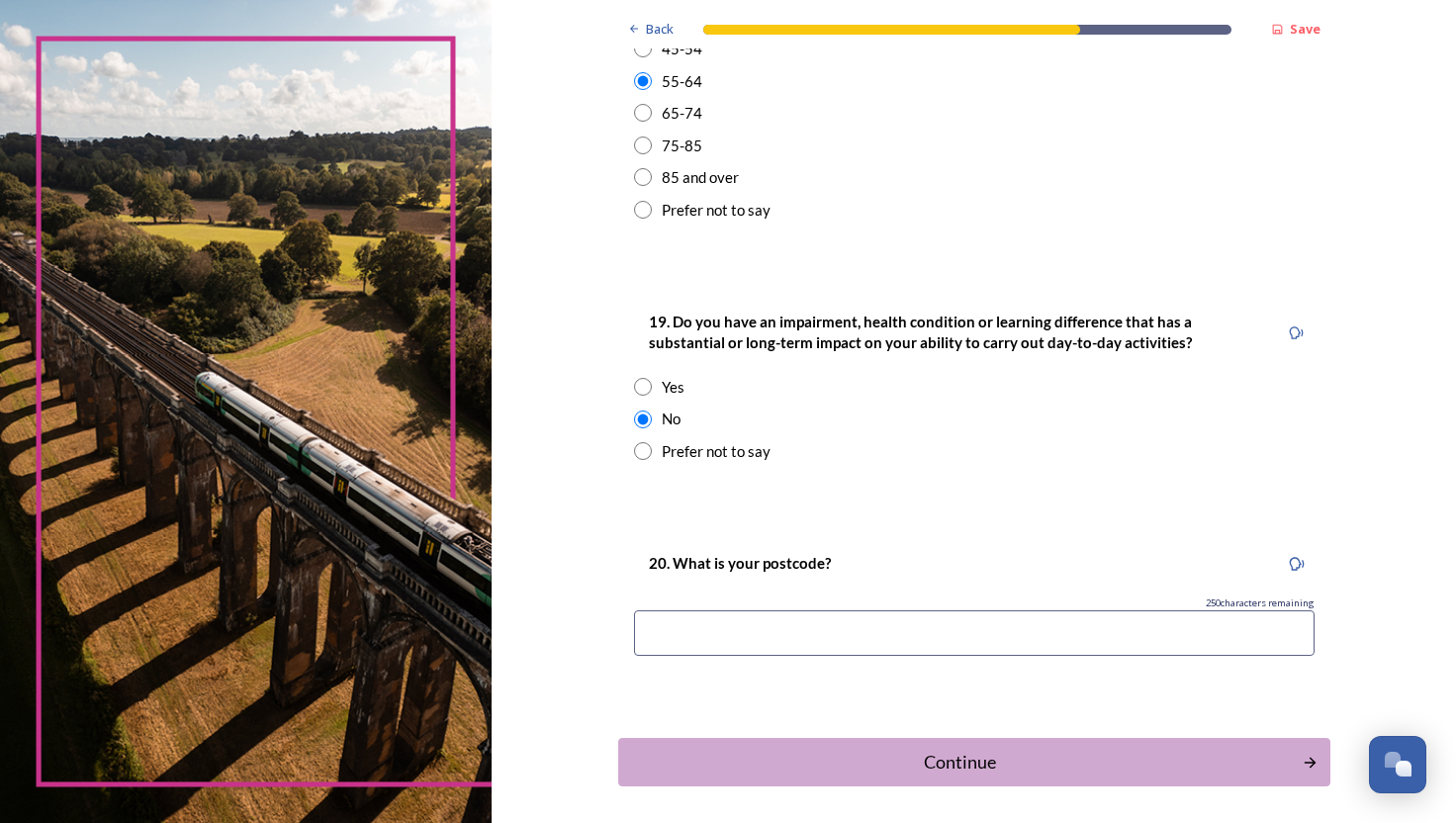 scroll, scrollTop: 886, scrollLeft: 0, axis: vertical 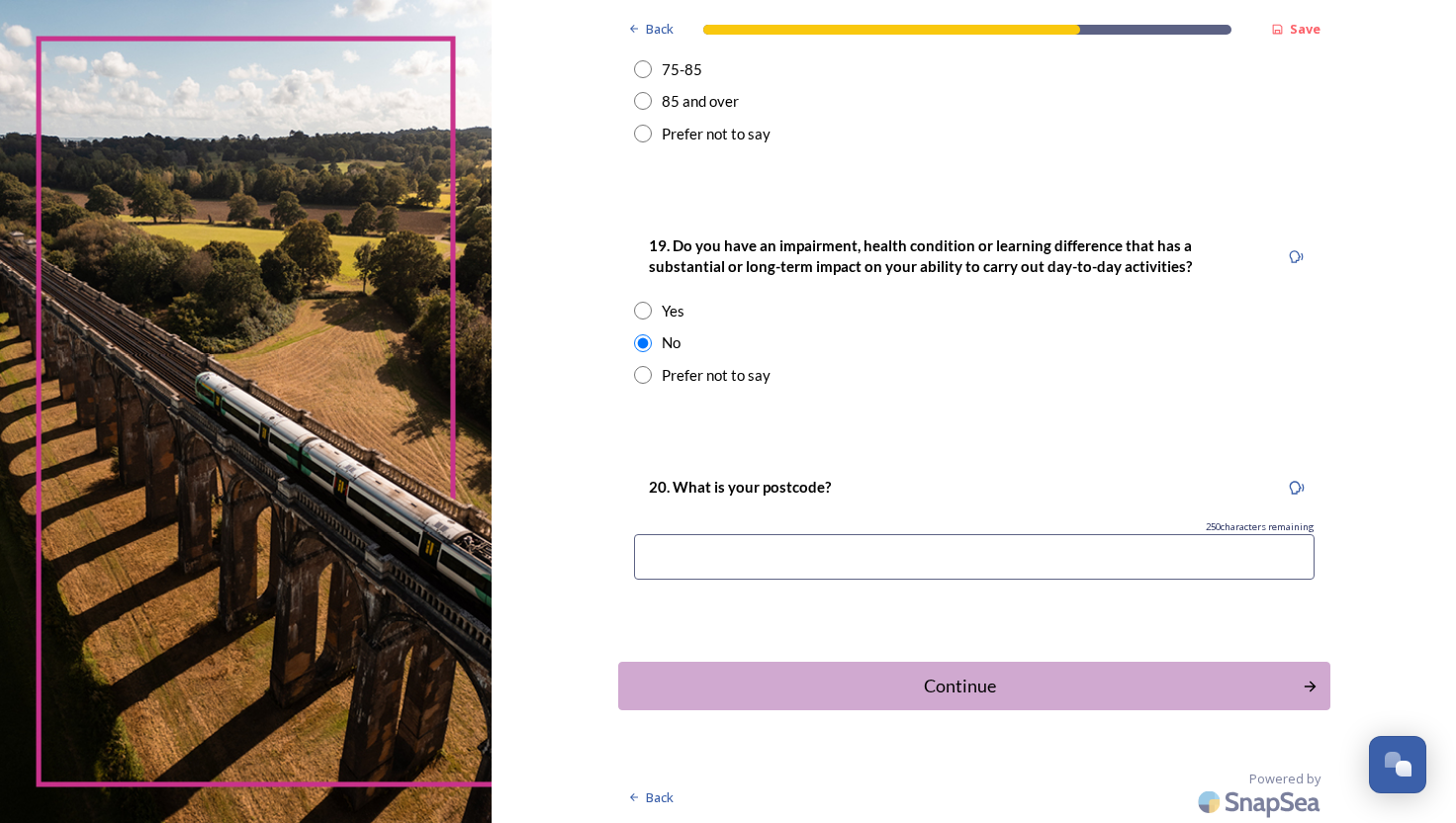 click at bounding box center [974, 557] 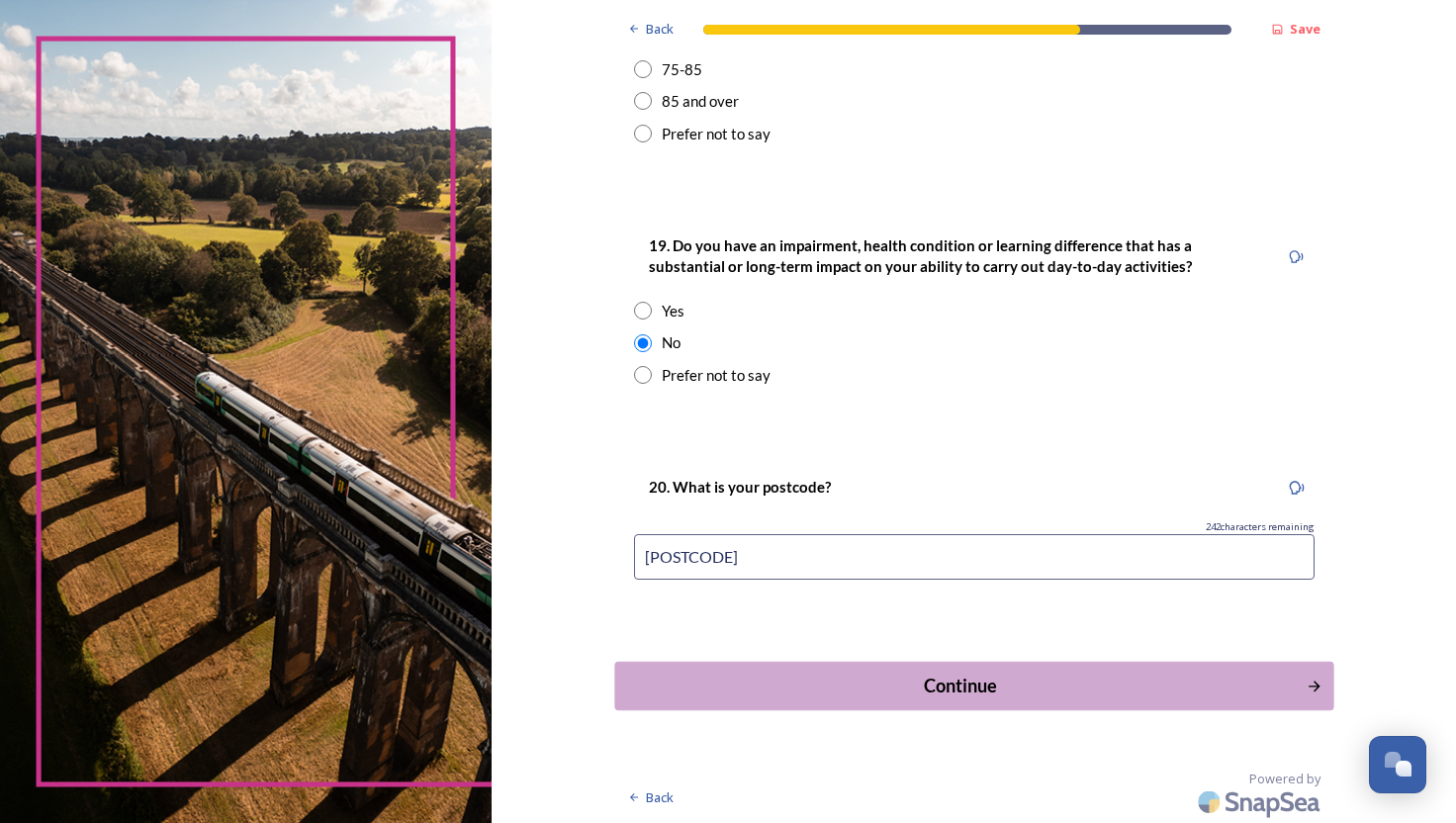 type on "[POSTCODE]" 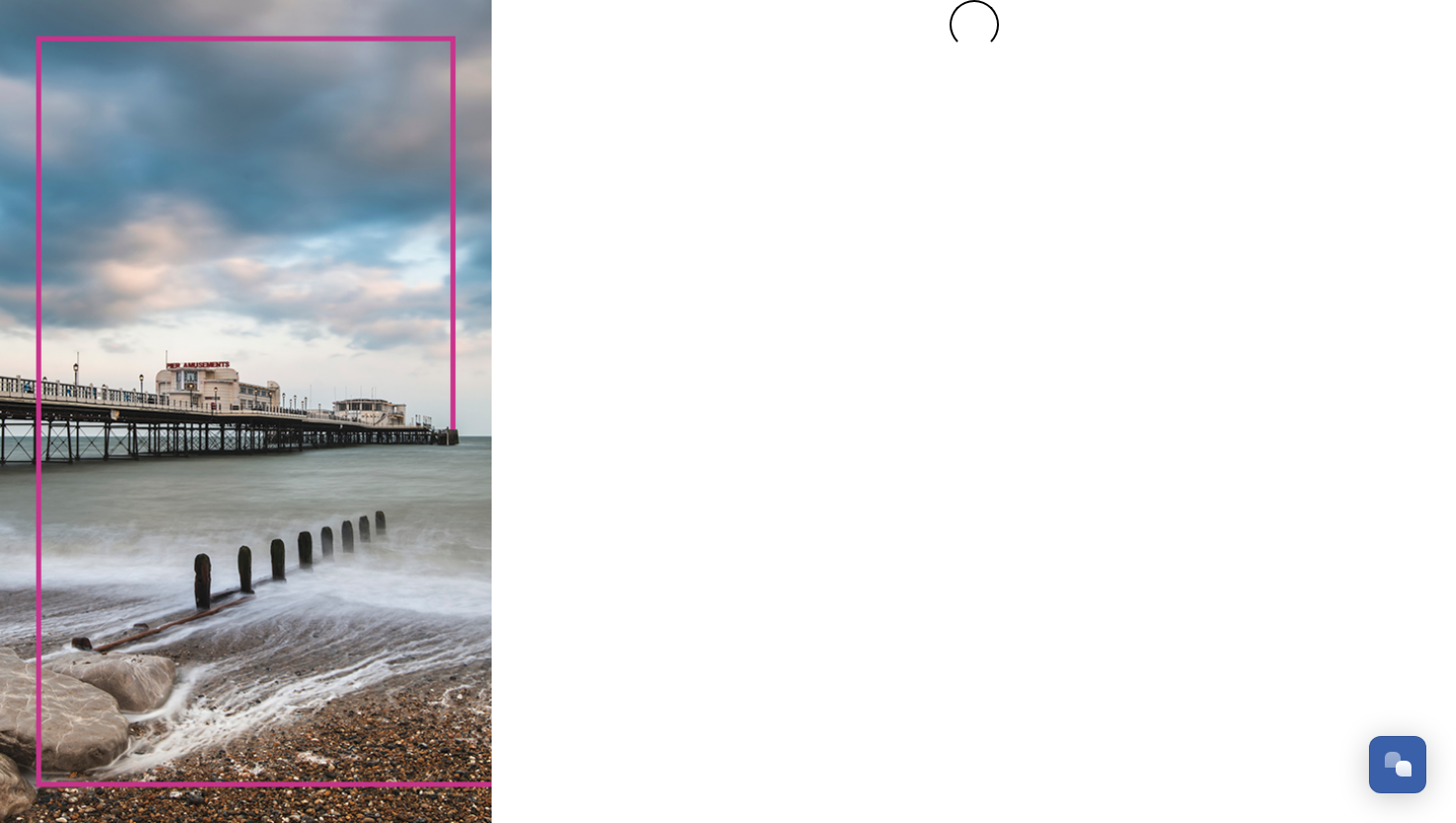 scroll, scrollTop: 0, scrollLeft: 0, axis: both 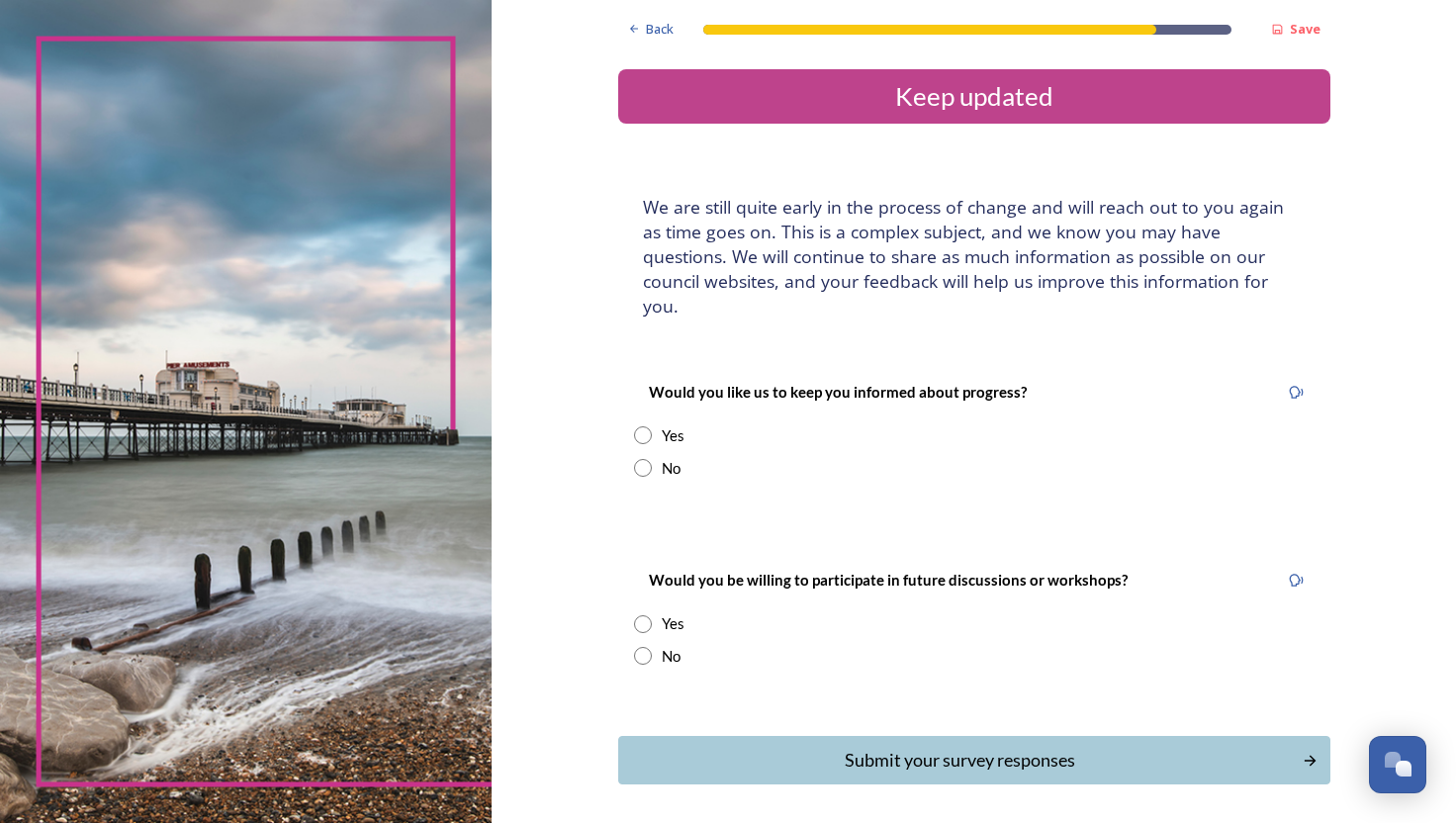 click at bounding box center [643, 468] 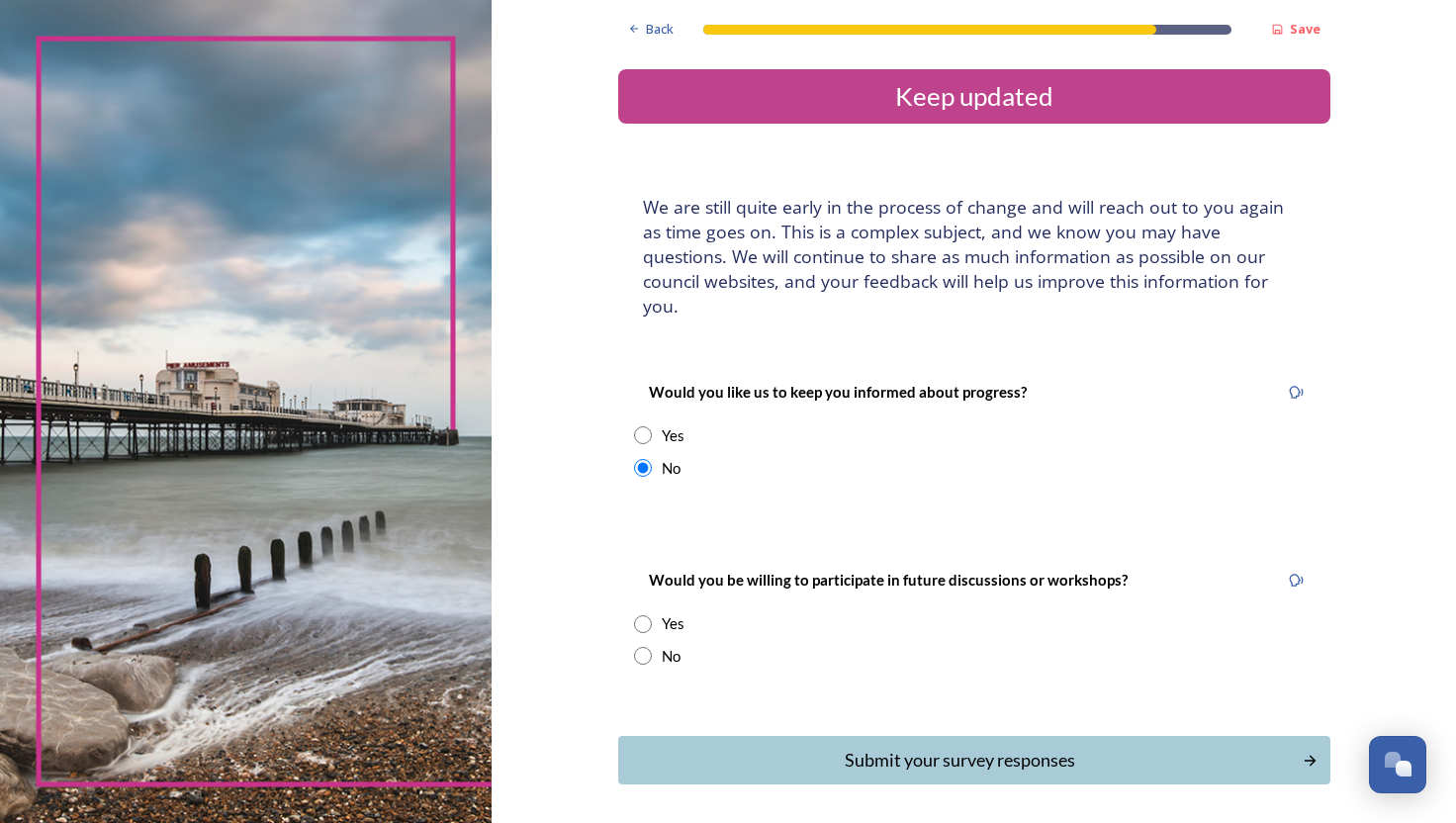 click at bounding box center [643, 468] 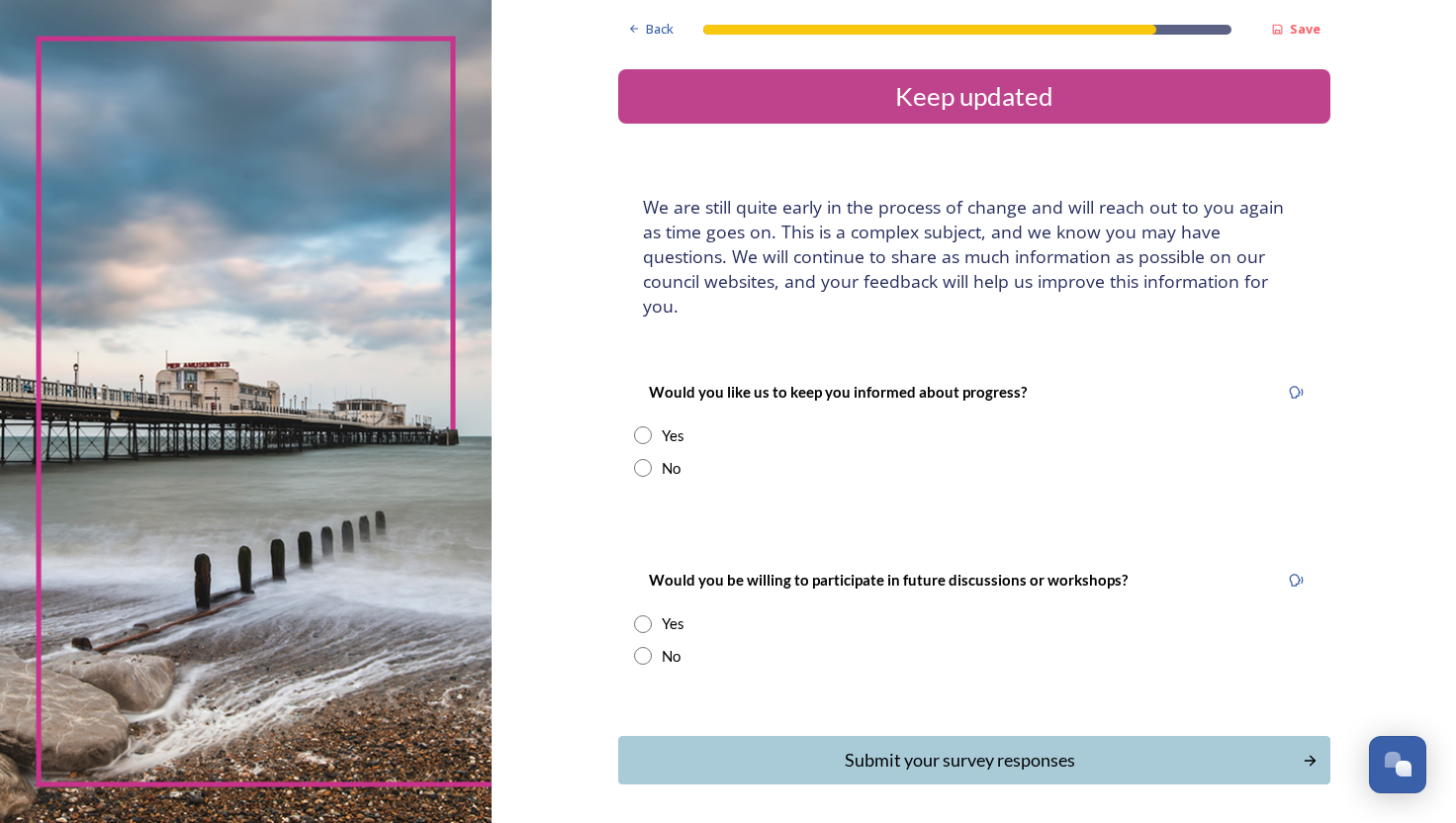 click at bounding box center (643, 435) 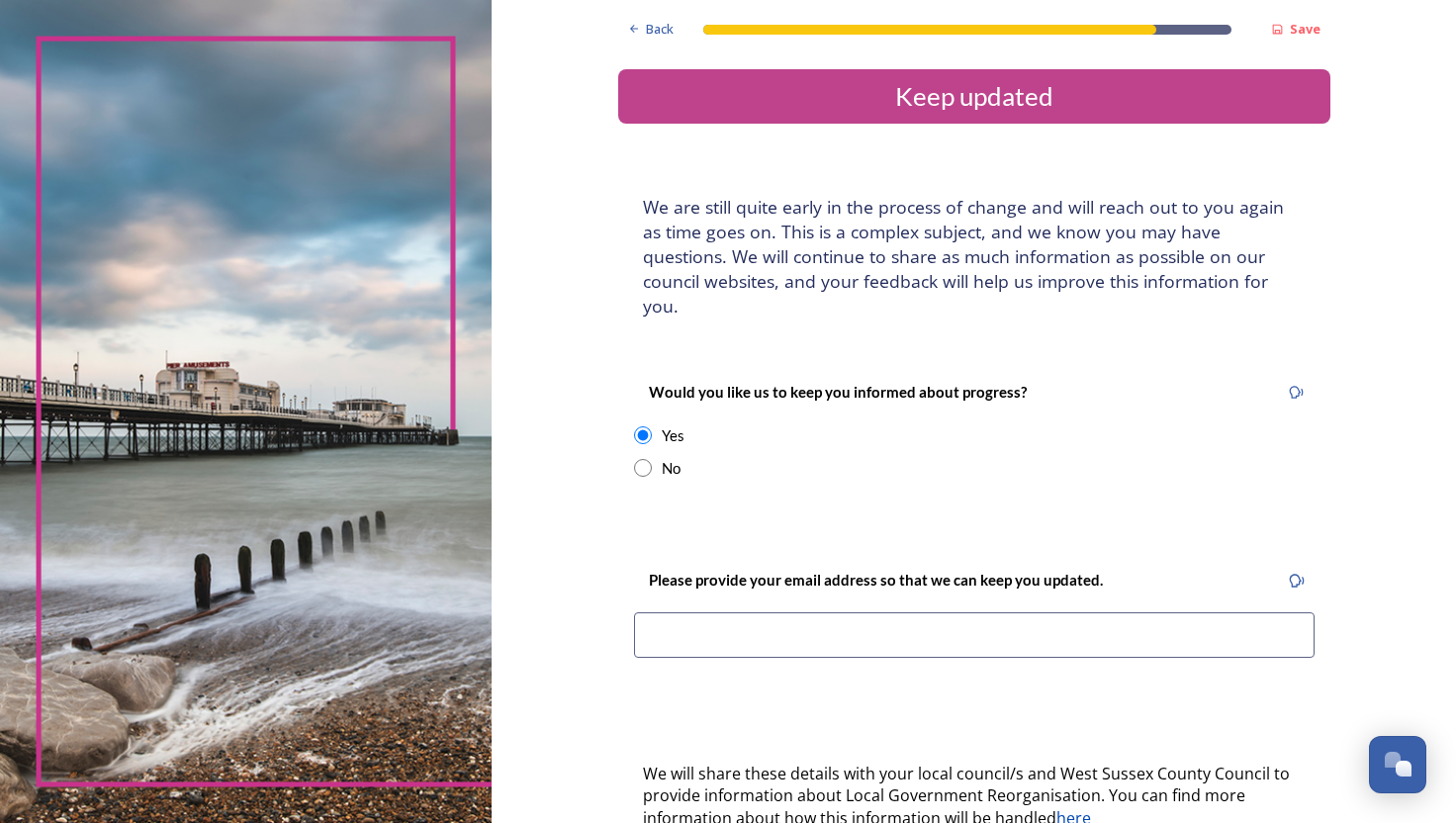 click at bounding box center [974, 635] 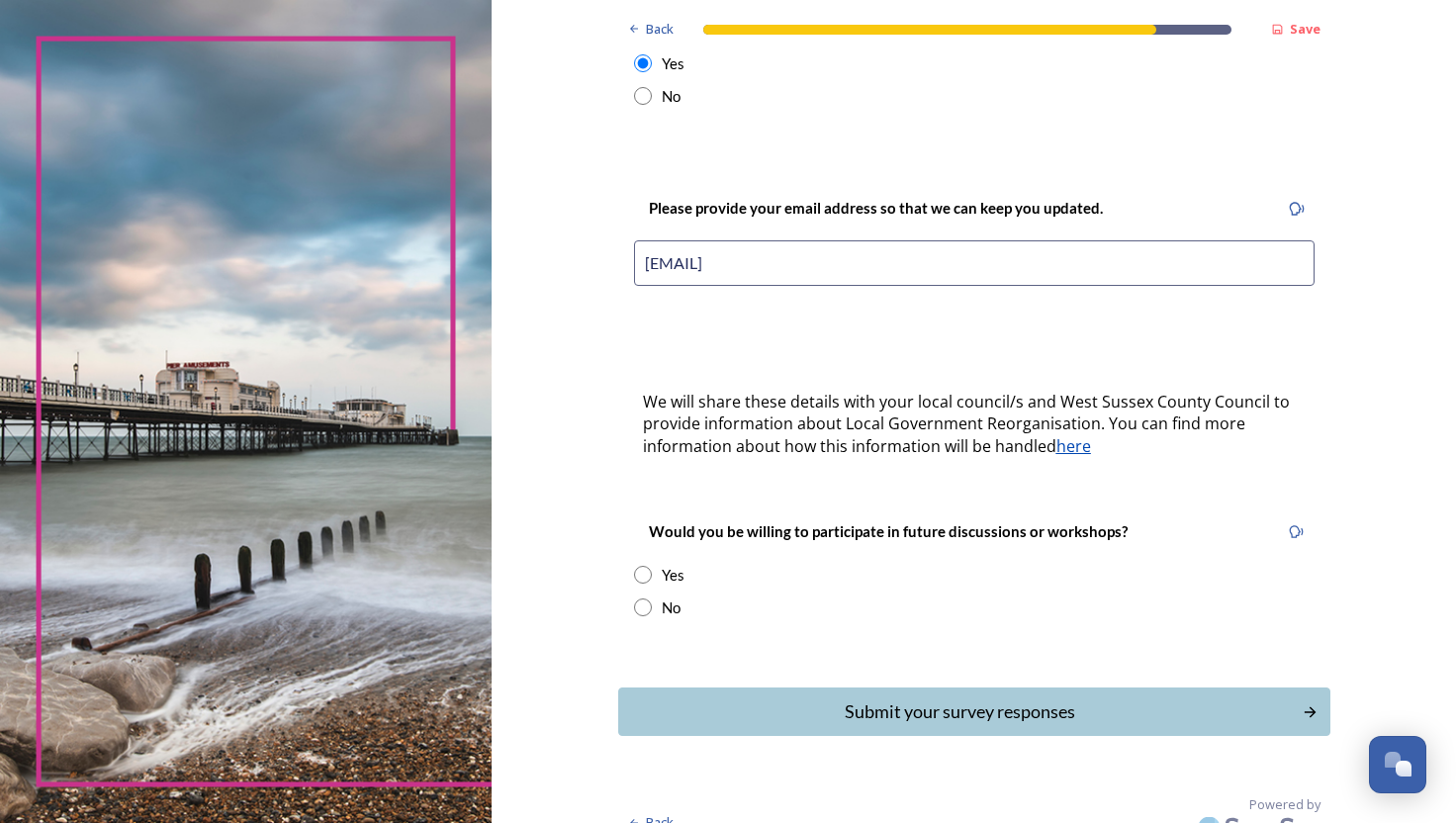 scroll, scrollTop: 374, scrollLeft: 0, axis: vertical 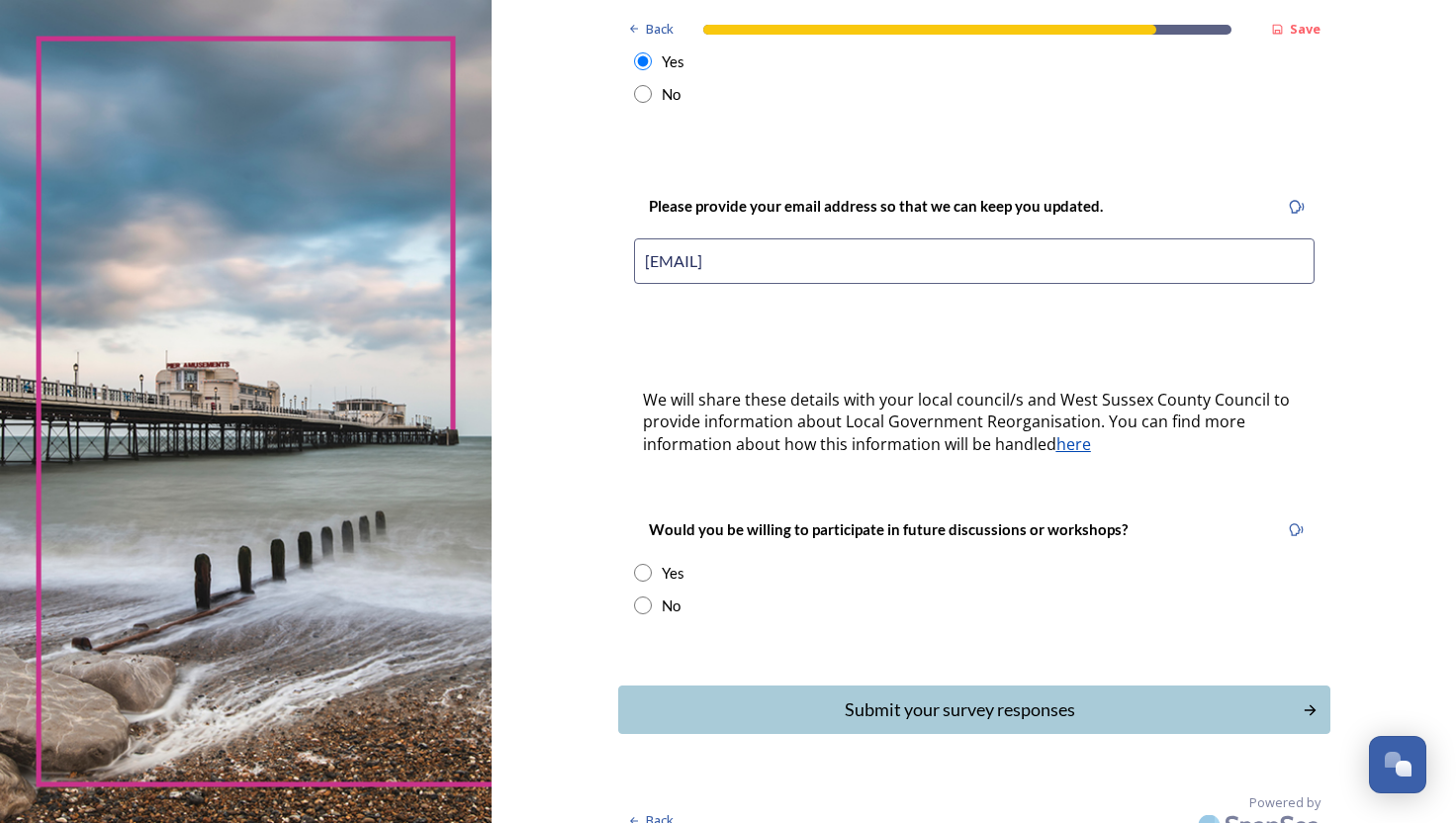 type on "[EMAIL]" 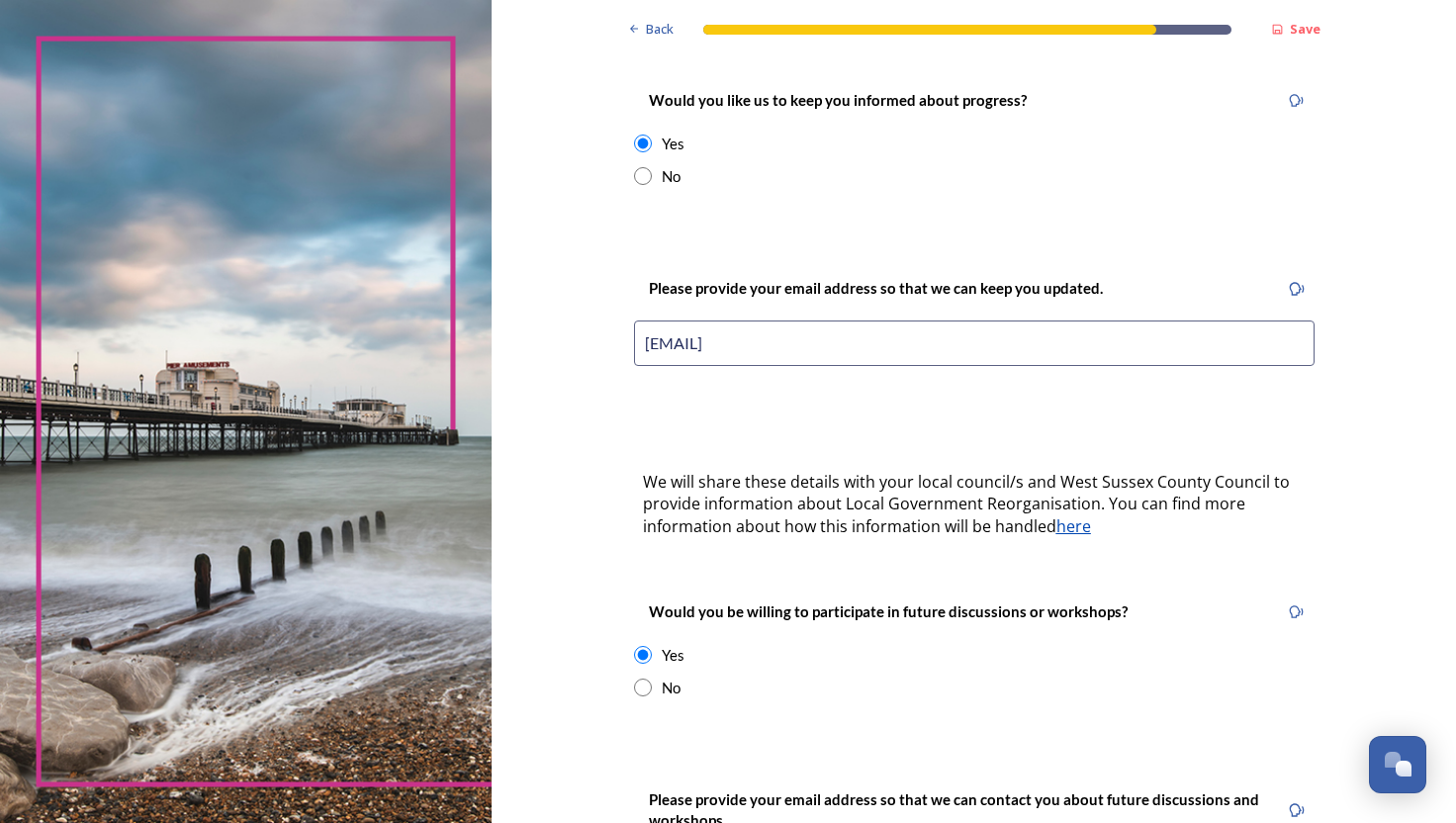 scroll, scrollTop: 273, scrollLeft: 0, axis: vertical 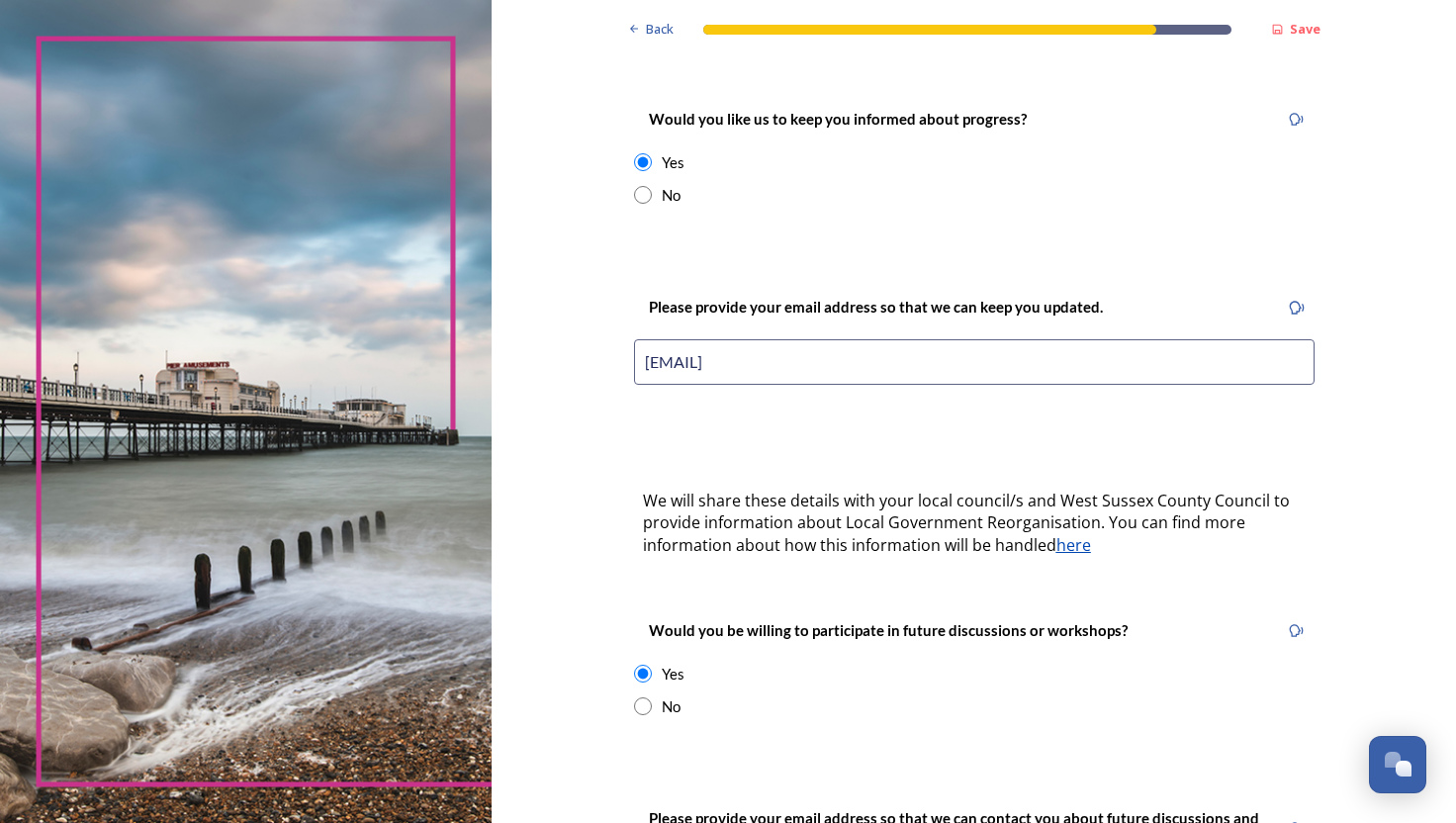 drag, startPoint x: 841, startPoint y: 338, endPoint x: 631, endPoint y: 345, distance: 210.11663 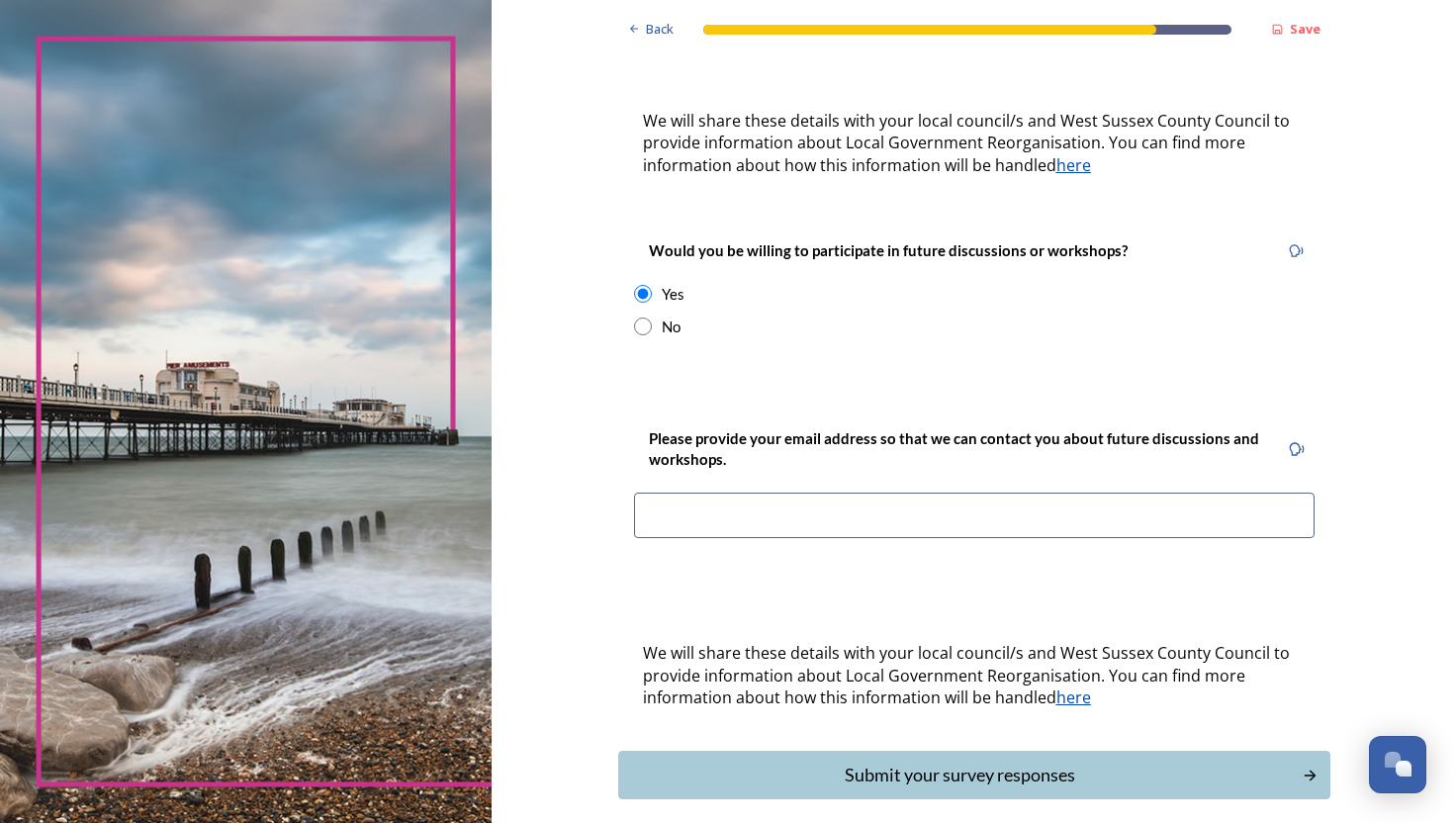 scroll, scrollTop: 663, scrollLeft: 0, axis: vertical 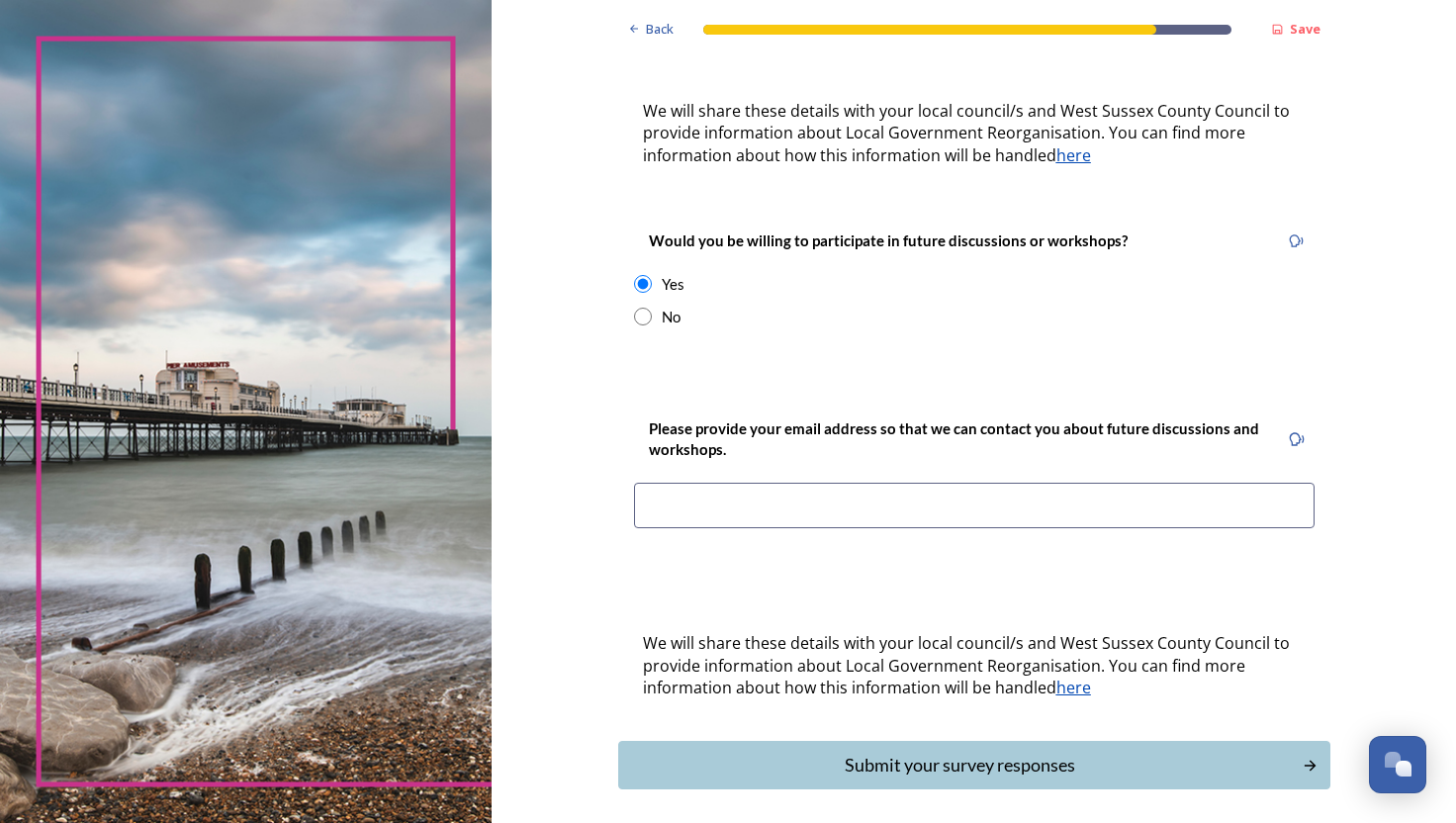 click at bounding box center [974, 505] 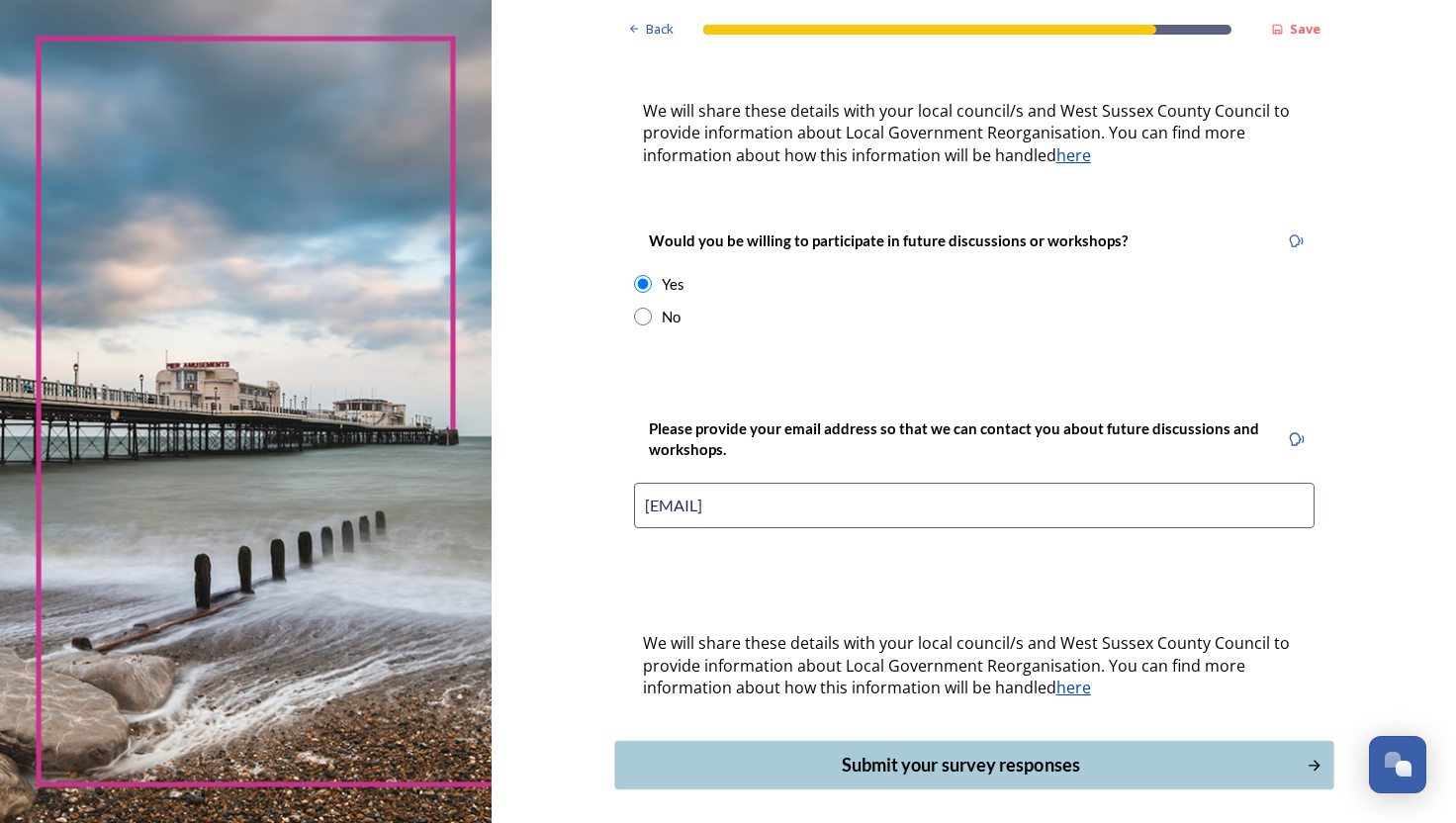 type on "[EMAIL]" 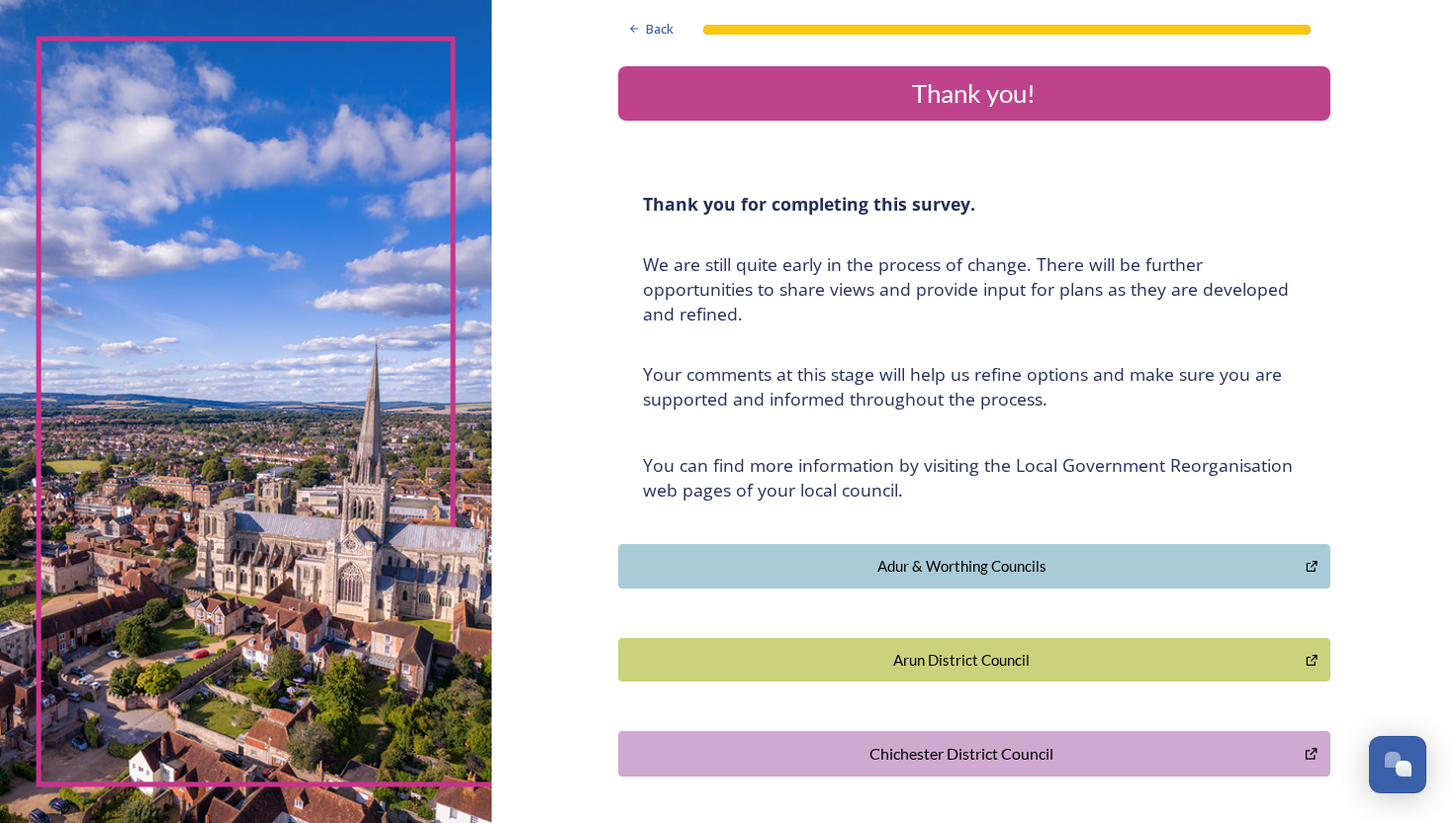 scroll, scrollTop: 0, scrollLeft: 0, axis: both 